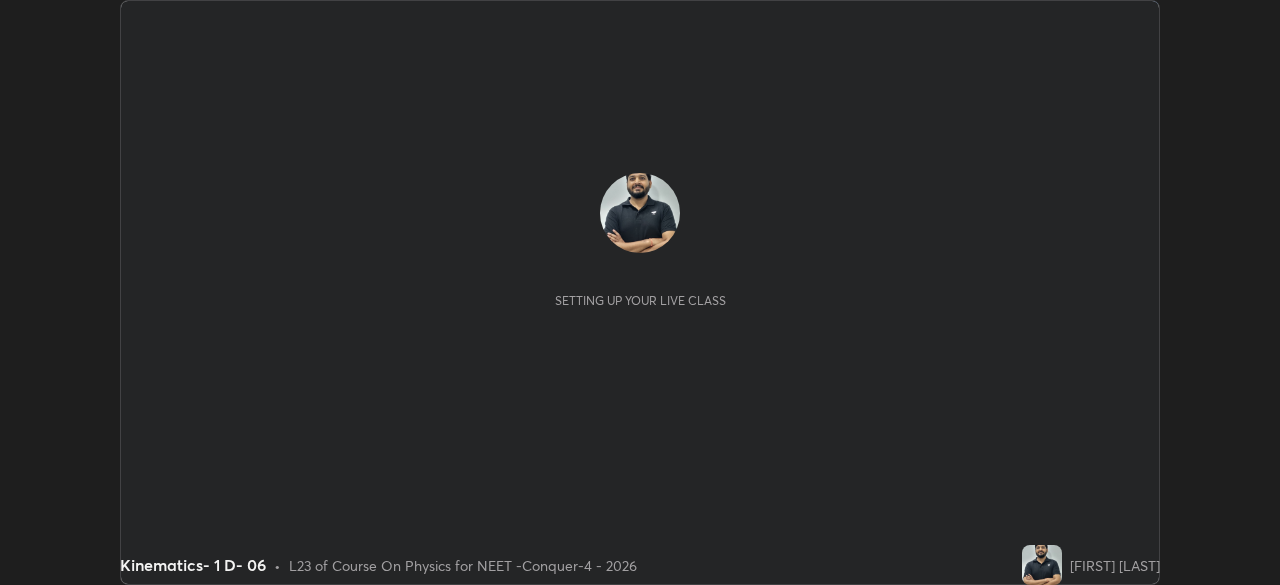 scroll, scrollTop: 0, scrollLeft: 0, axis: both 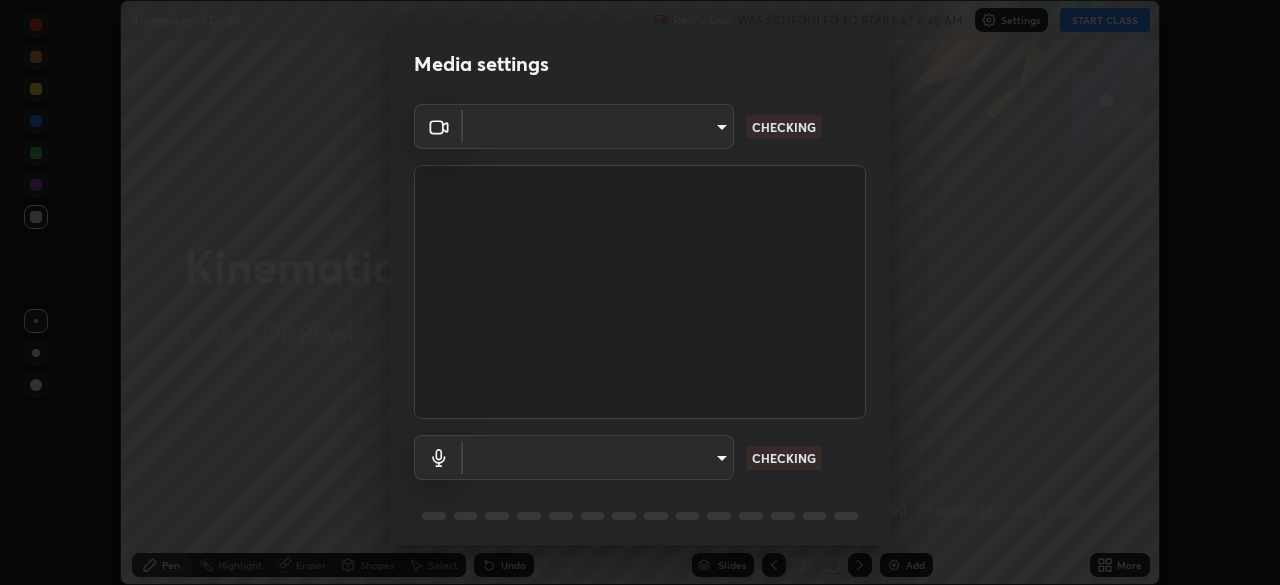 click on "Erase all Kinematics- 1 D- 06 Recording WAS SCHEDULED TO START AT  8:45 AM Settings START CLASS Setting up your live class Kinematics- 1 D- 06 • L23 of Course On Physics for NEET -Conquer-4 - 2026 [FIRST] [LAST] Pen Highlight Eraser Shapes Select Undo Slides 2 / 2 Add More No doubts shared Encourage your learners to ask a doubt for better clarity Report an issue Reason for reporting Buffering Chat not working Audio - Video sync issue Educator video quality low ​ Attach an image Report Media settings ​ CHECKING ​ CHECKING 1 / 5 Next" at bounding box center (640, 292) 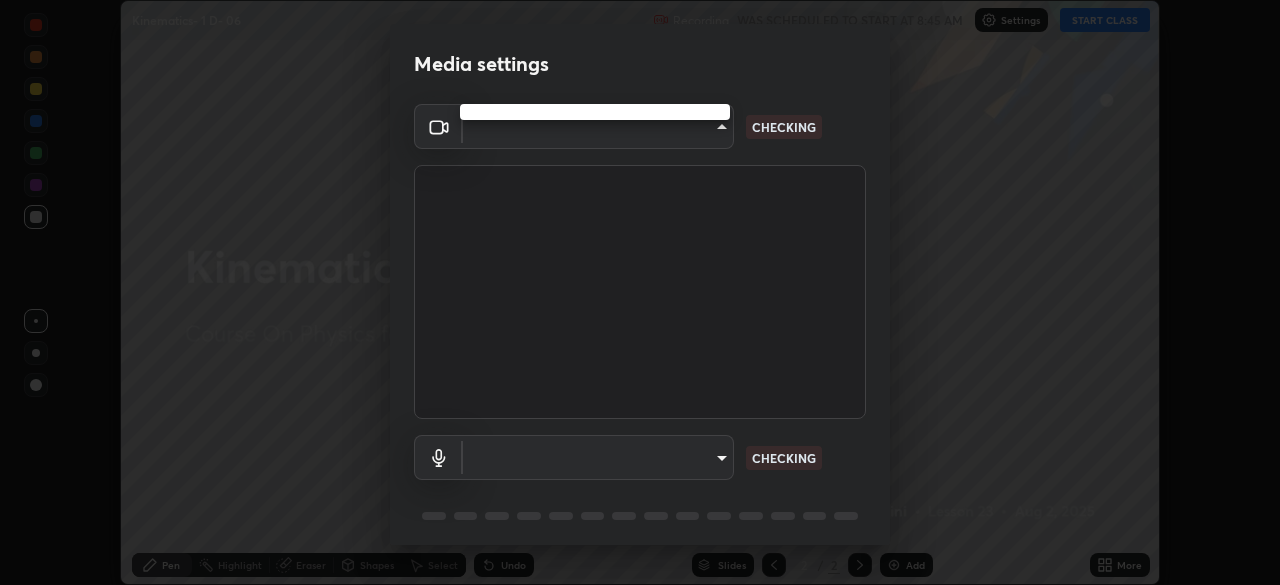 click at bounding box center (640, 292) 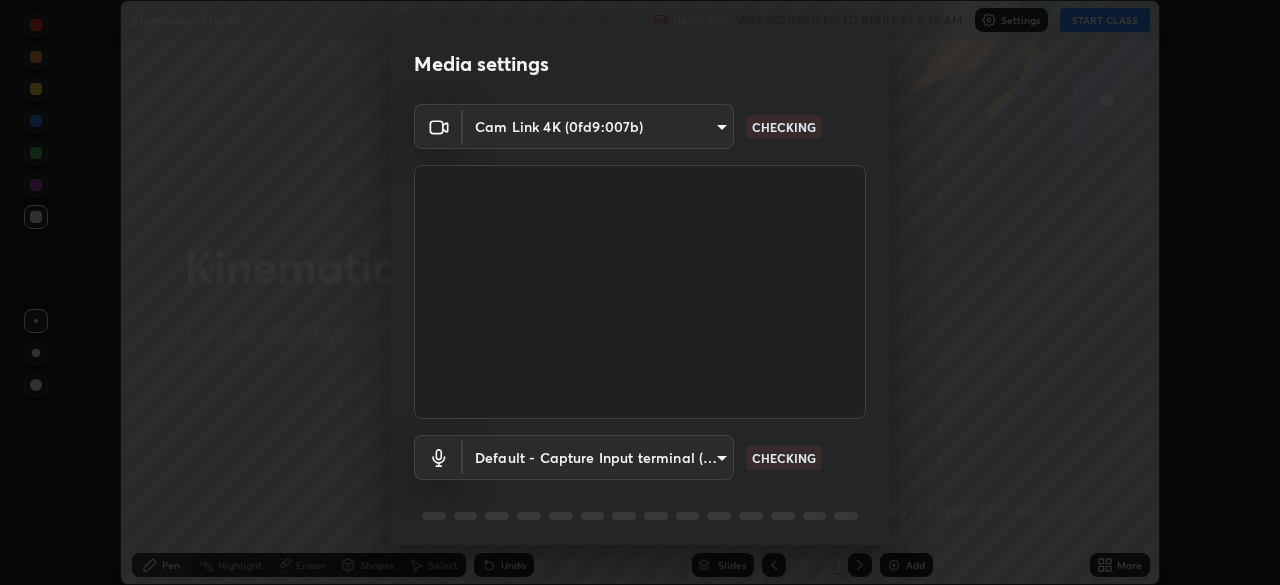 type on "bfa13ec11e3806c3eb92bf3b7126344263004e7e0ebf3fc0325b0f534c832c89" 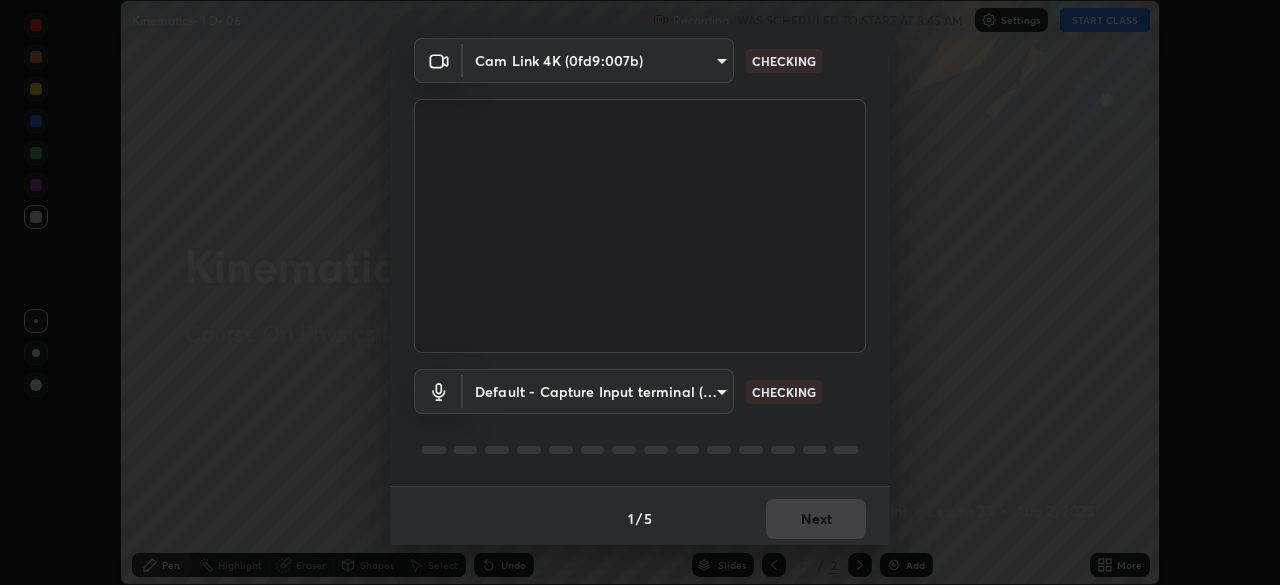 scroll, scrollTop: 64, scrollLeft: 0, axis: vertical 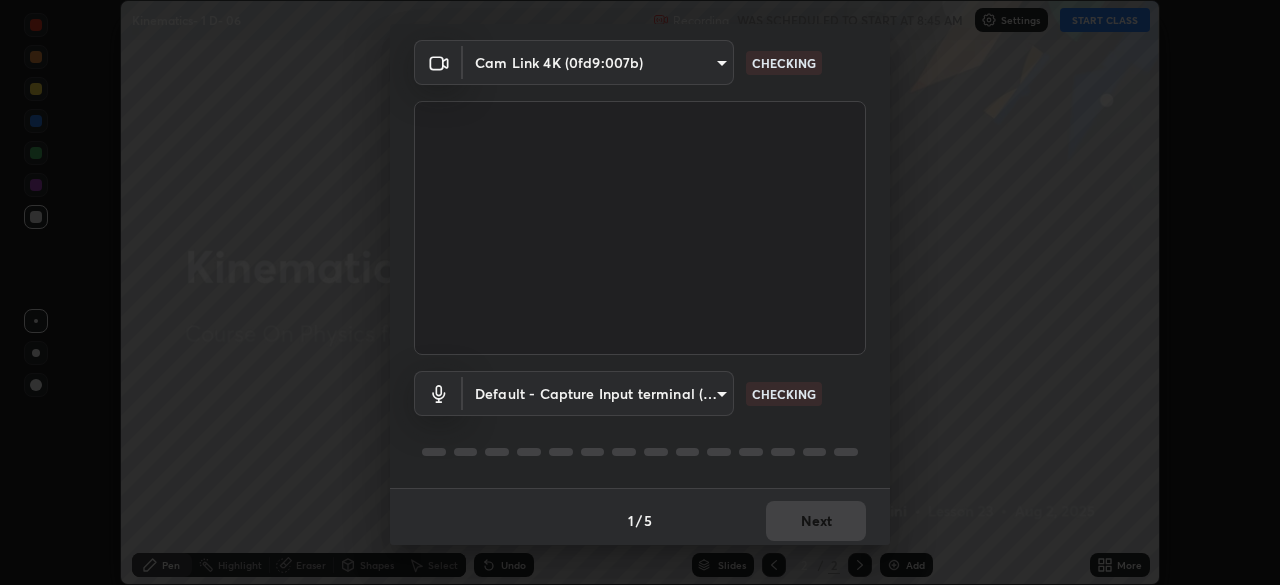 click on "Erase all Kinematics- 1 D- 06 Recording WAS SCHEDULED TO START AT  8:45 AM Settings START CLASS Setting up your live class Kinematics- 1 D- 06 • L23 of Course On Physics for NEET -Conquer-4 - 2026 [FIRST] [LAST] Pen Highlight Eraser Shapes Select Undo Slides 2 / 2 Add More No doubts shared Encourage your learners to ask a doubt for better clarity Report an issue Reason for reporting Buffering Chat not working Audio - Video sync issue Educator video quality low ​ Attach an image Report Media settings Cam Link 4K (0fd9:007b) bfa13ec11e3806c3eb92bf3b7126344263004e7e0ebf3fc0325b0f534c832c89 CHECKING Default - Capture Input terminal (Digital Array MIC) default CHECKING 1 / 5 Next" at bounding box center (640, 292) 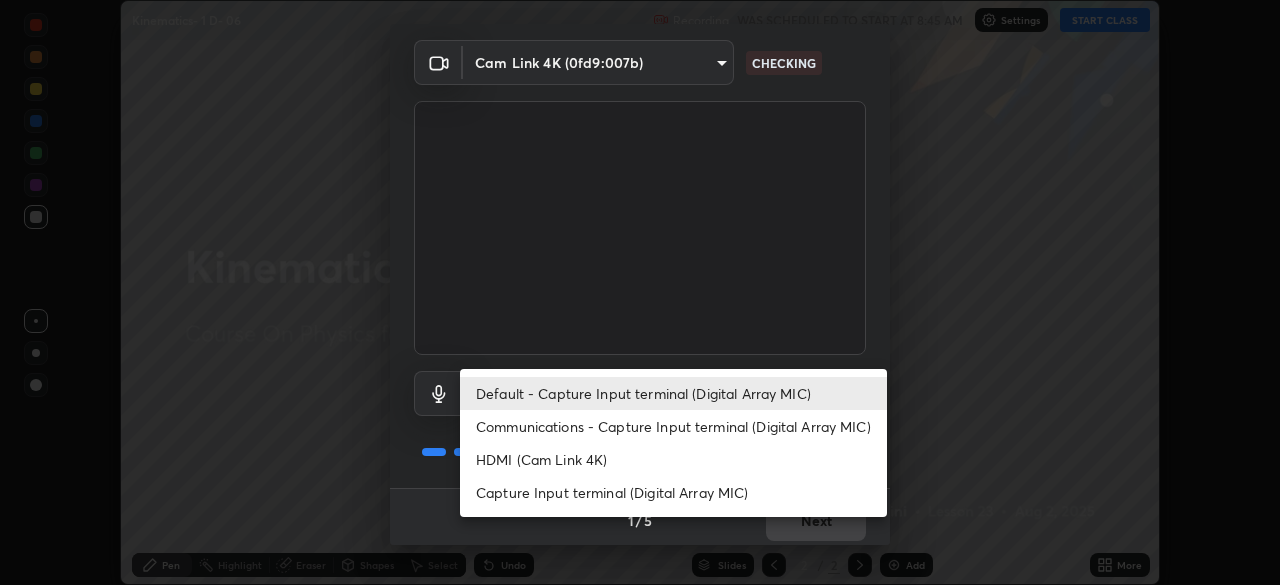 click on "HDMI (Cam Link 4K)" at bounding box center [673, 459] 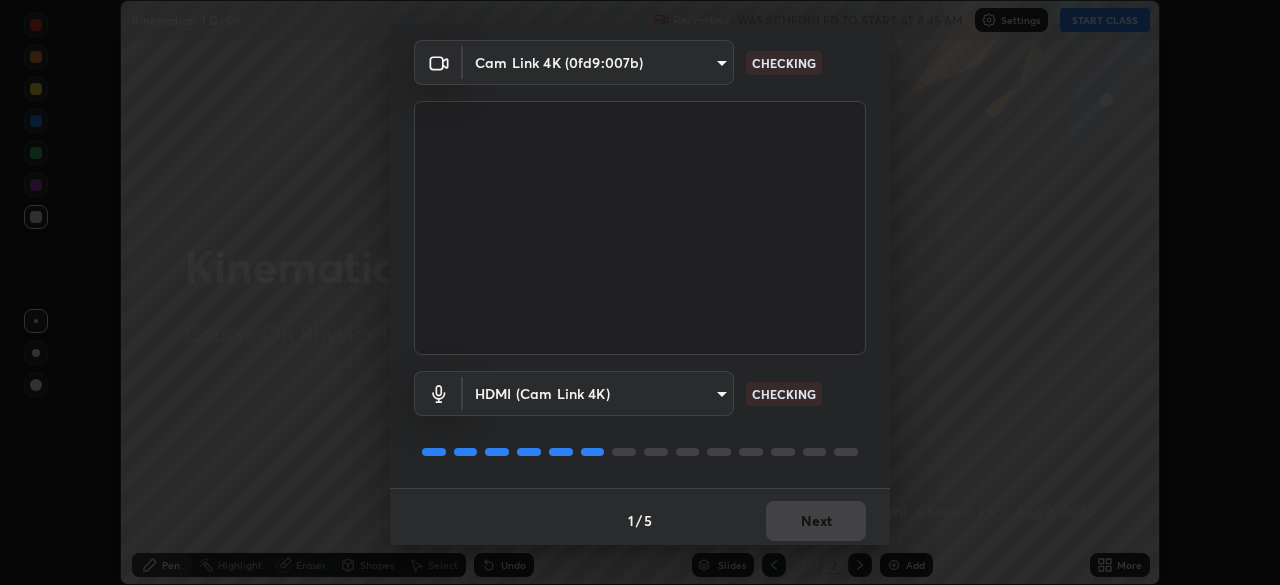type on "6ab81299abdfbfce895962e290901080c56f997db2aefc2d3df80356db8ce977" 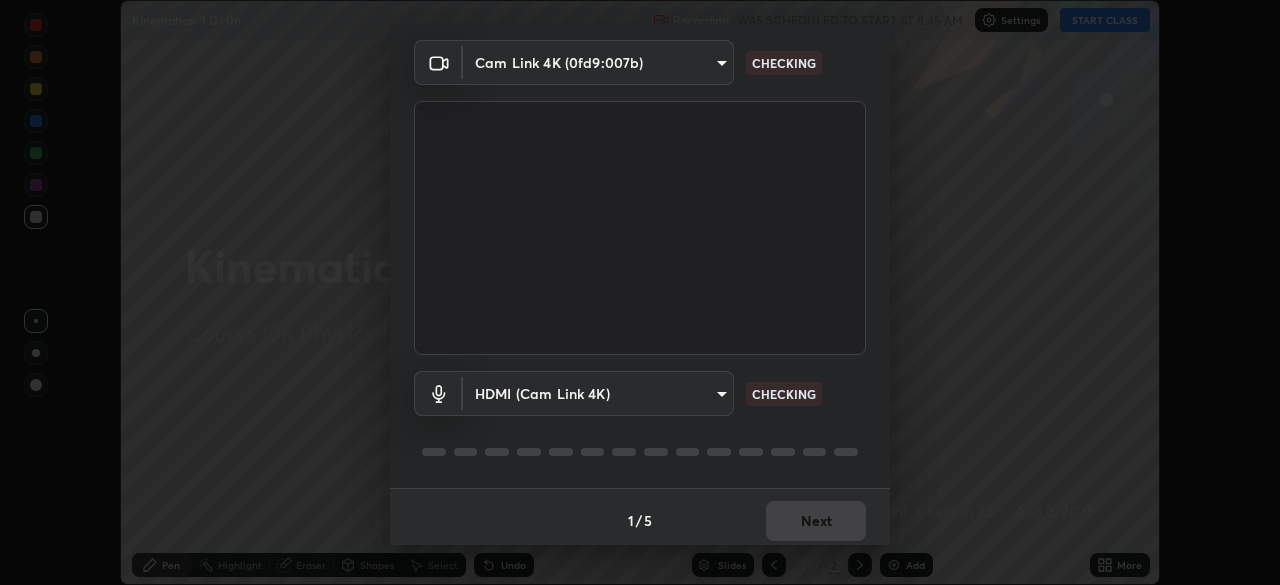 scroll, scrollTop: 71, scrollLeft: 0, axis: vertical 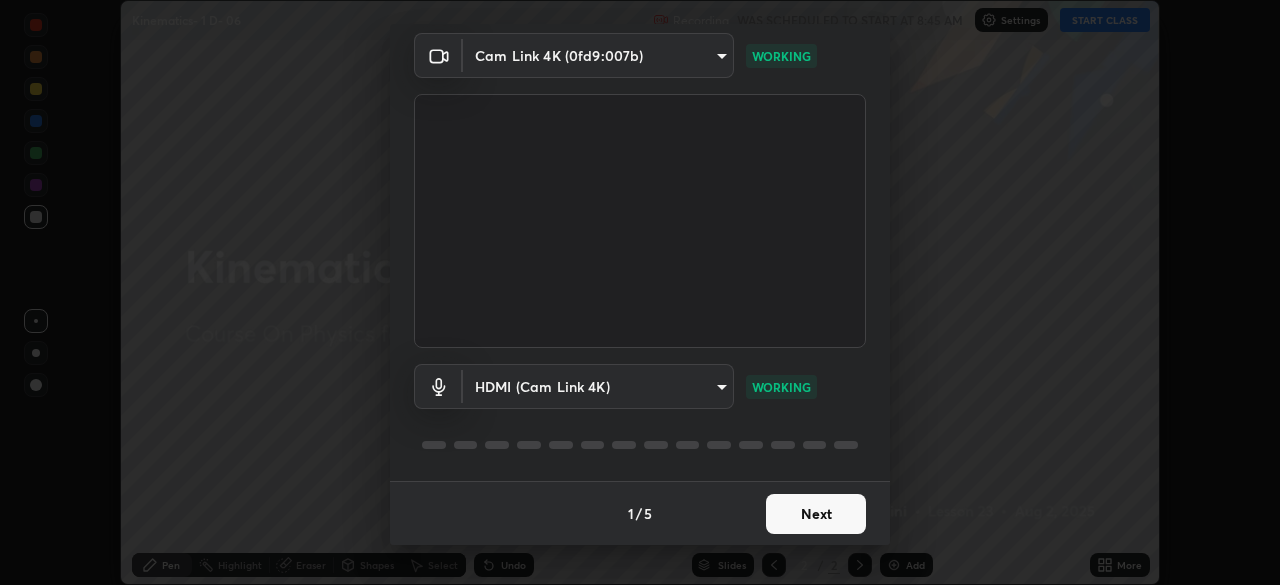 click on "Next" at bounding box center [816, 514] 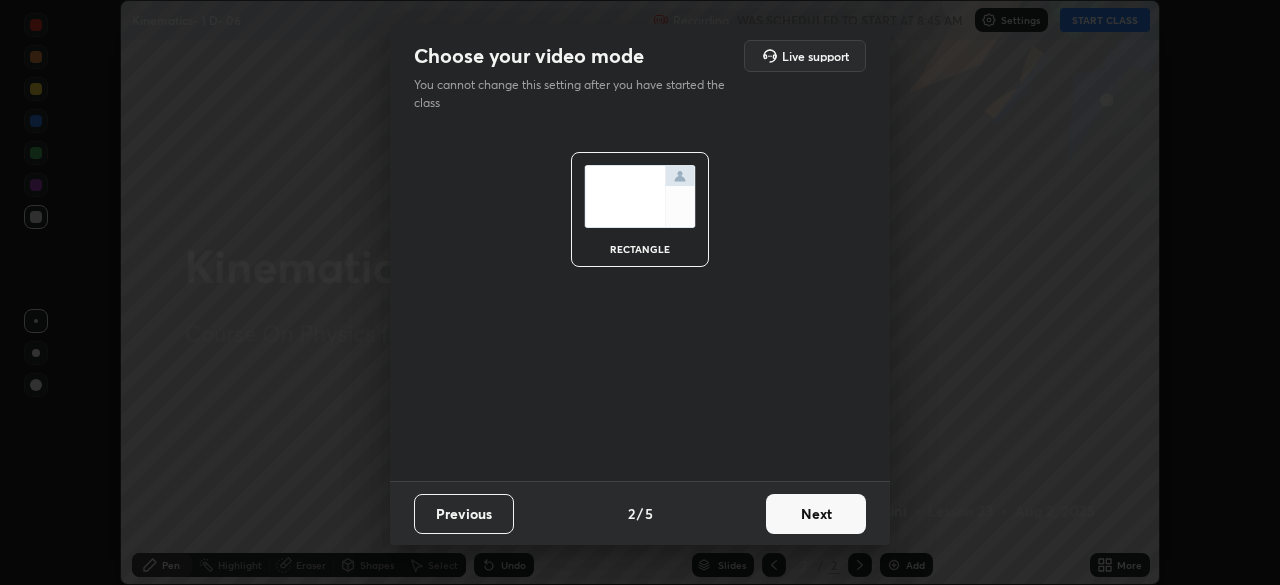 click on "Next" at bounding box center [816, 514] 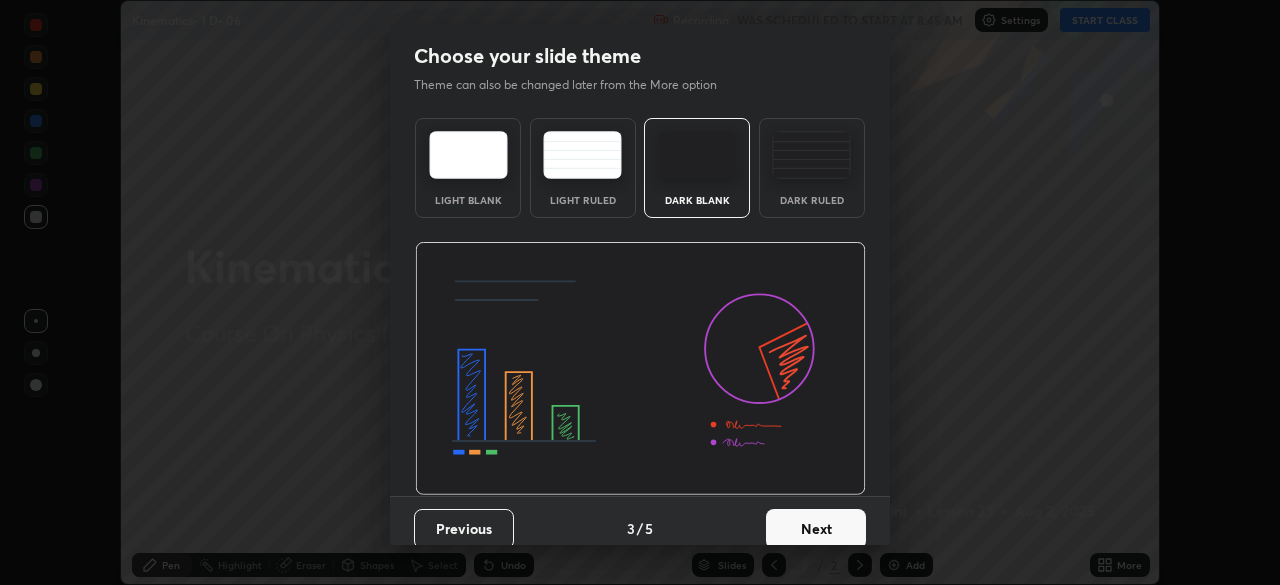 click on "Next" at bounding box center [816, 529] 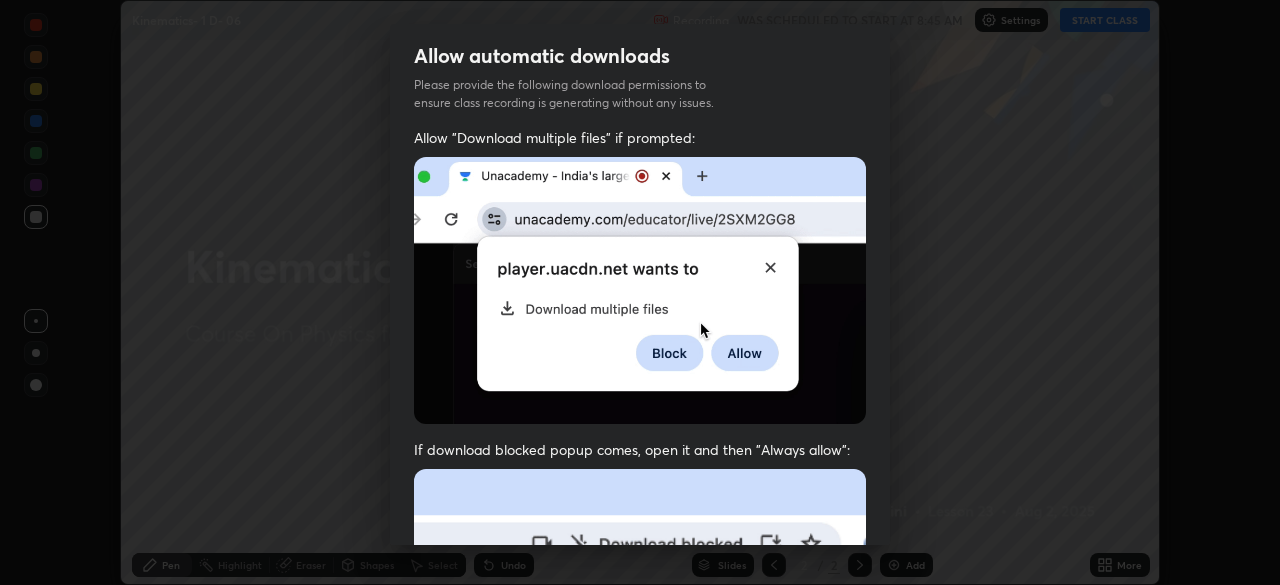 click at bounding box center (640, 687) 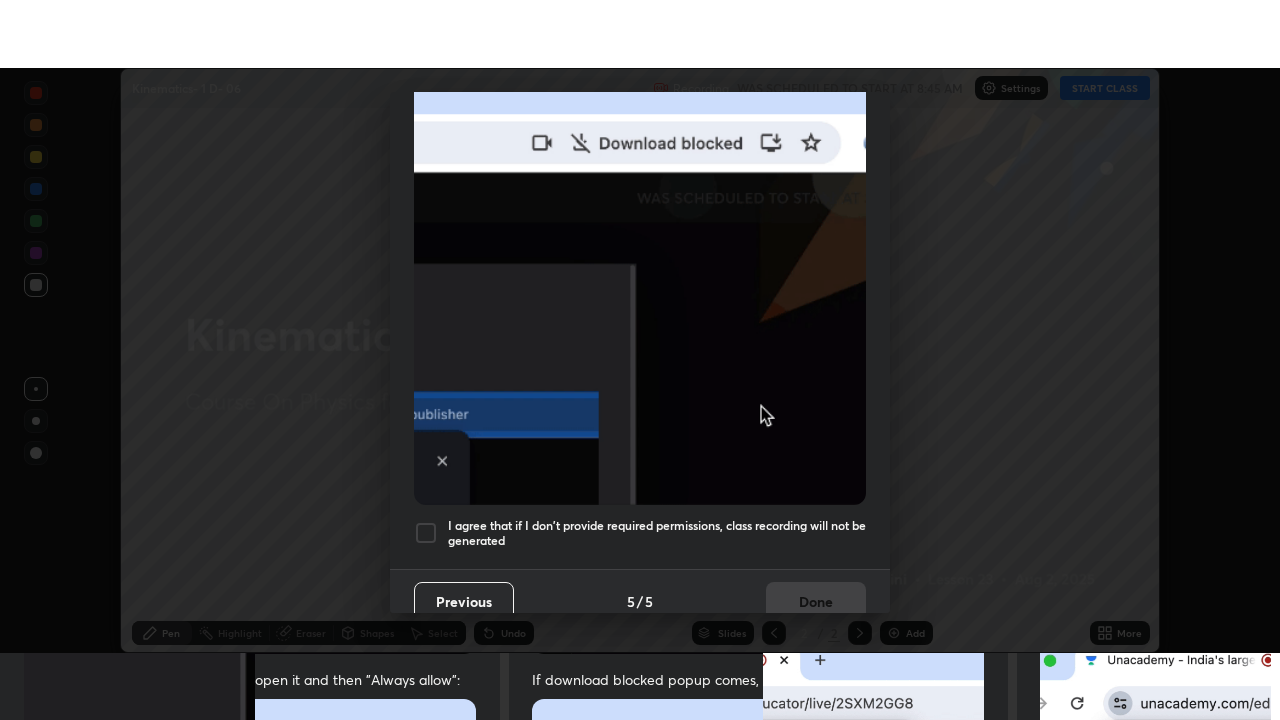 scroll, scrollTop: 479, scrollLeft: 0, axis: vertical 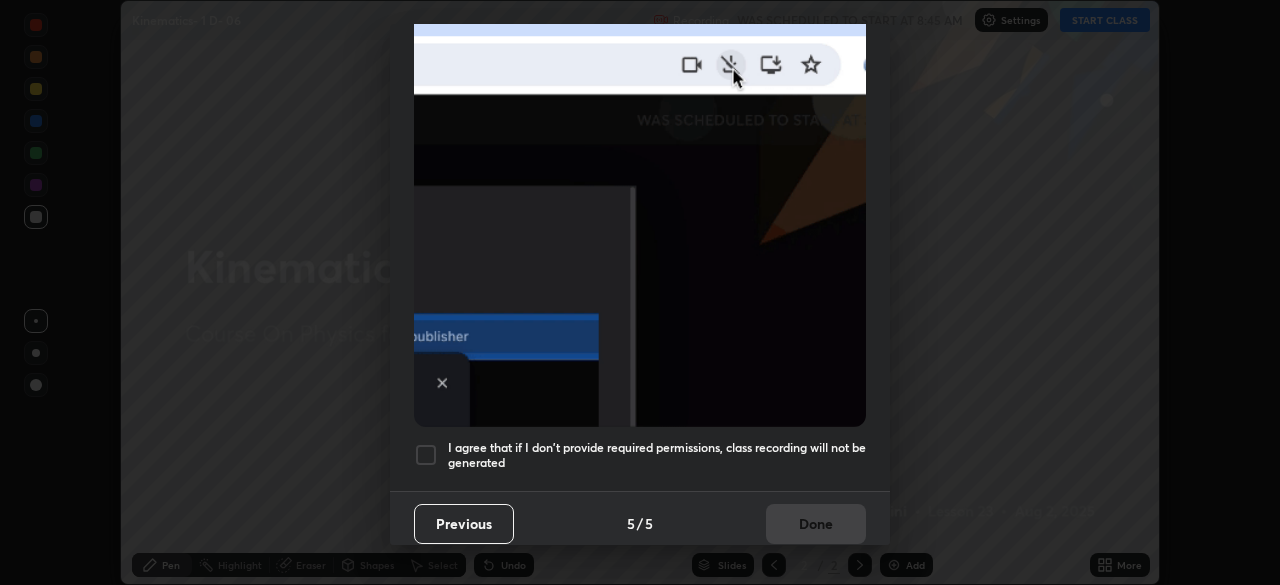 click at bounding box center (426, 455) 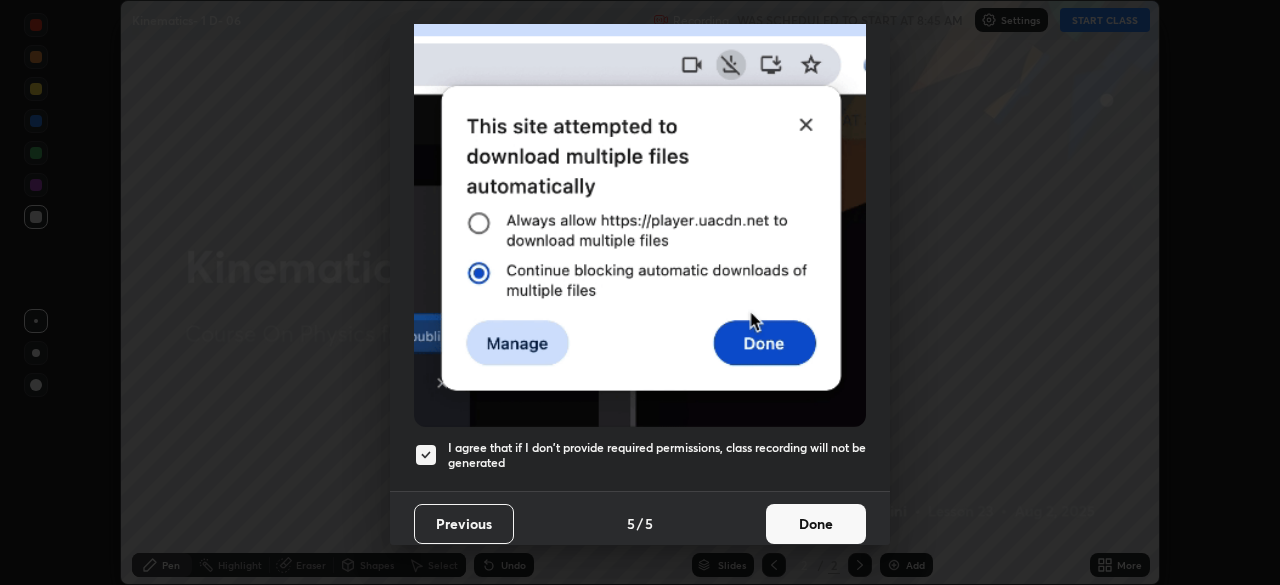 click on "Done" at bounding box center (816, 524) 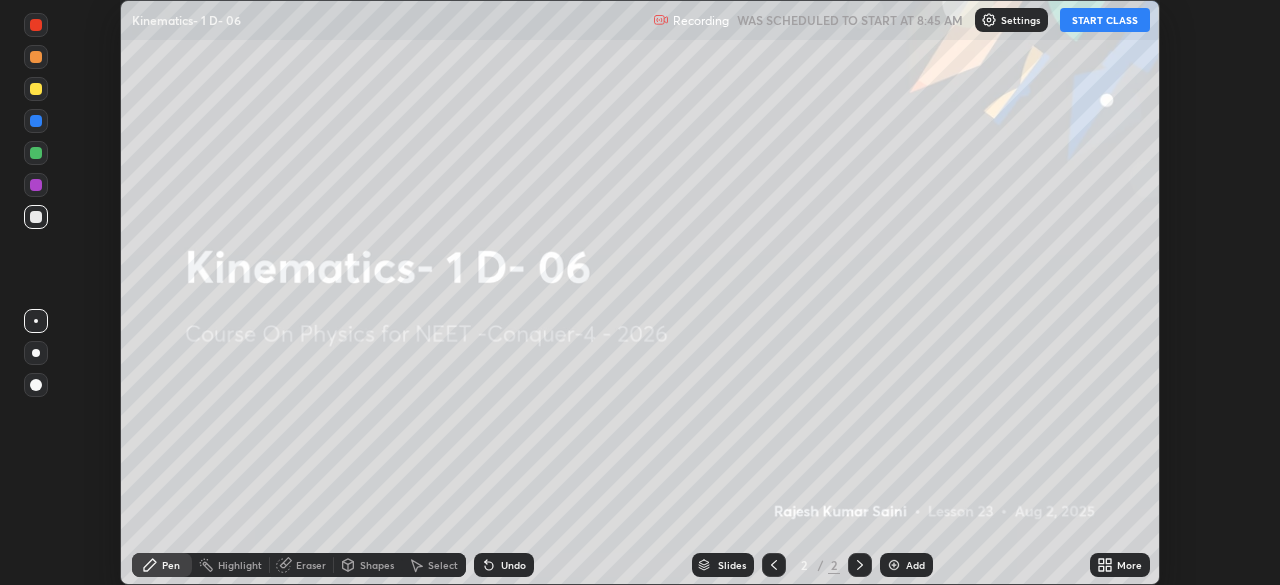 click 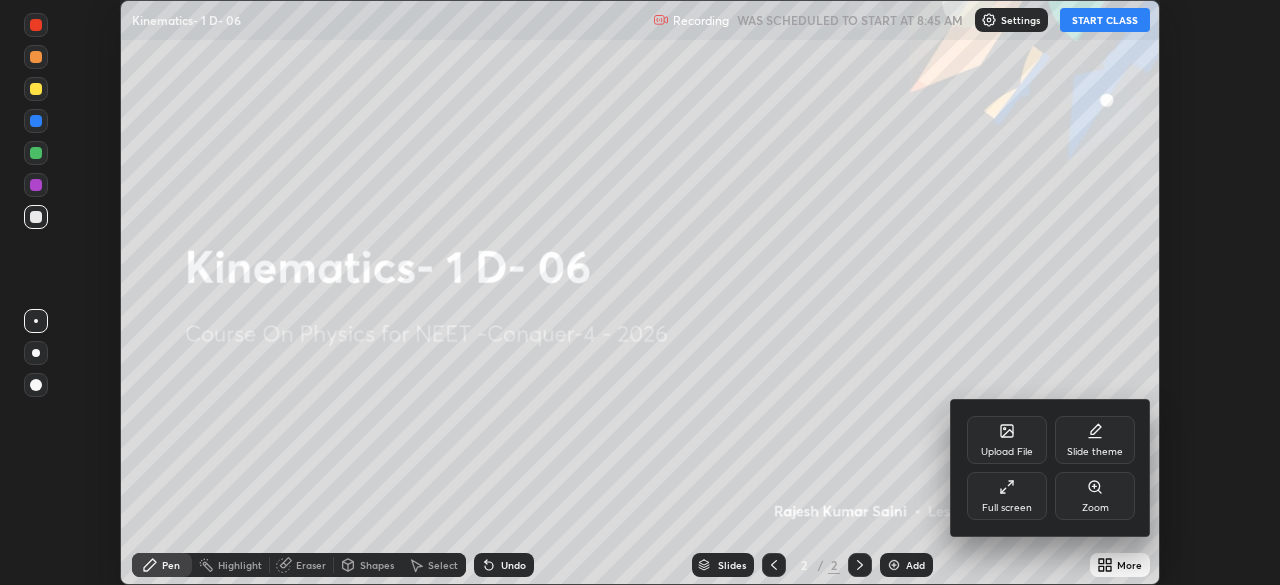 click on "Full screen" at bounding box center (1007, 508) 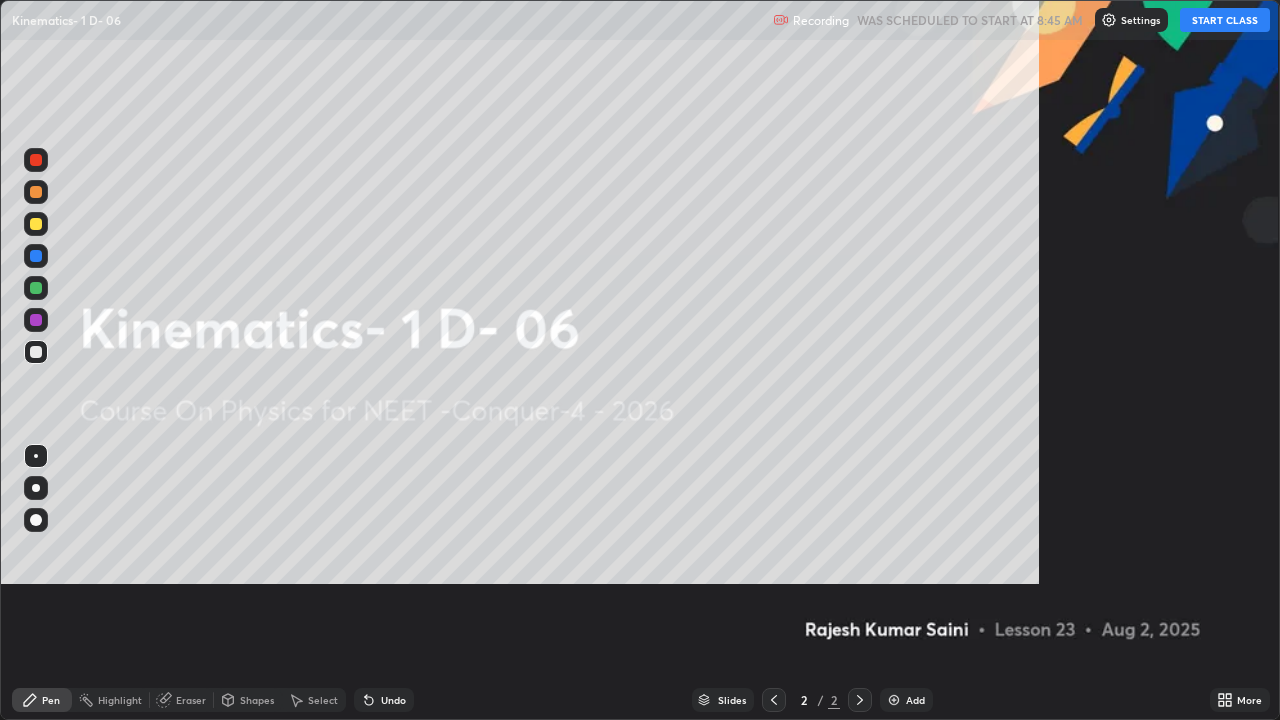 scroll, scrollTop: 99280, scrollLeft: 98720, axis: both 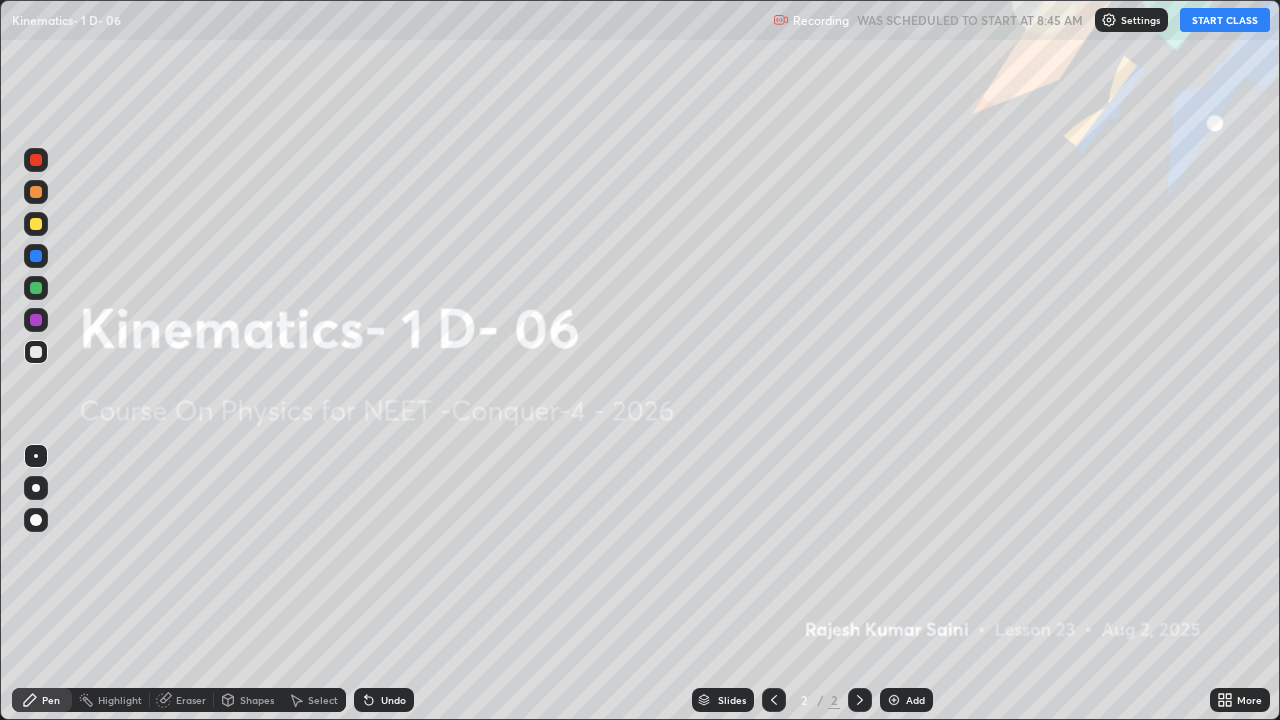 click on "Settings" at bounding box center (1140, 20) 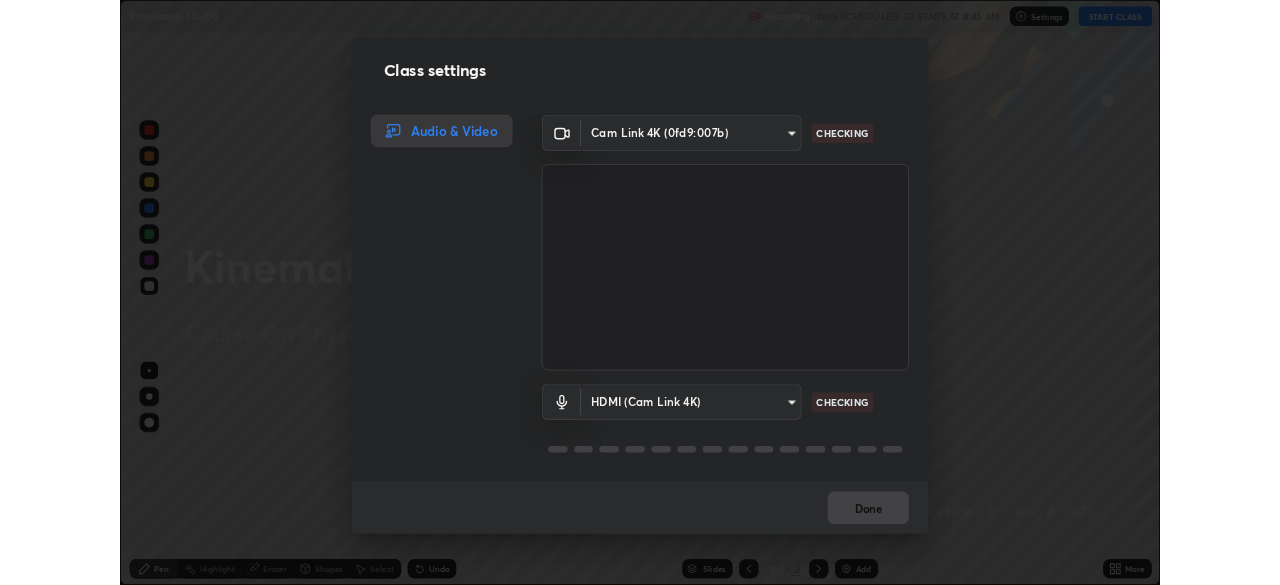 scroll, scrollTop: 2, scrollLeft: 0, axis: vertical 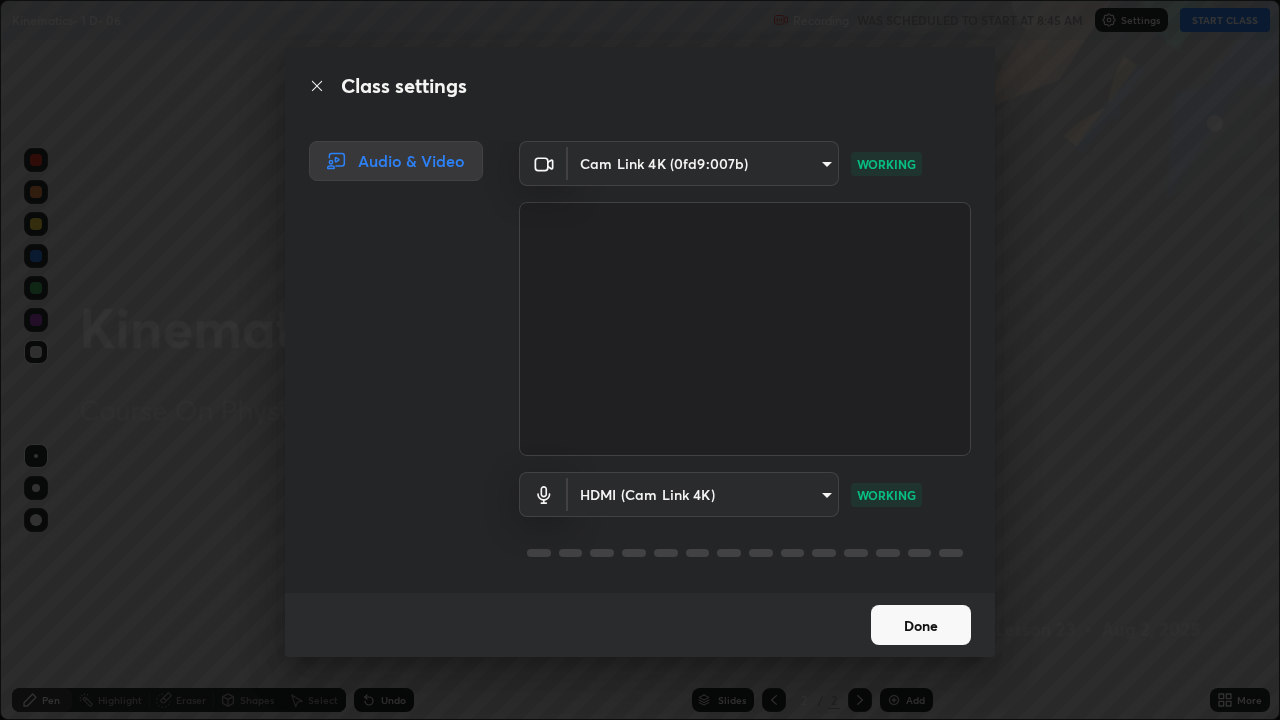 click on "Done" at bounding box center (921, 625) 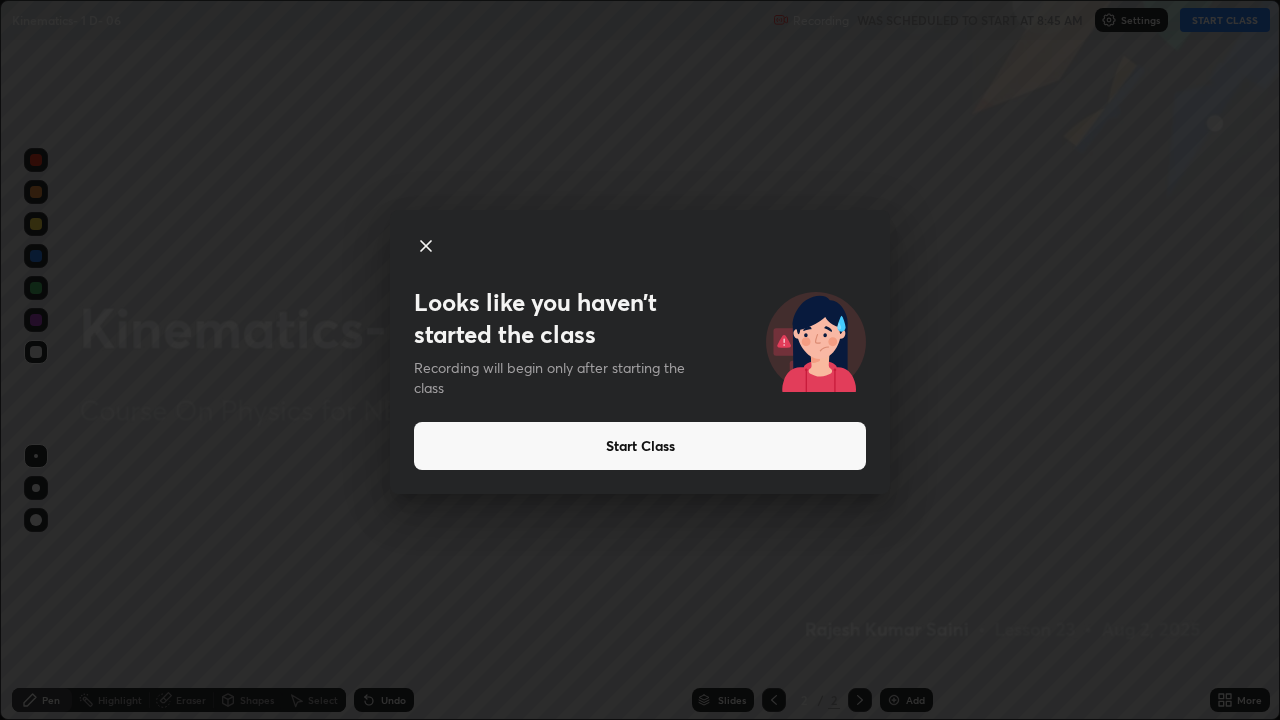 click on "Start Class" at bounding box center (640, 446) 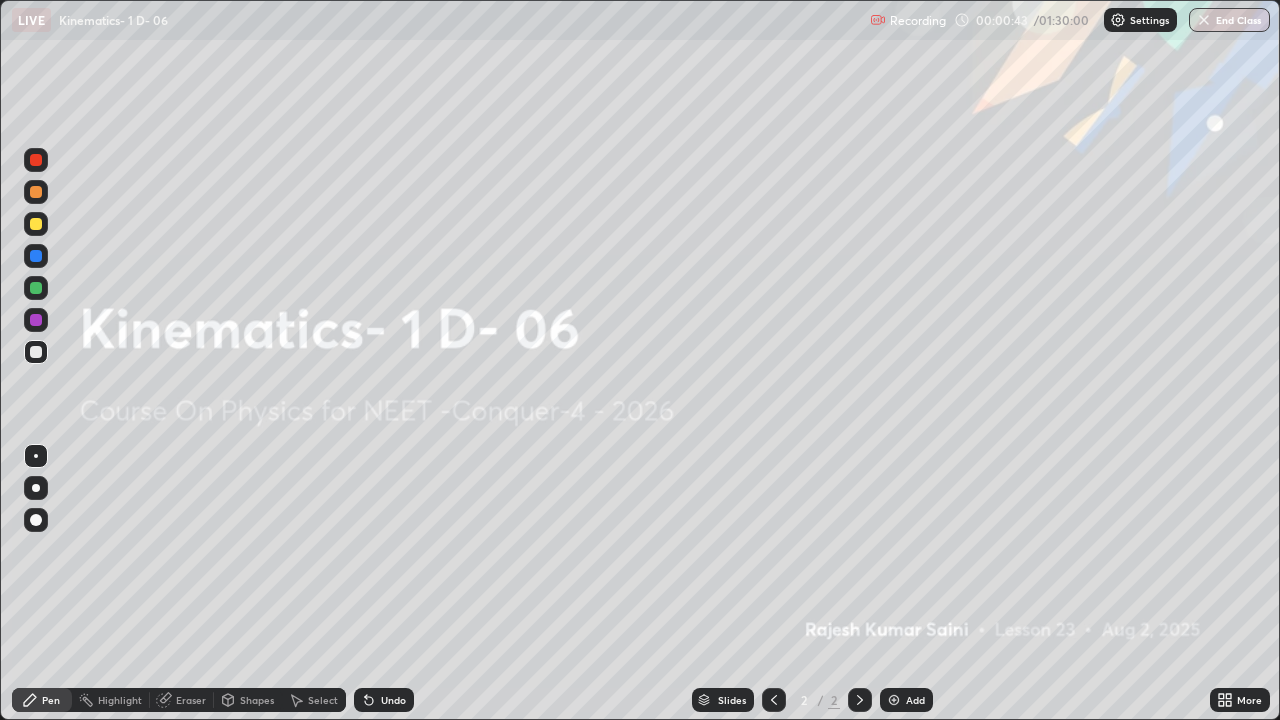click on "Add" at bounding box center (906, 700) 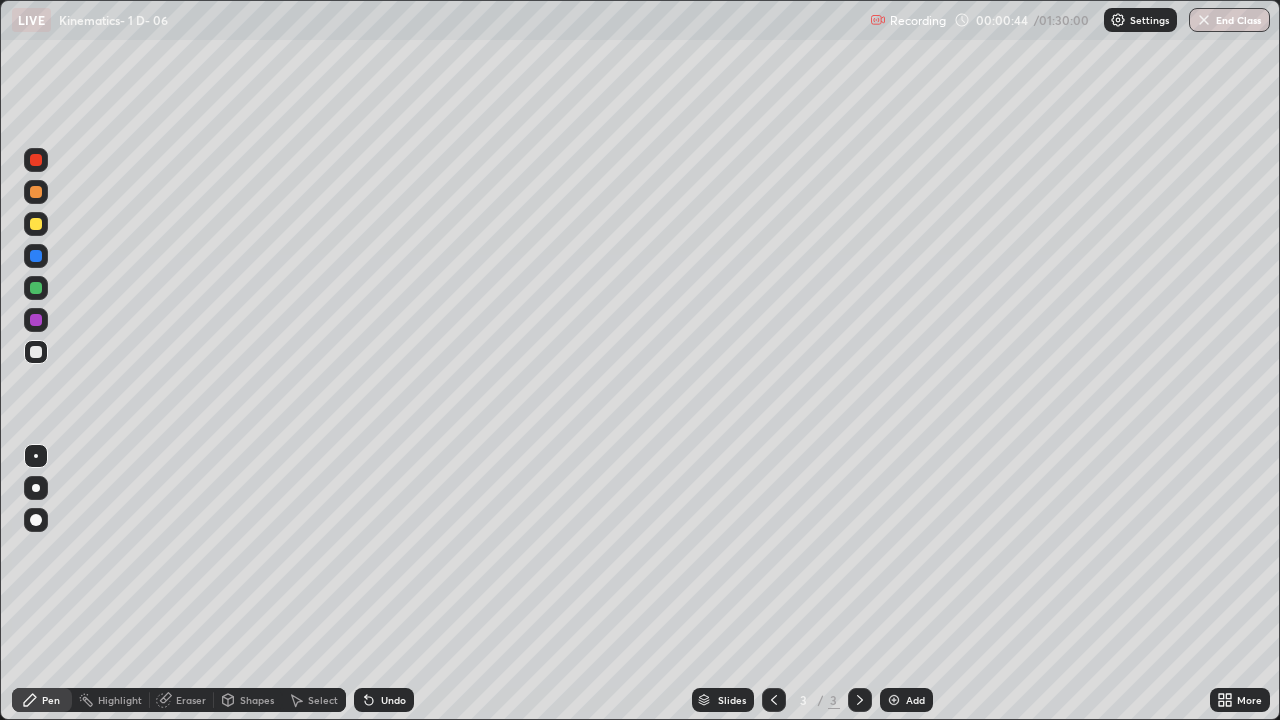 click at bounding box center (36, 488) 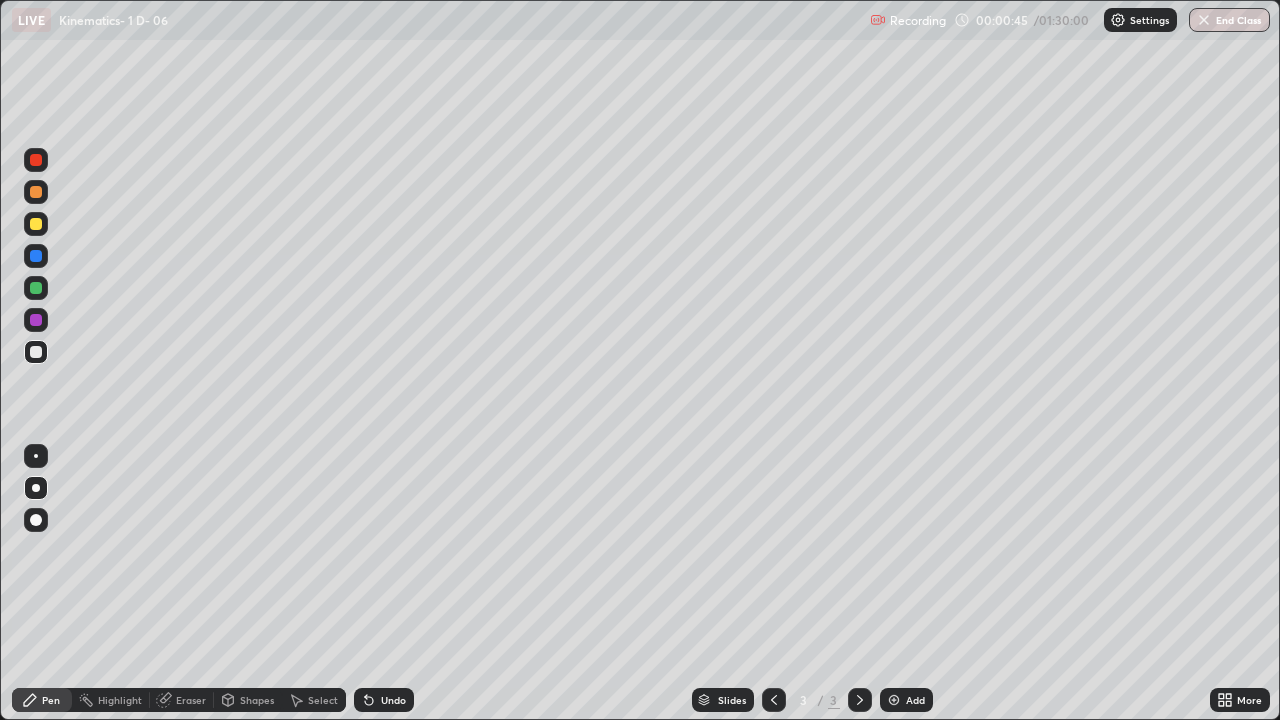 click at bounding box center [36, 160] 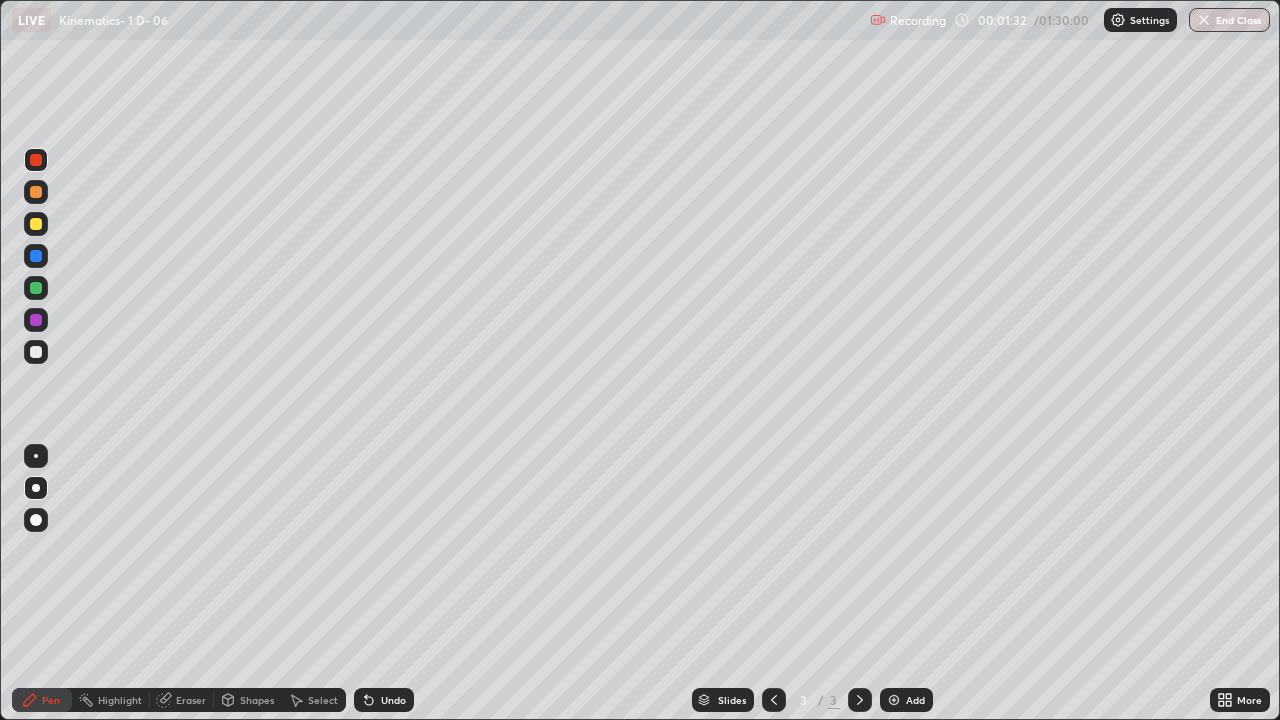 click at bounding box center (36, 352) 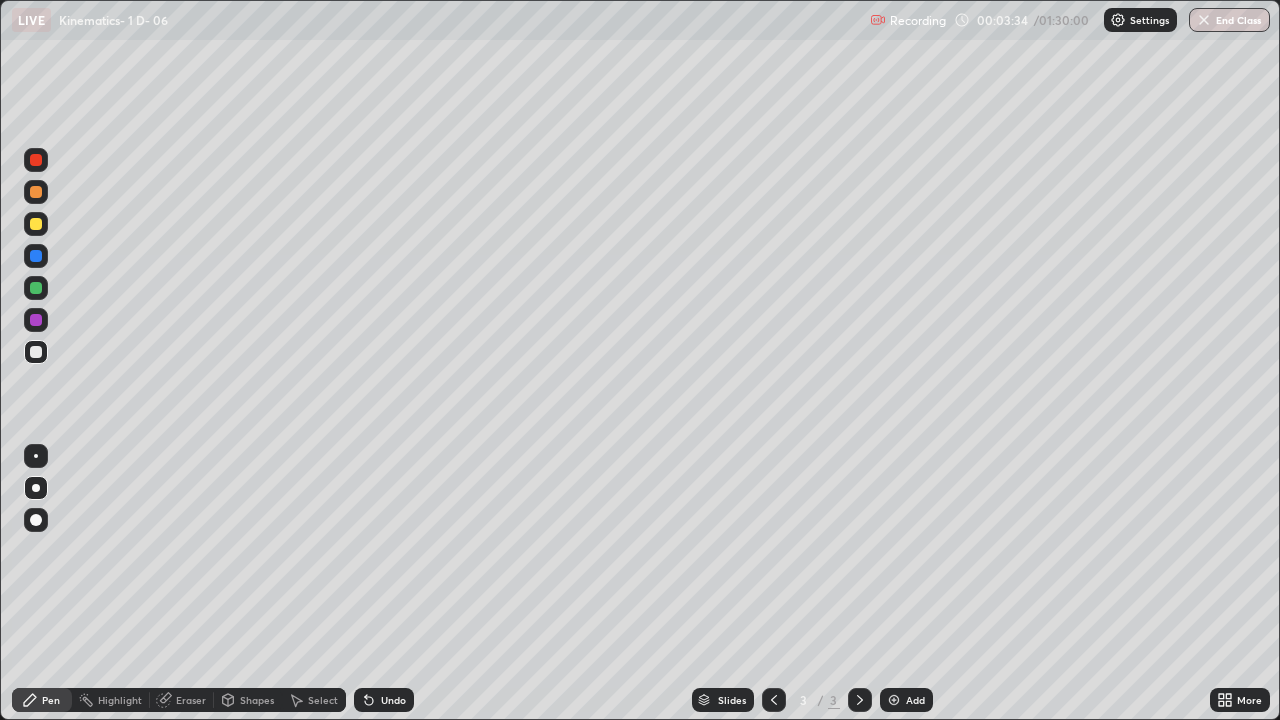 click at bounding box center [36, 224] 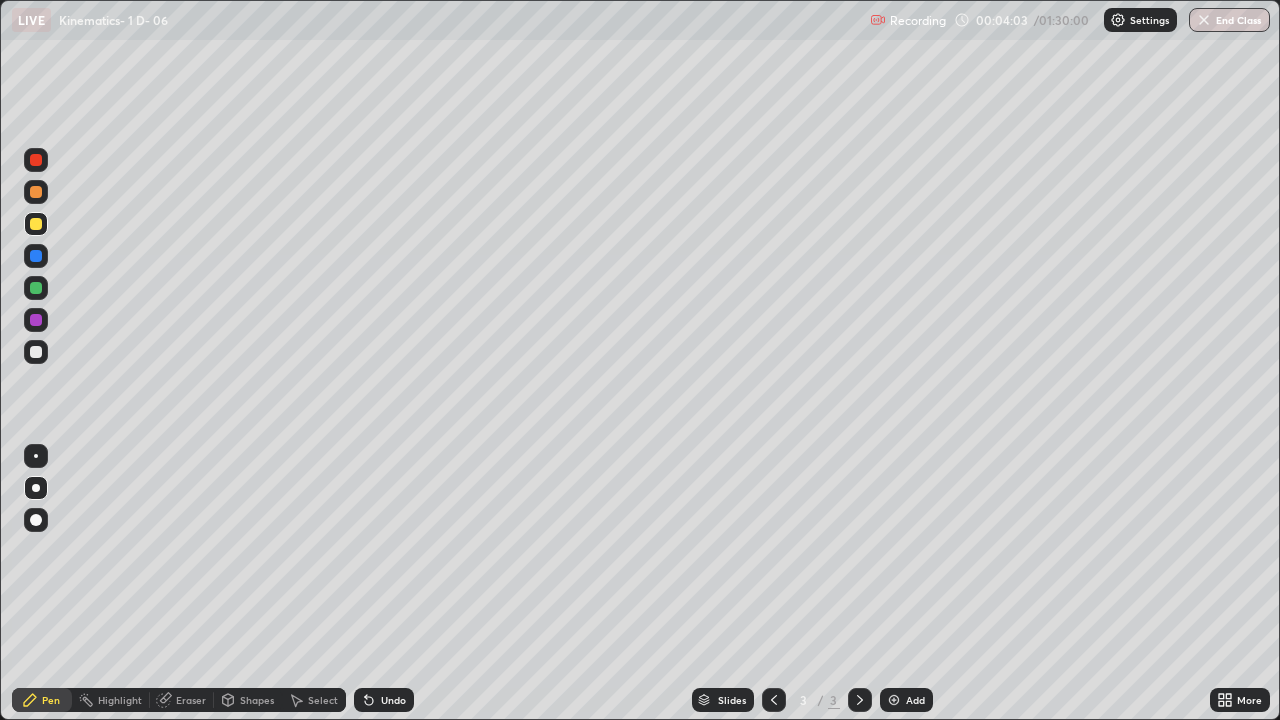 click at bounding box center (36, 352) 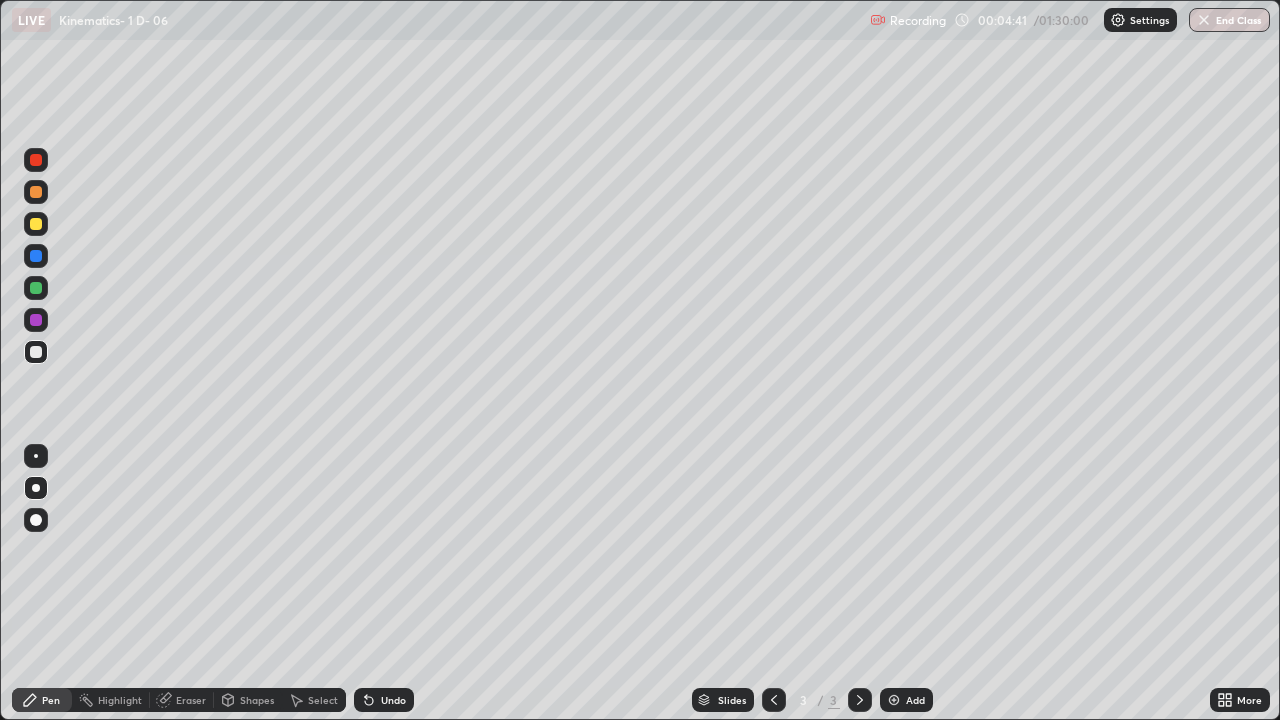click at bounding box center [36, 352] 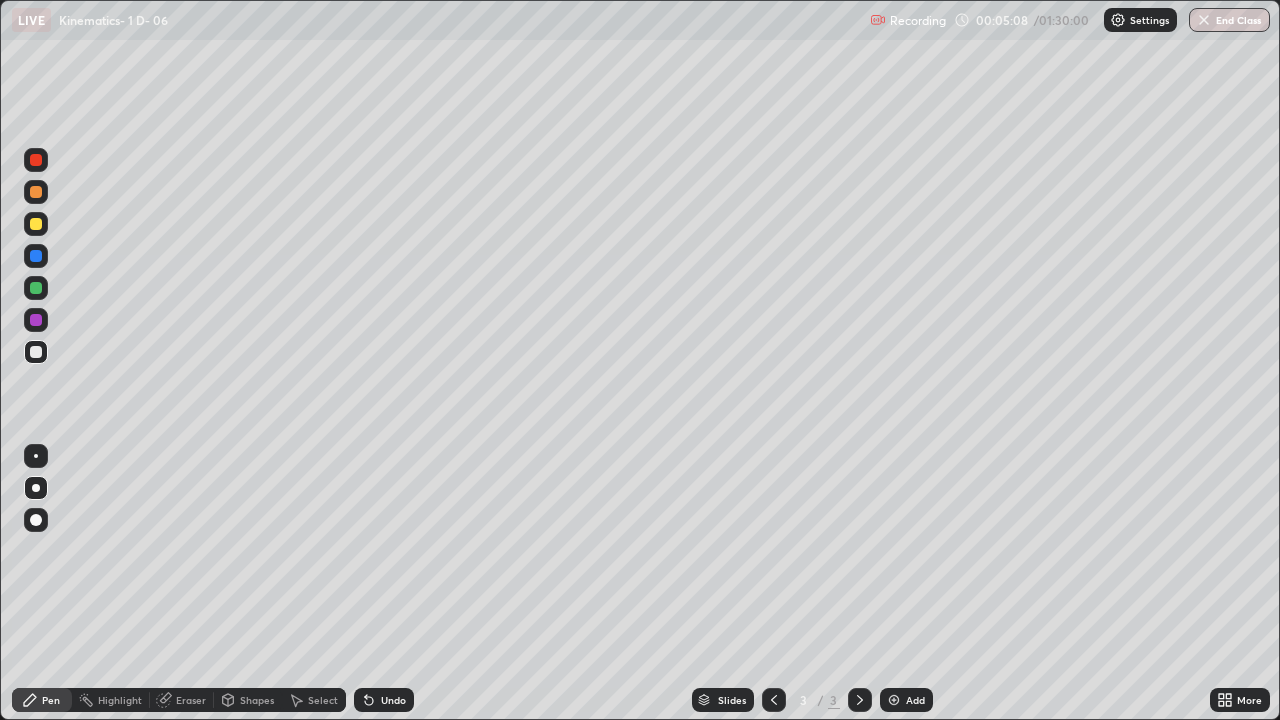 click on "Undo" at bounding box center (384, 700) 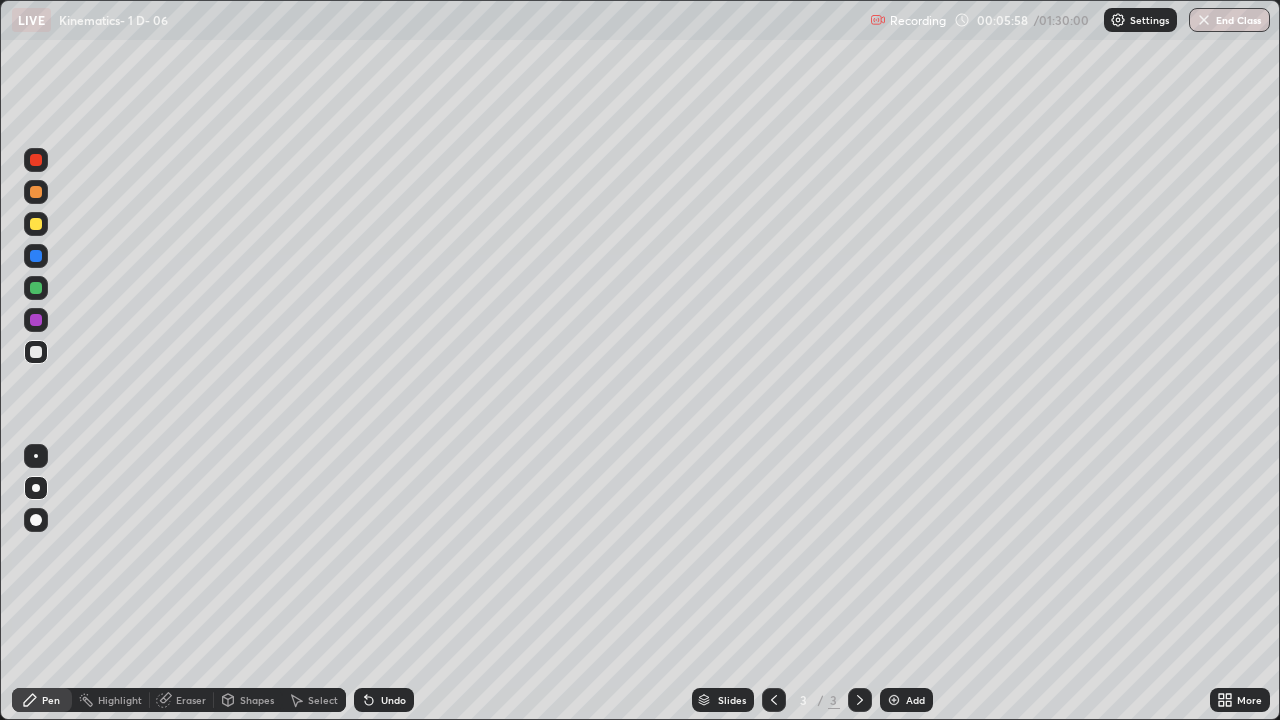 click at bounding box center (36, 224) 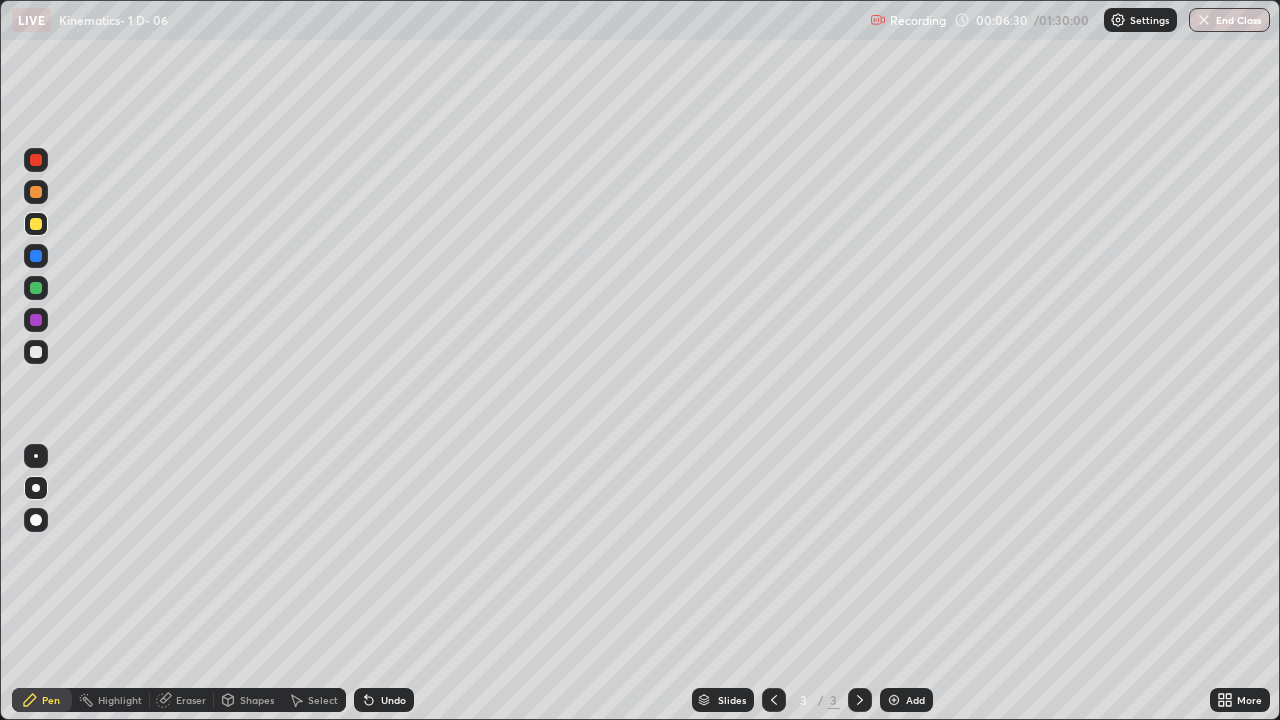 click at bounding box center (36, 192) 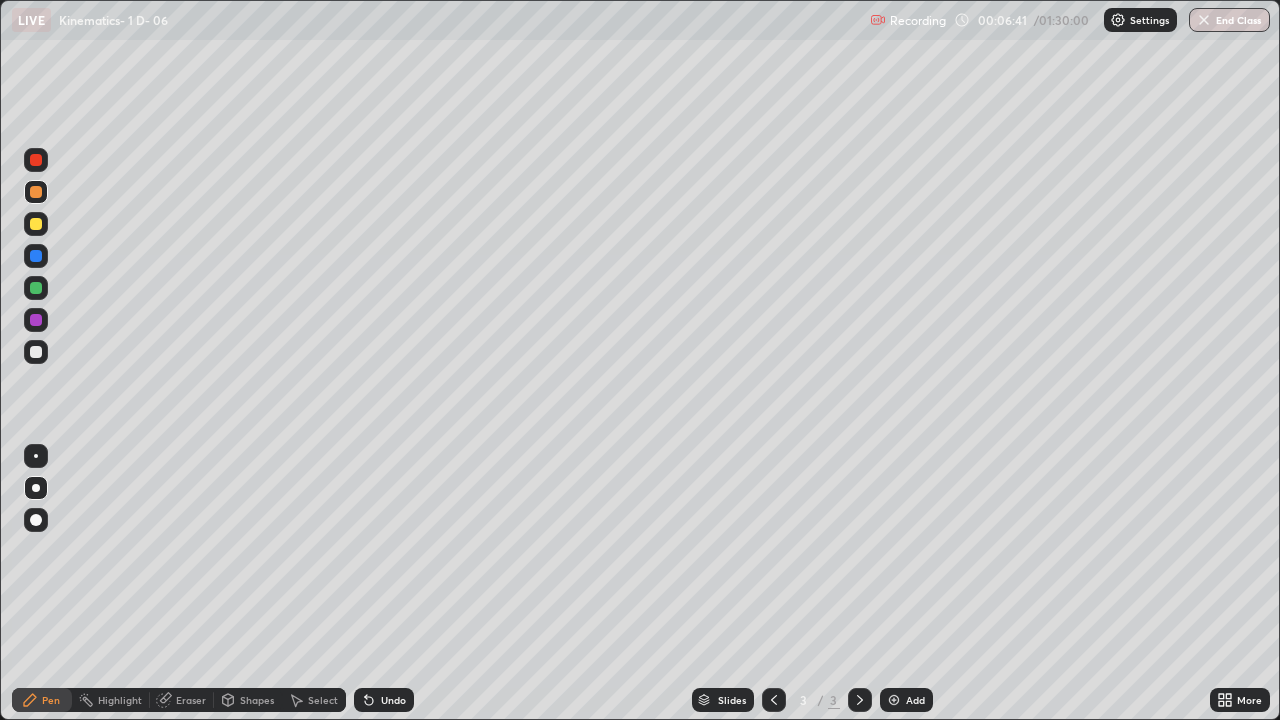 click on "Eraser" at bounding box center (191, 700) 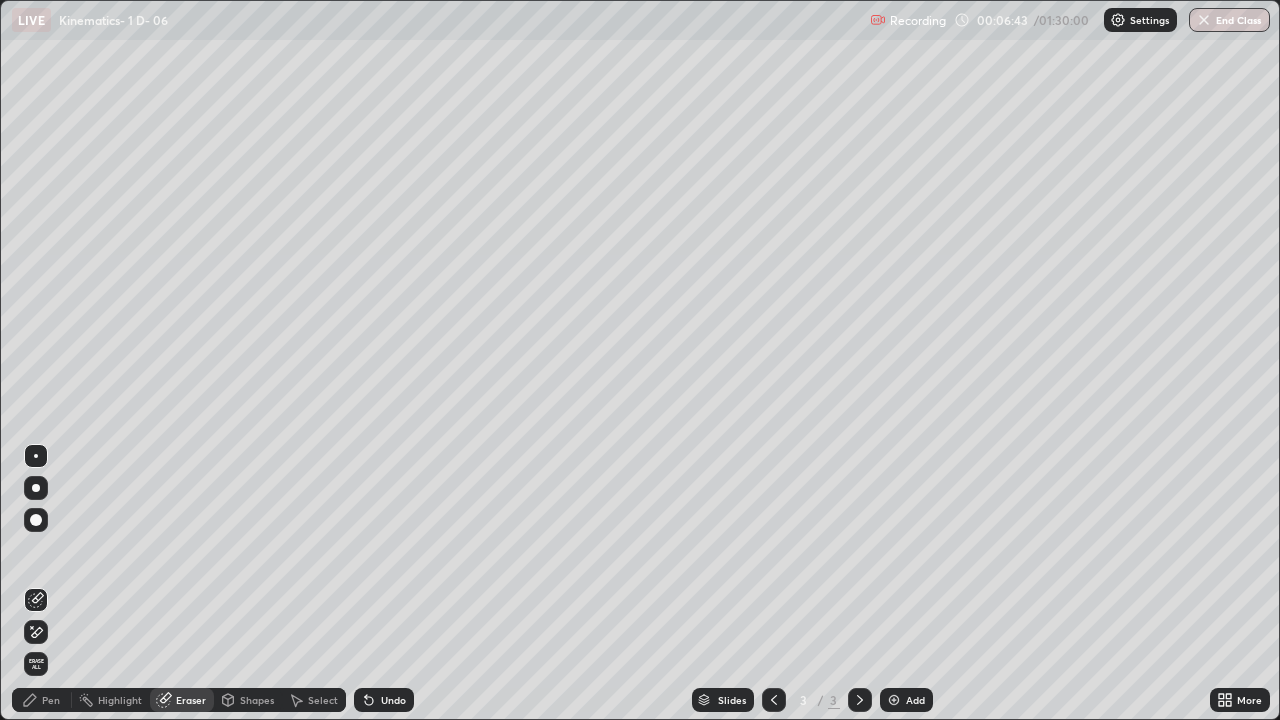 click on "Pen" at bounding box center [51, 700] 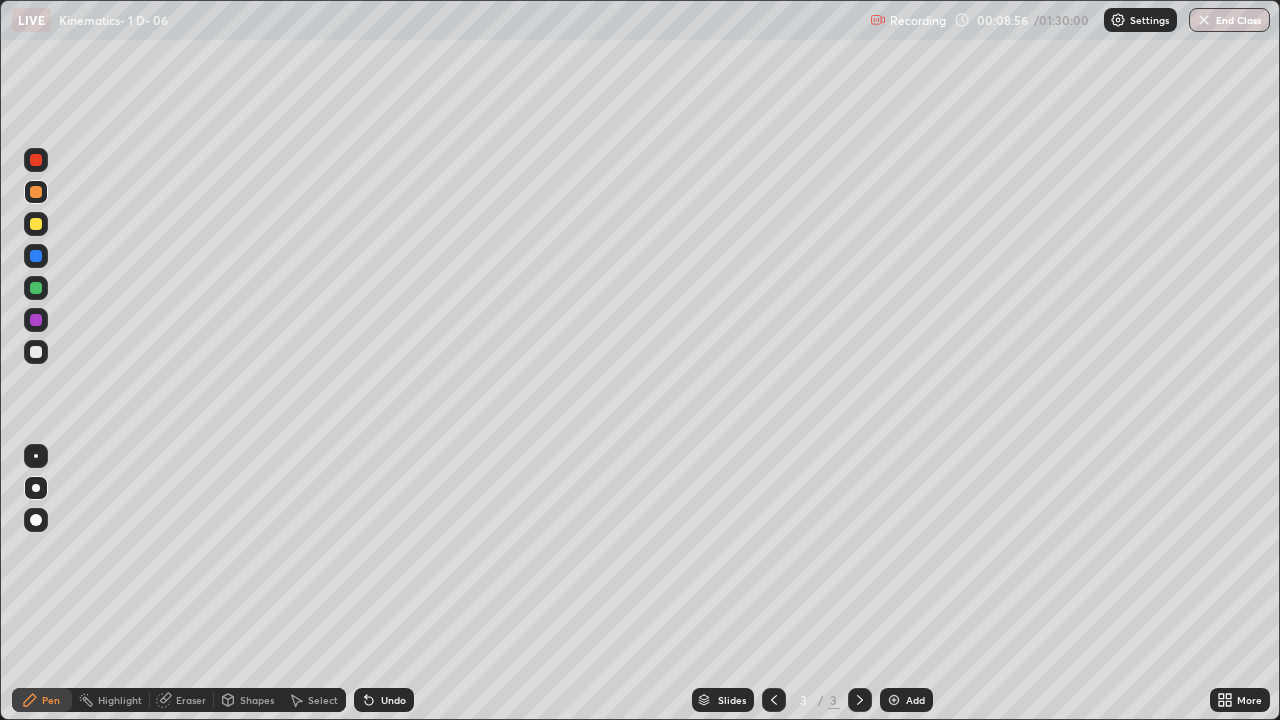 click at bounding box center [894, 700] 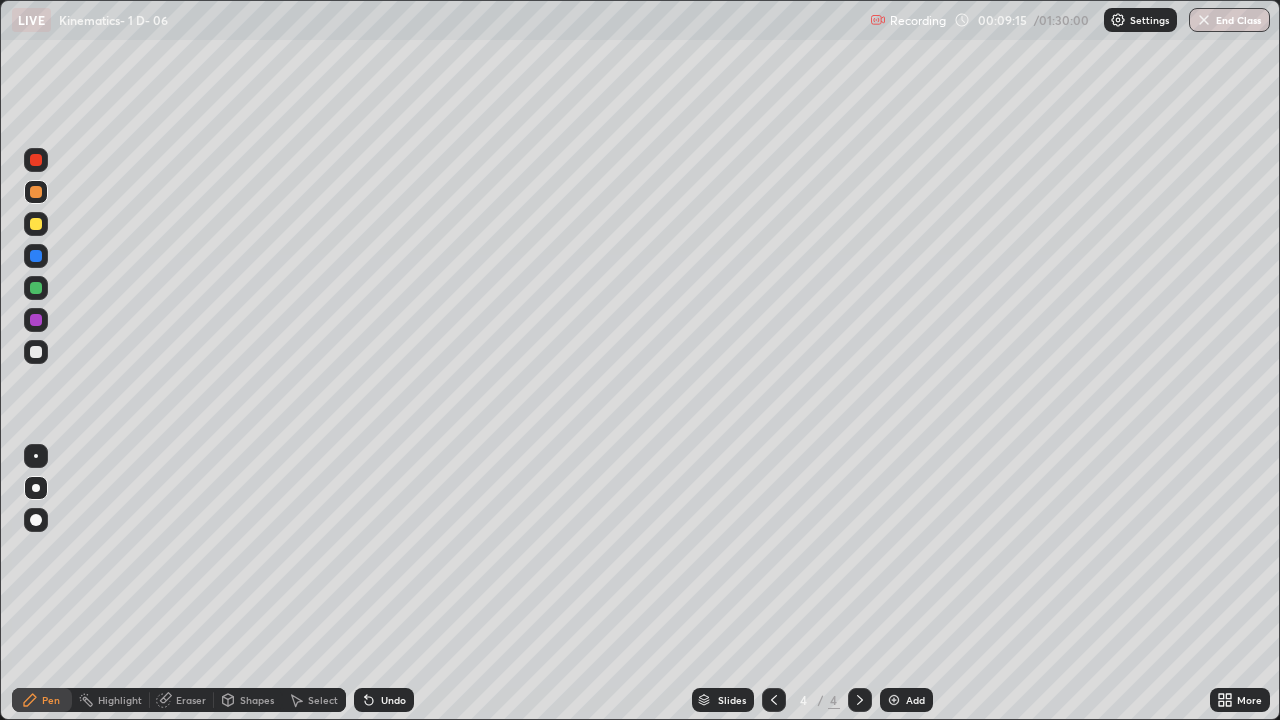click at bounding box center [36, 160] 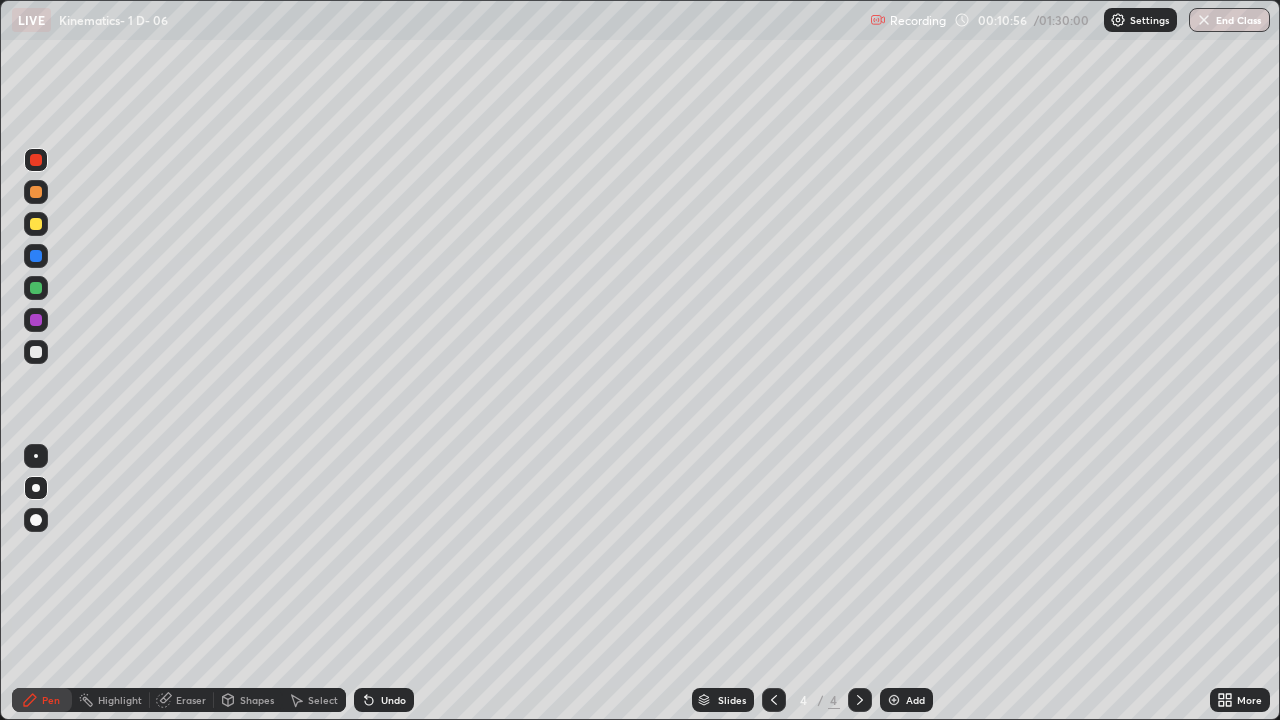 click on "Eraser" at bounding box center [191, 700] 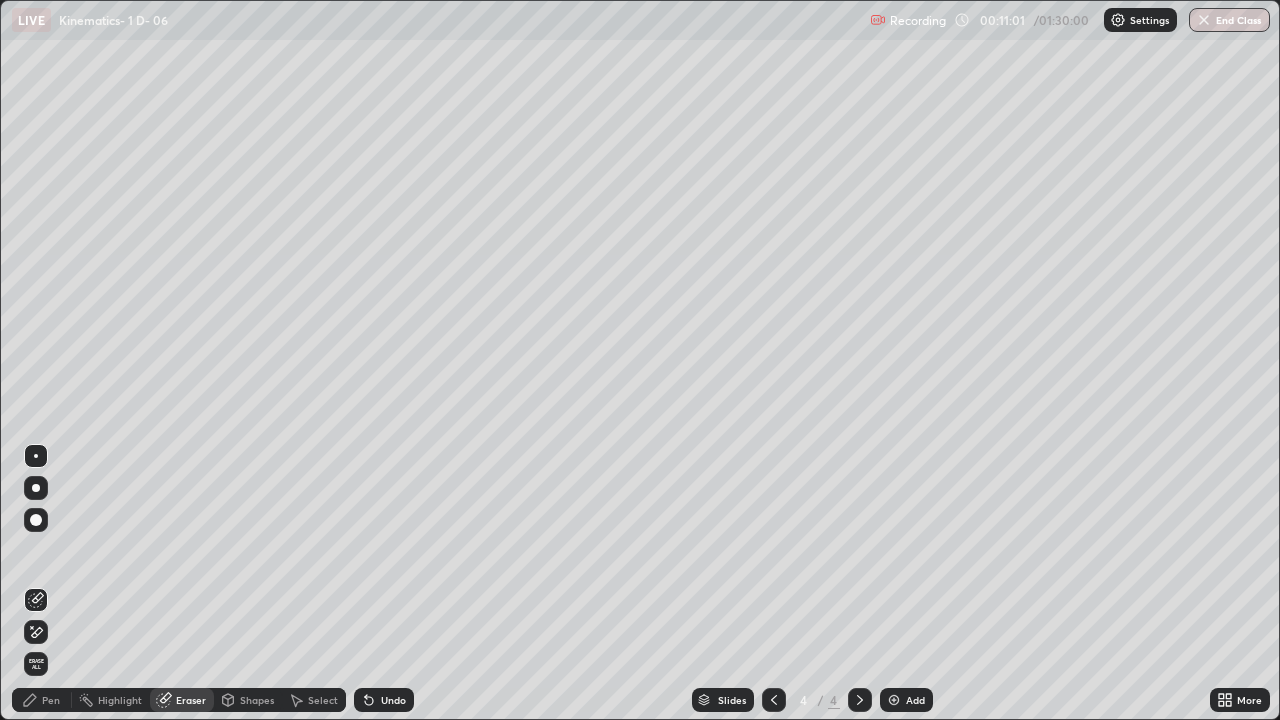 click on "Shapes" at bounding box center (248, 700) 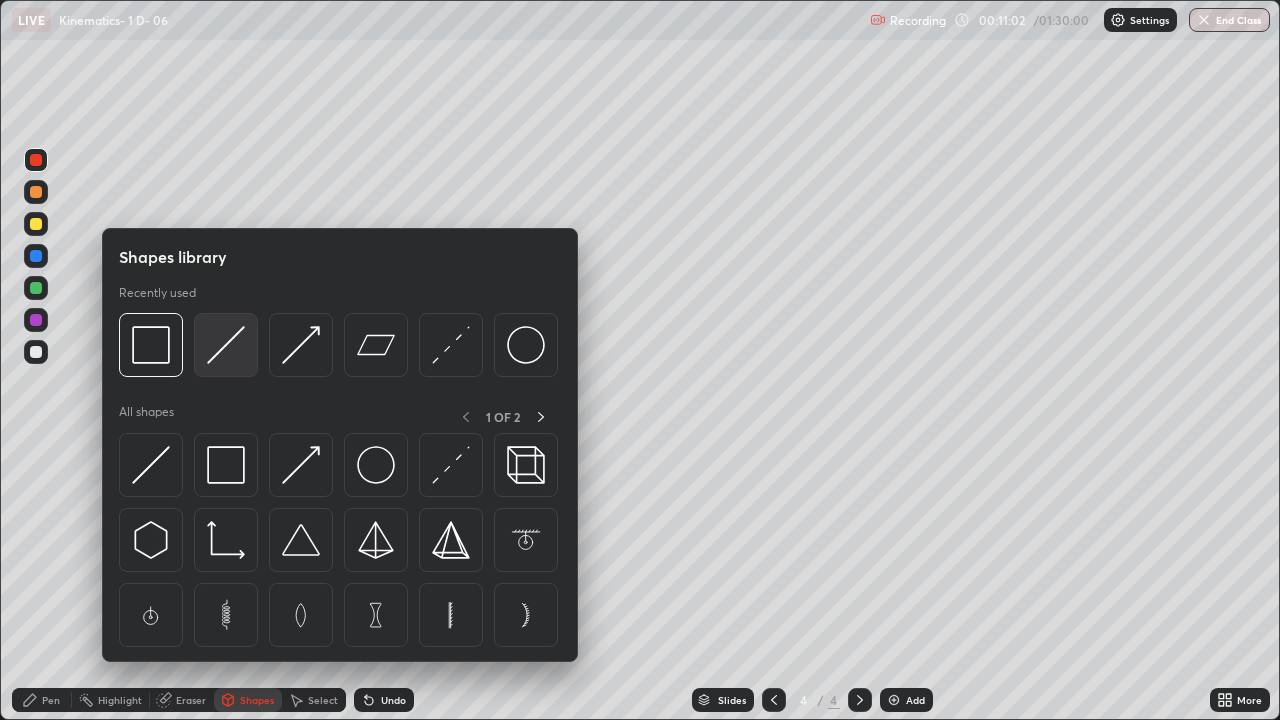 click at bounding box center [226, 345] 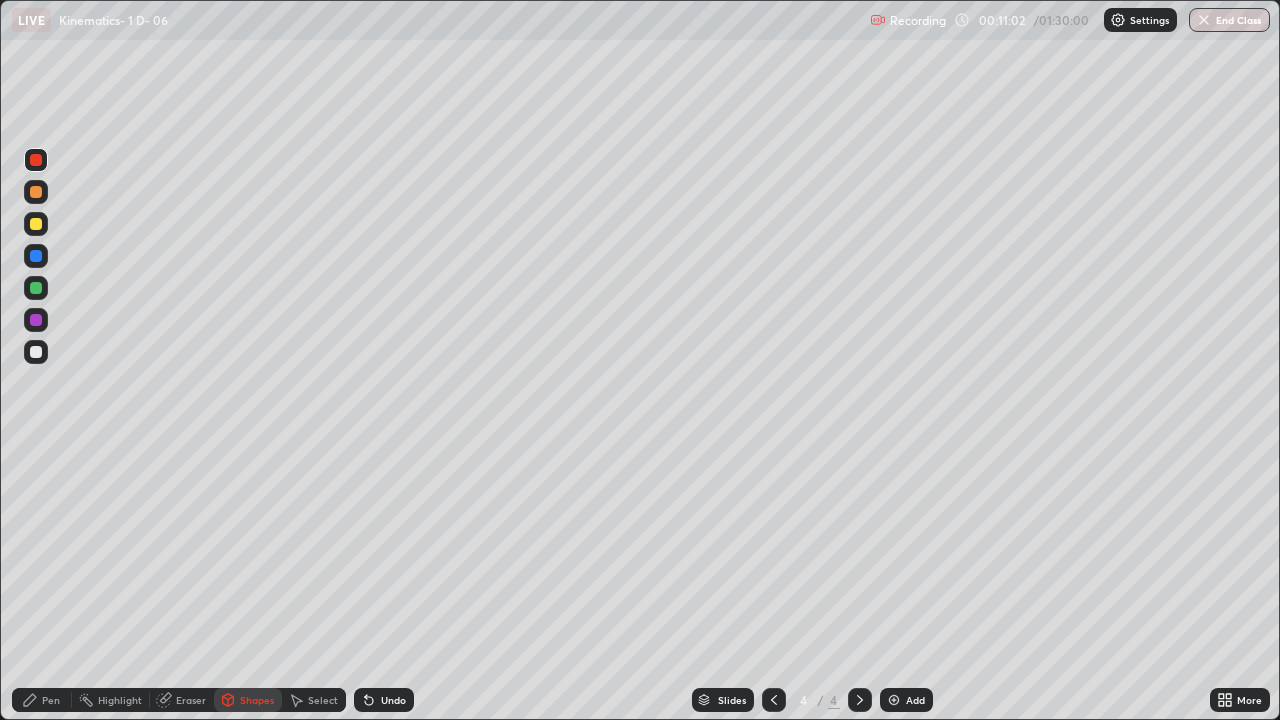 click at bounding box center [36, 288] 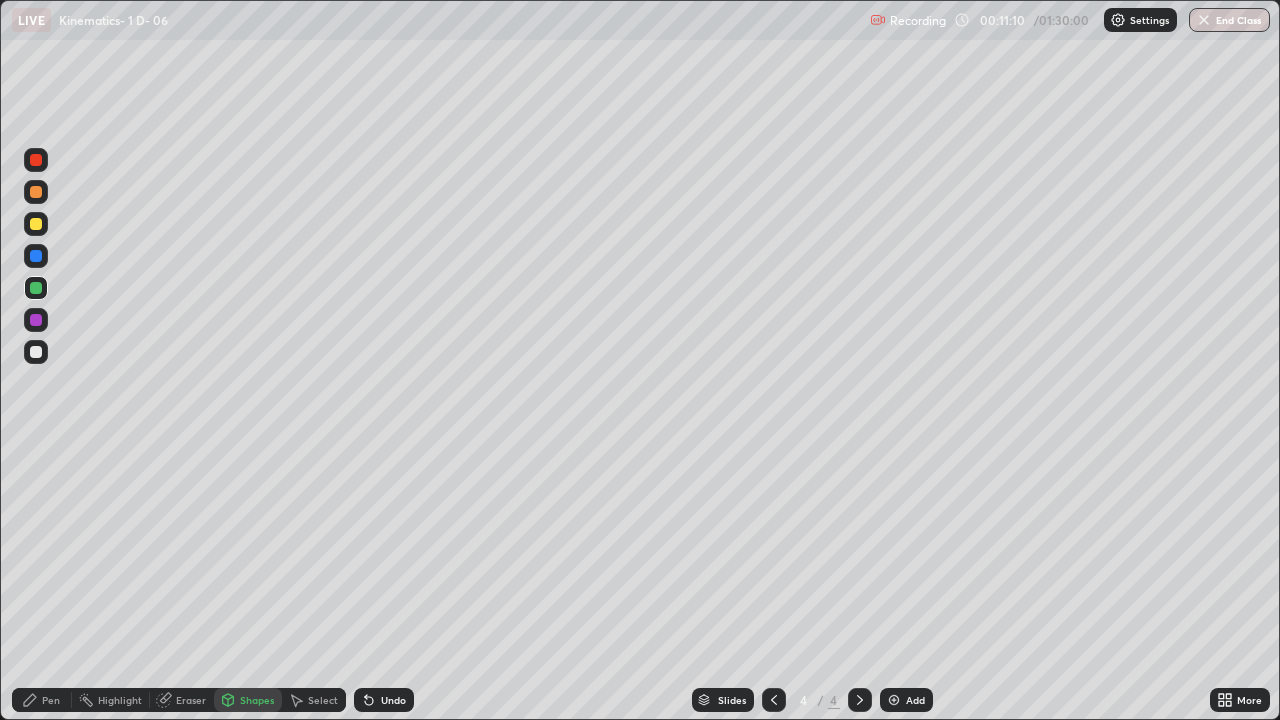 click on "Pen" at bounding box center [42, 700] 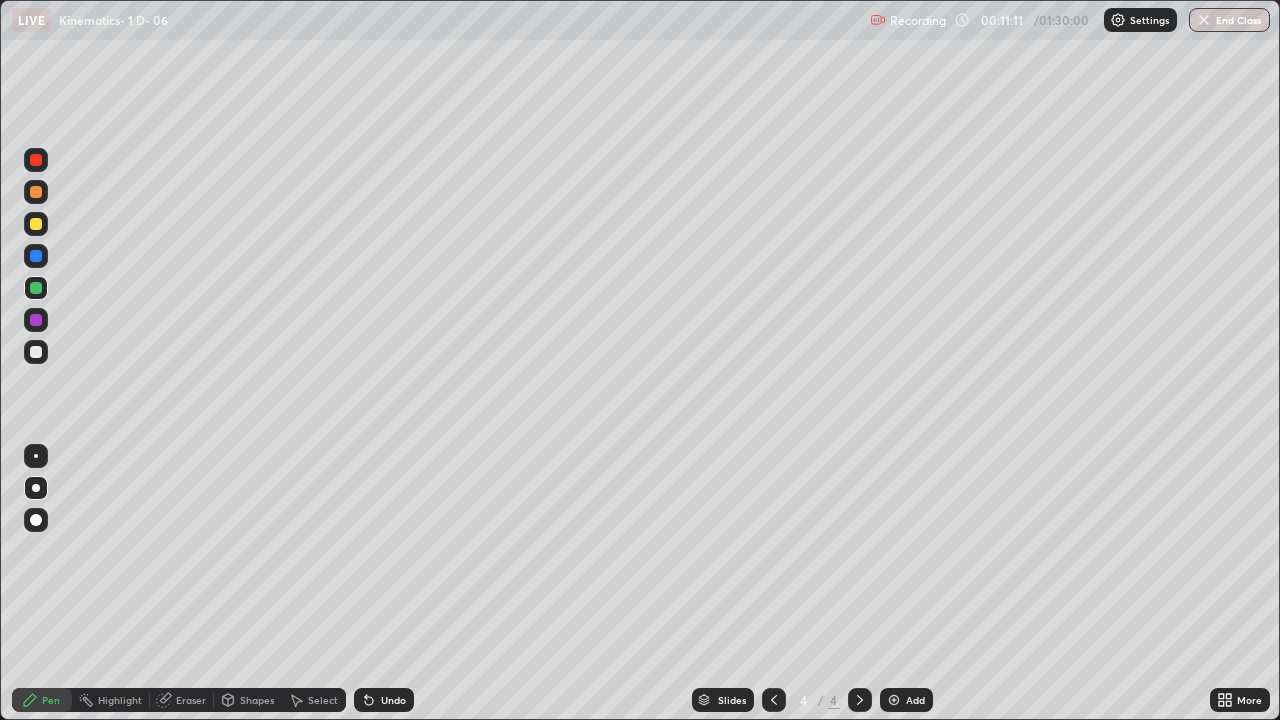 click at bounding box center (36, 160) 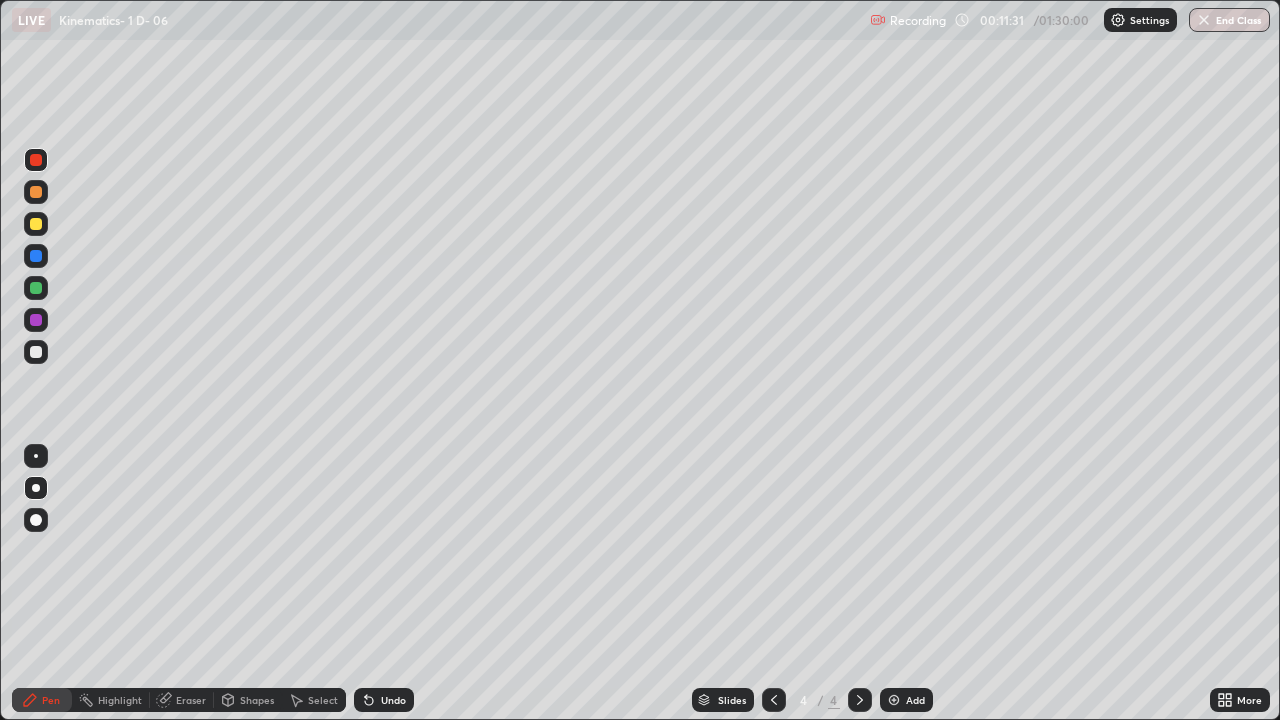 click at bounding box center [36, 288] 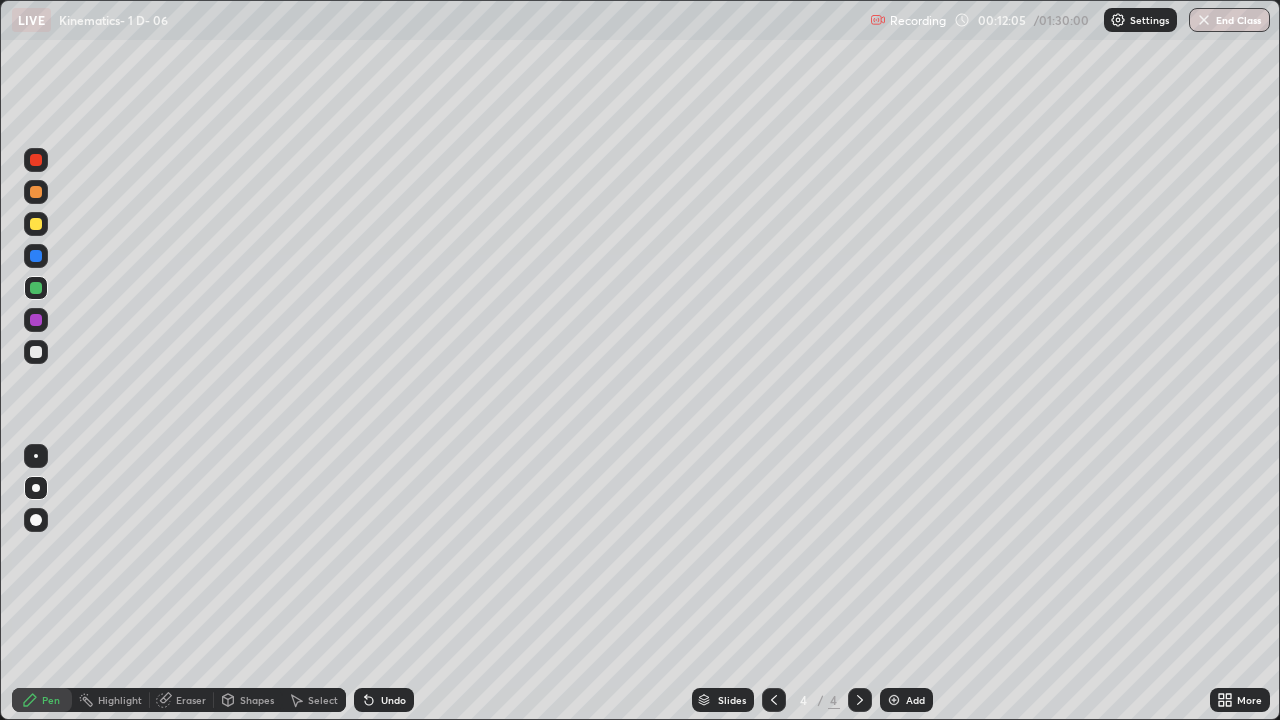click at bounding box center (36, 224) 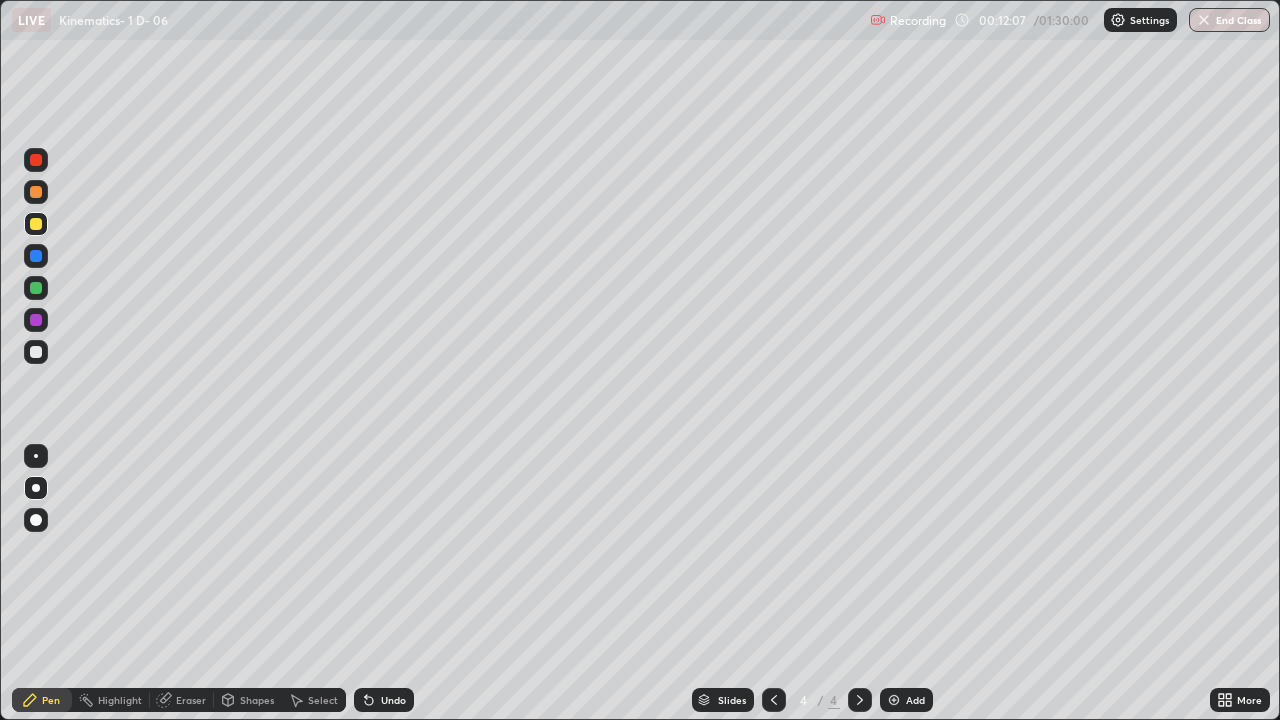 click on "Shapes" at bounding box center (248, 700) 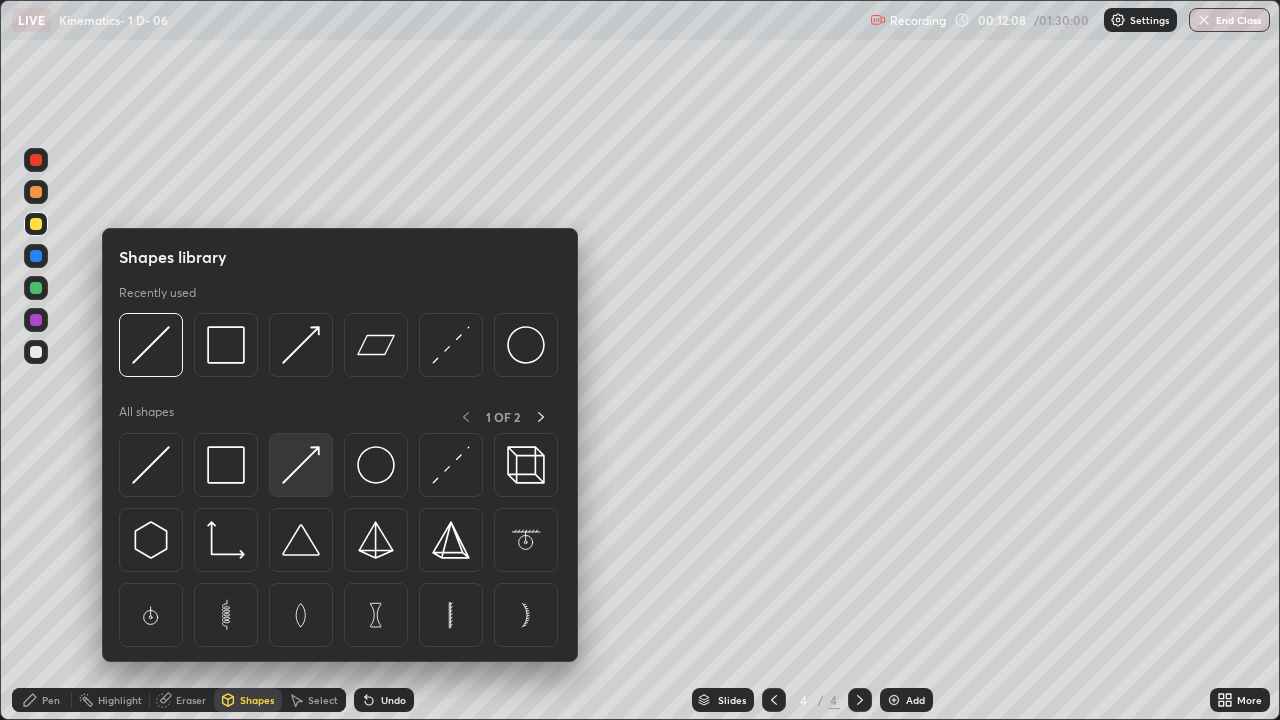click at bounding box center (301, 465) 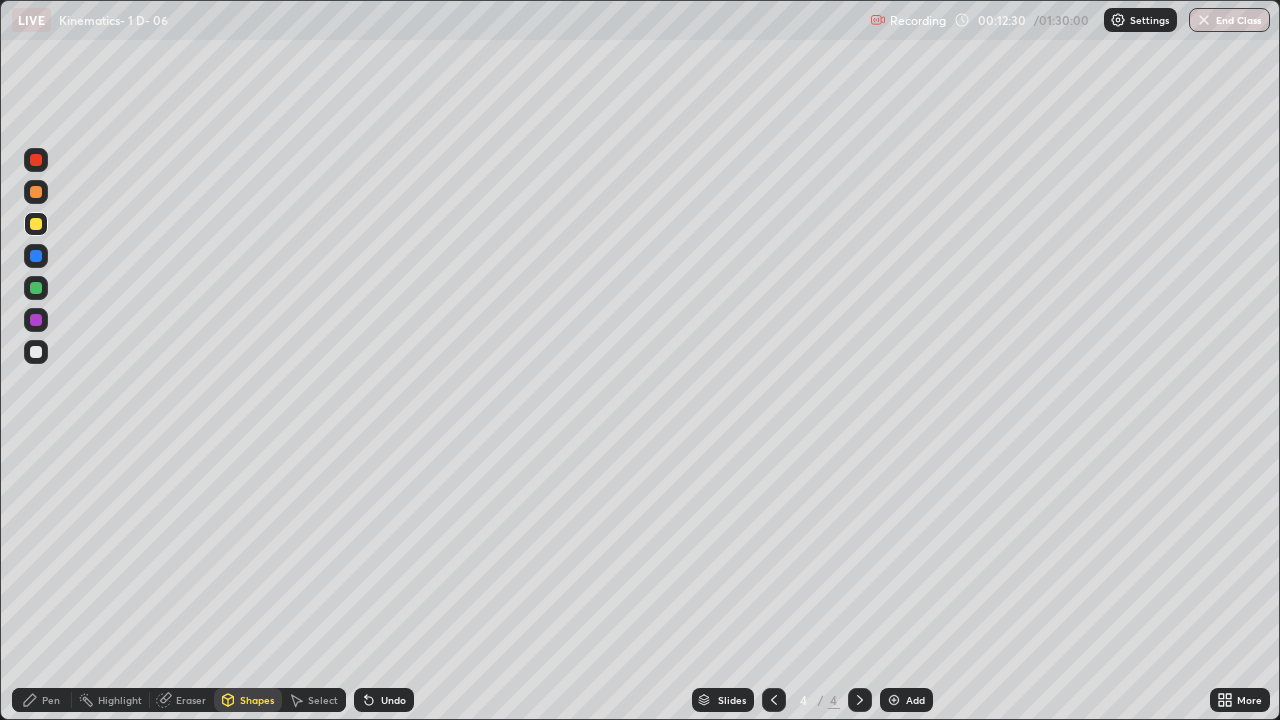 click on "Eraser" at bounding box center [191, 700] 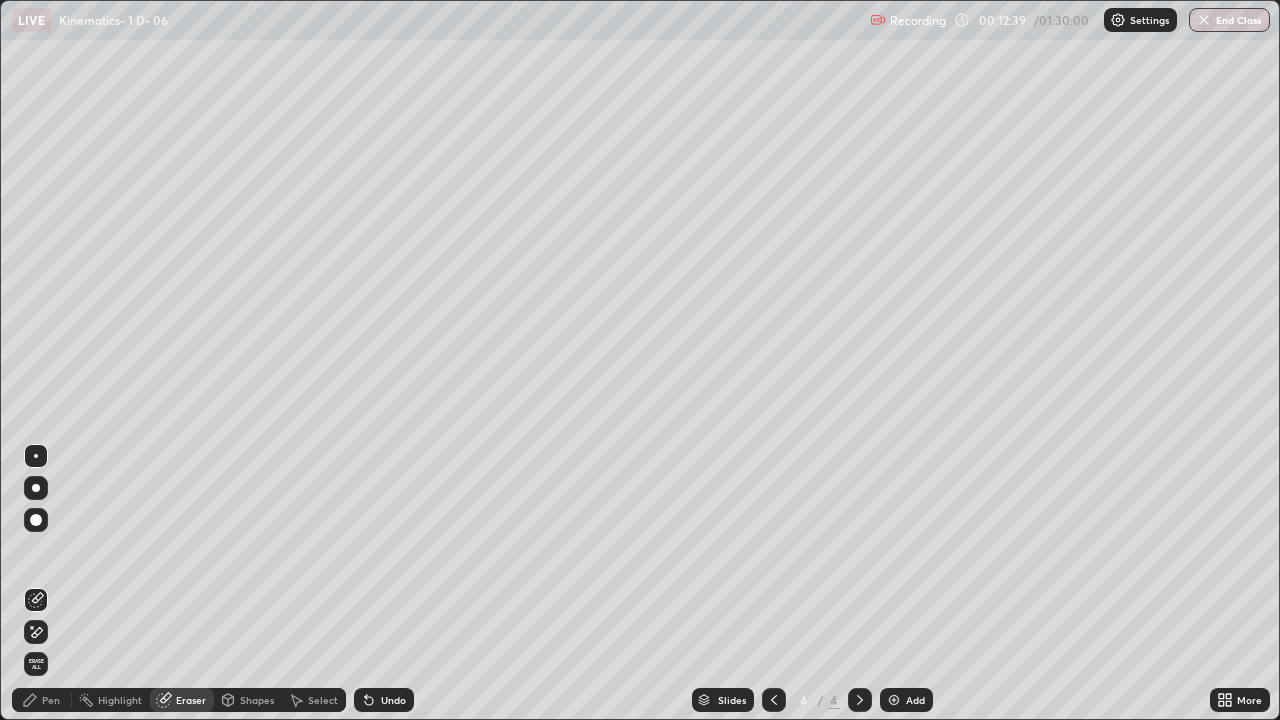 click on "Pen" at bounding box center [51, 700] 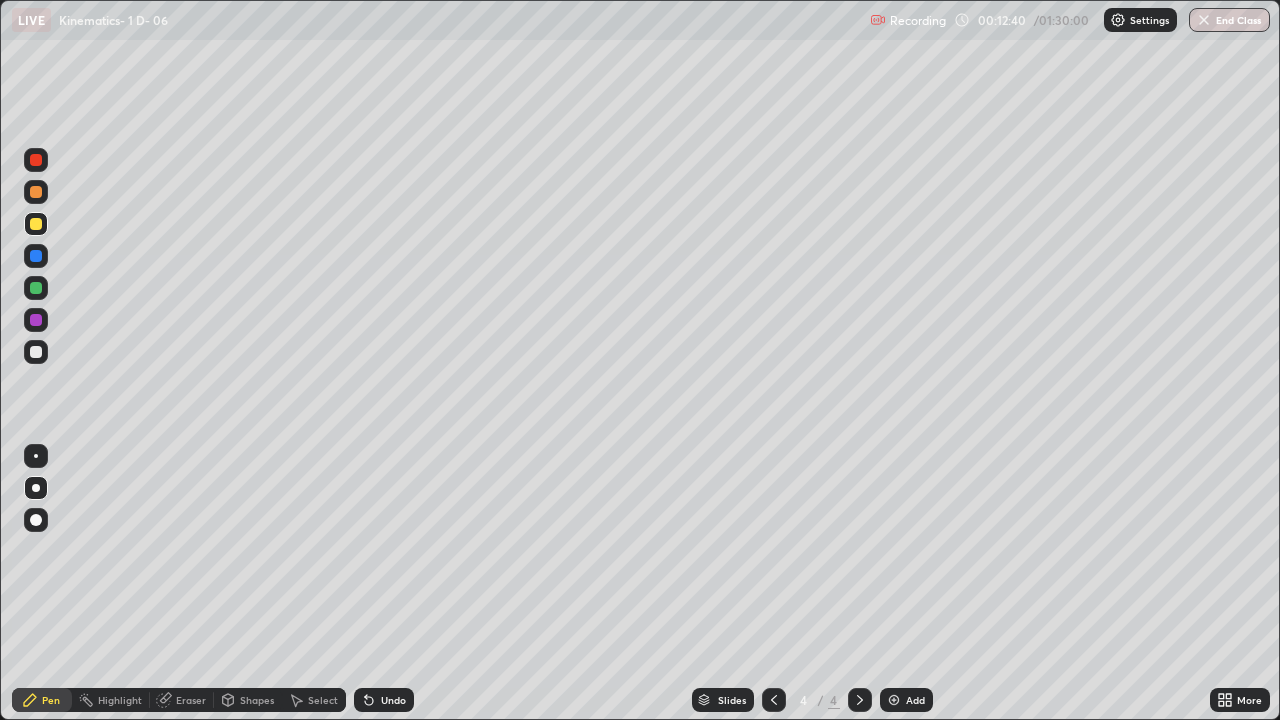 click at bounding box center [36, 160] 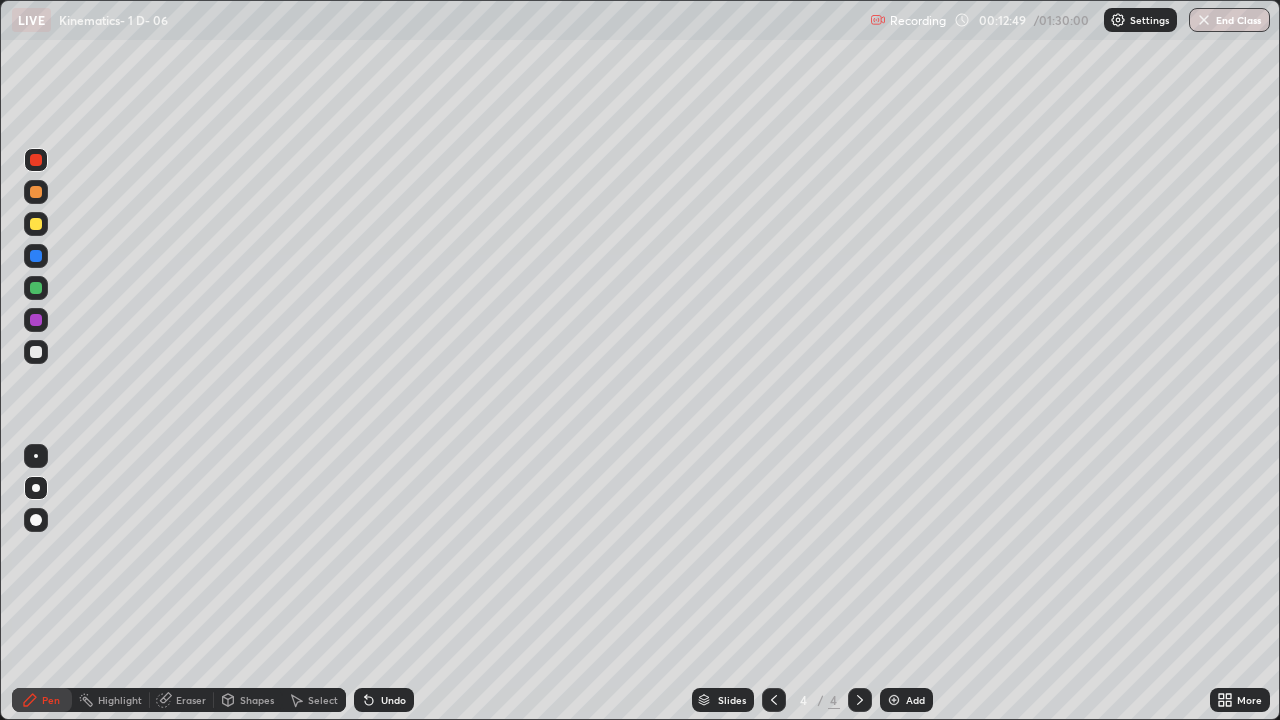 click at bounding box center (36, 352) 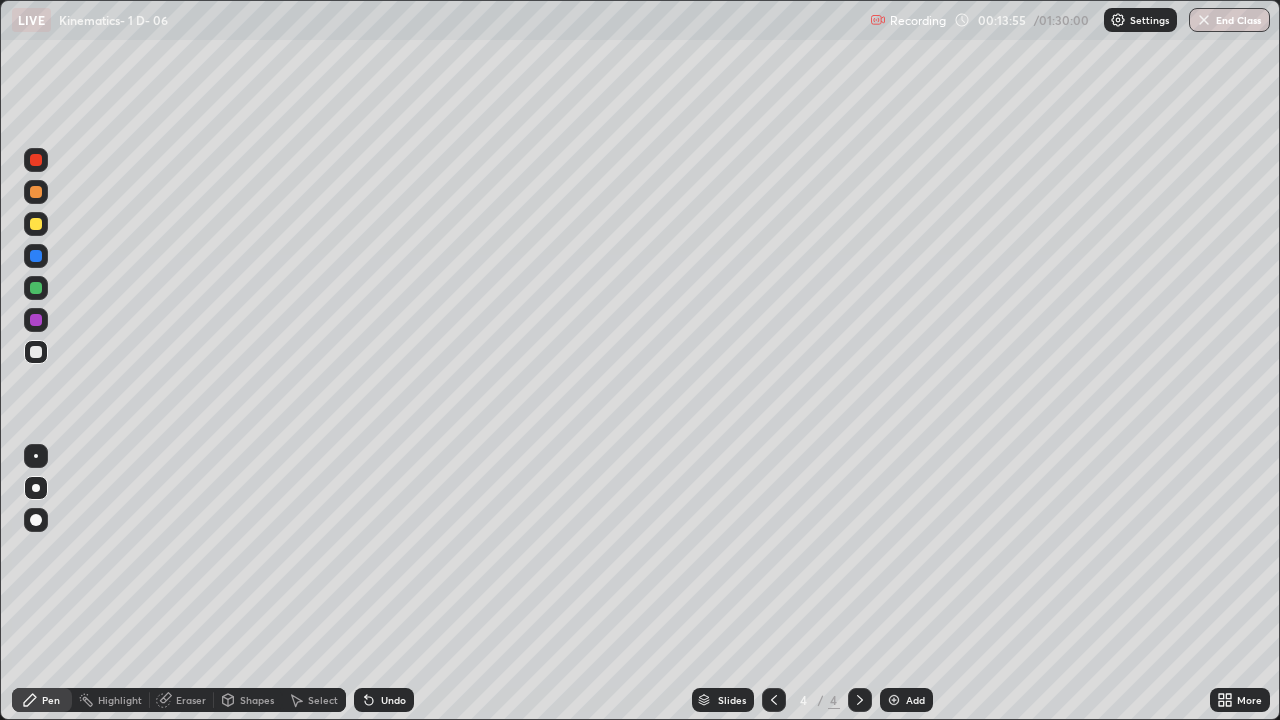 click on "Undo" at bounding box center [393, 700] 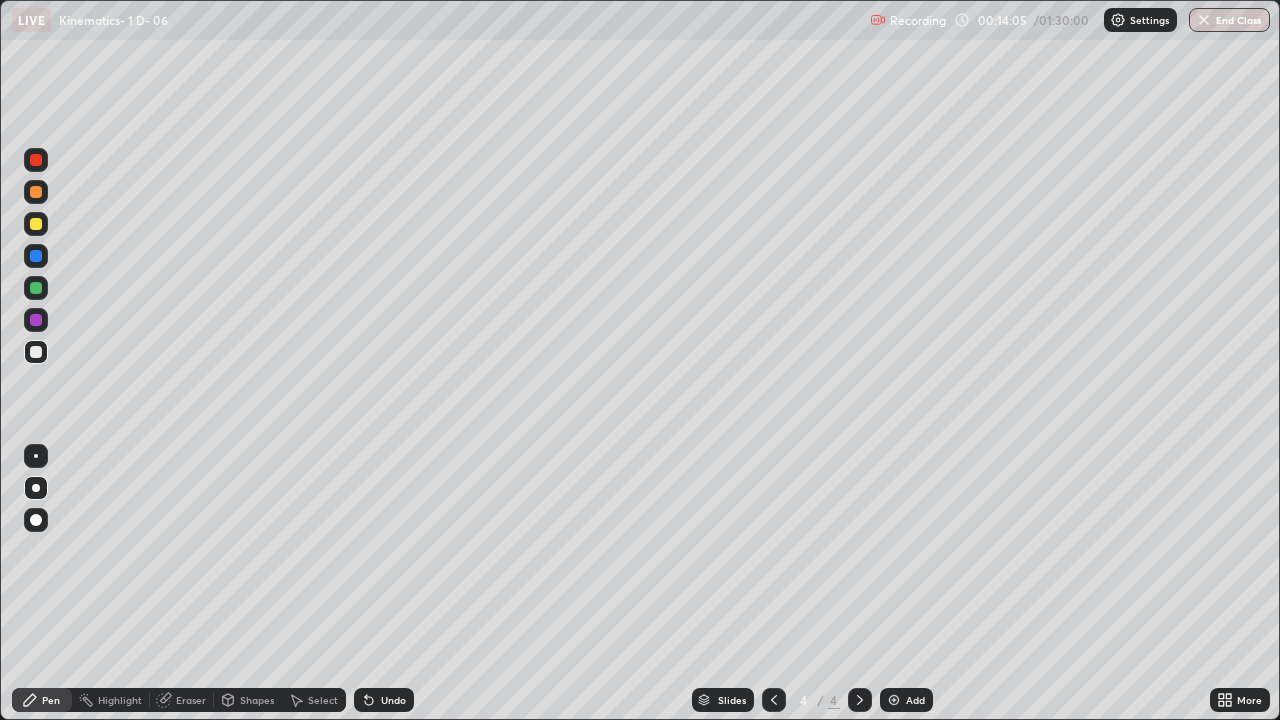 click on "Undo" at bounding box center (393, 700) 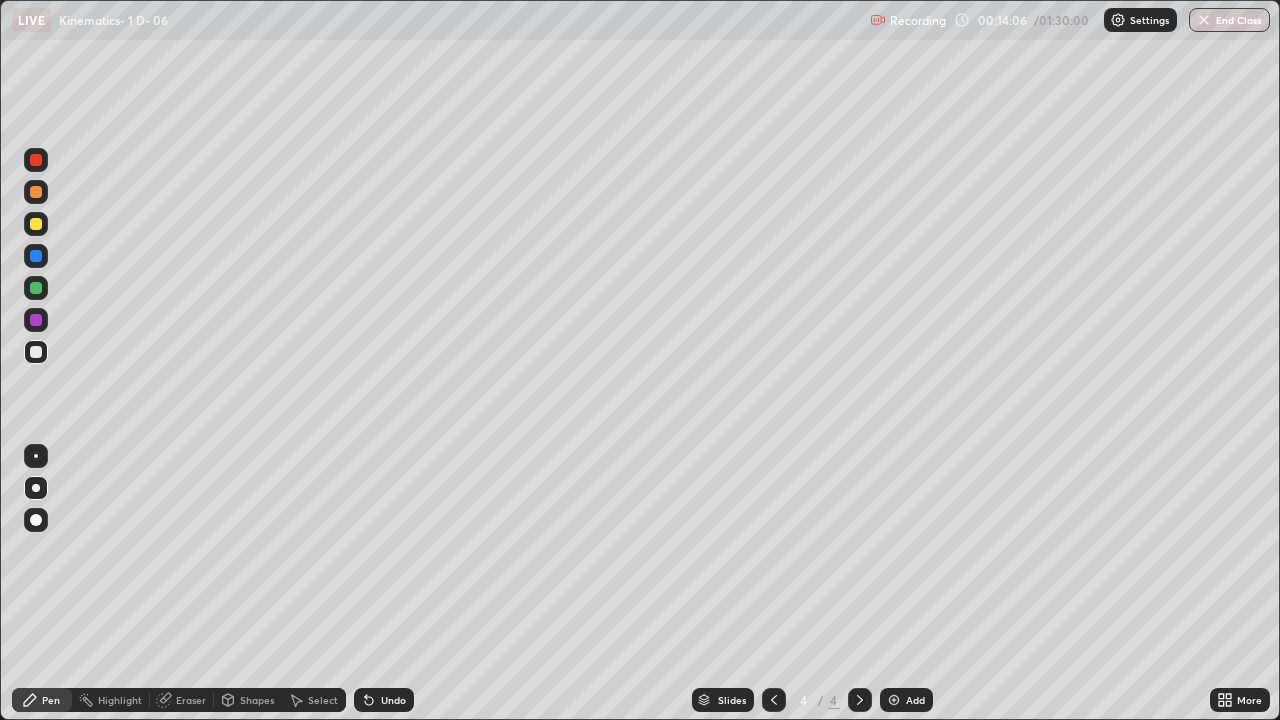 click on "Undo" at bounding box center (393, 700) 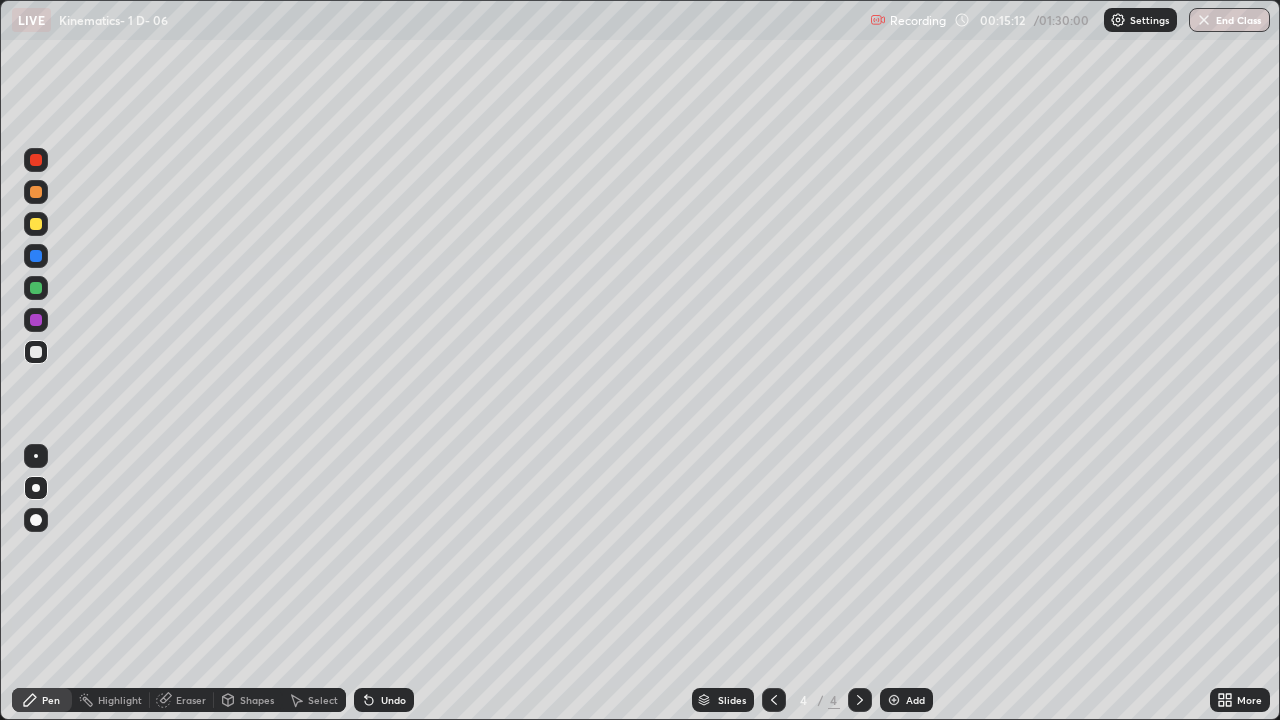 click on "Highlight" at bounding box center [111, 700] 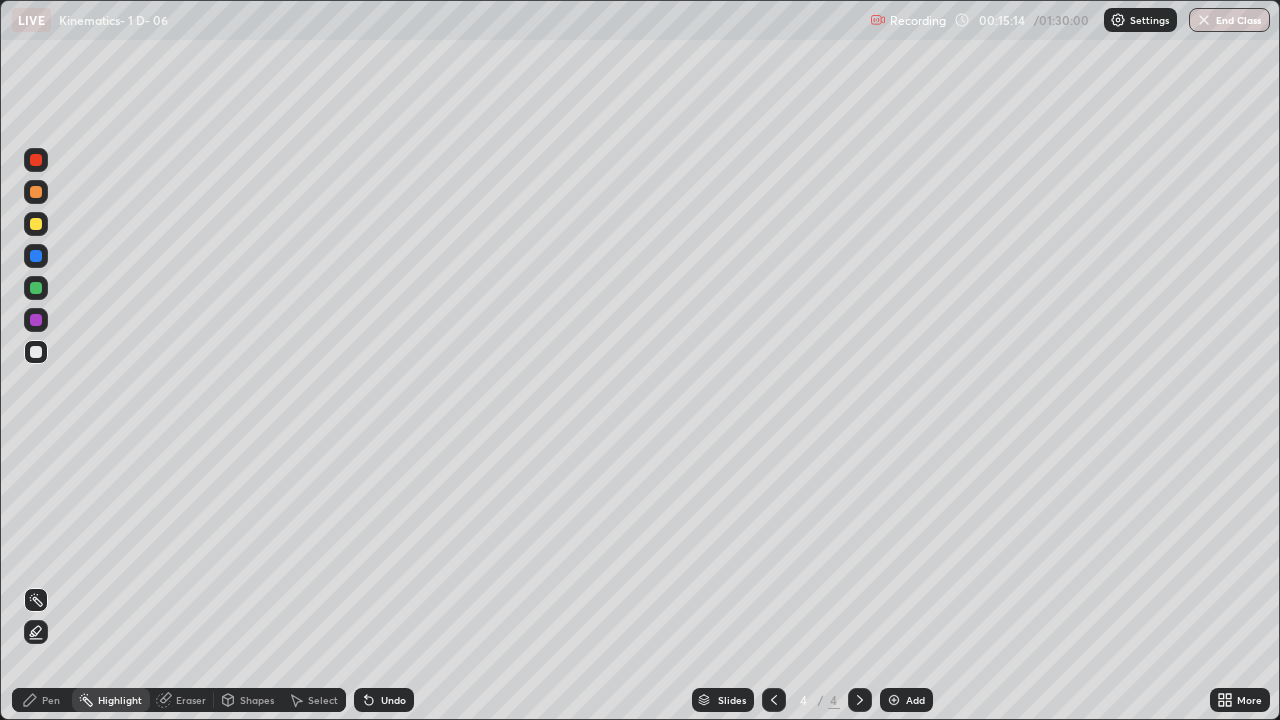 click on "Shapes" at bounding box center [248, 700] 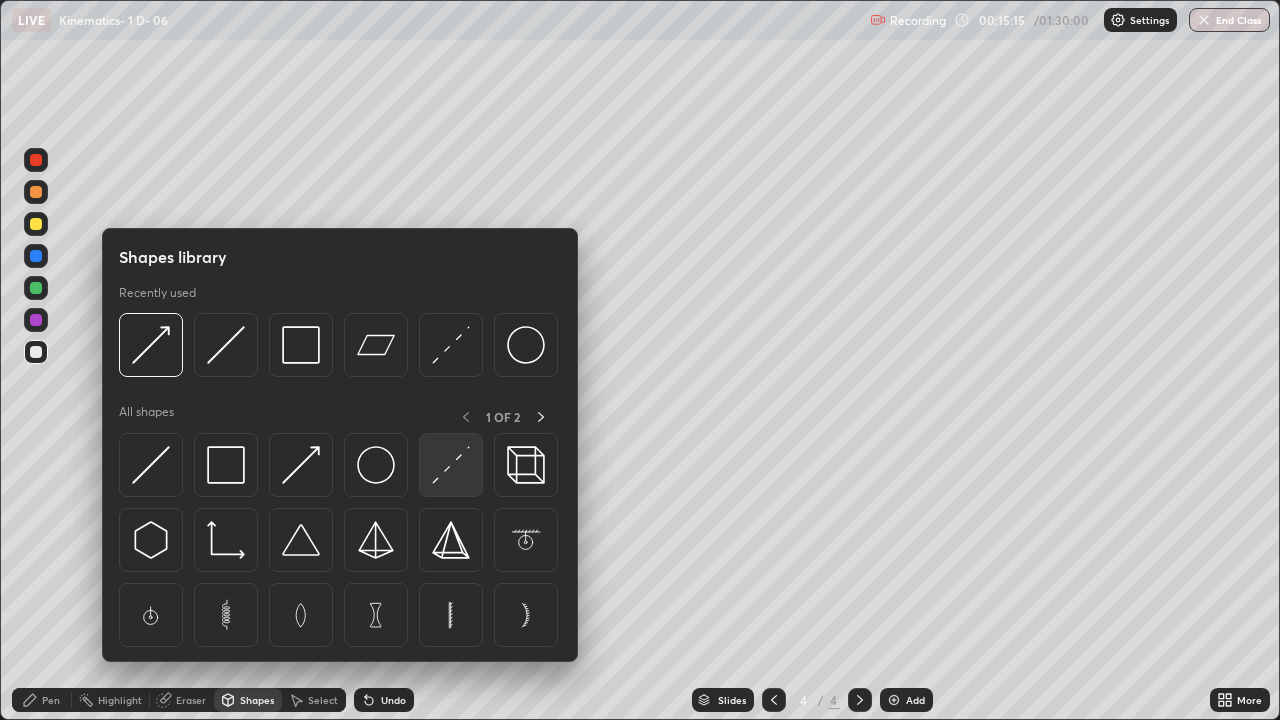 click at bounding box center (451, 465) 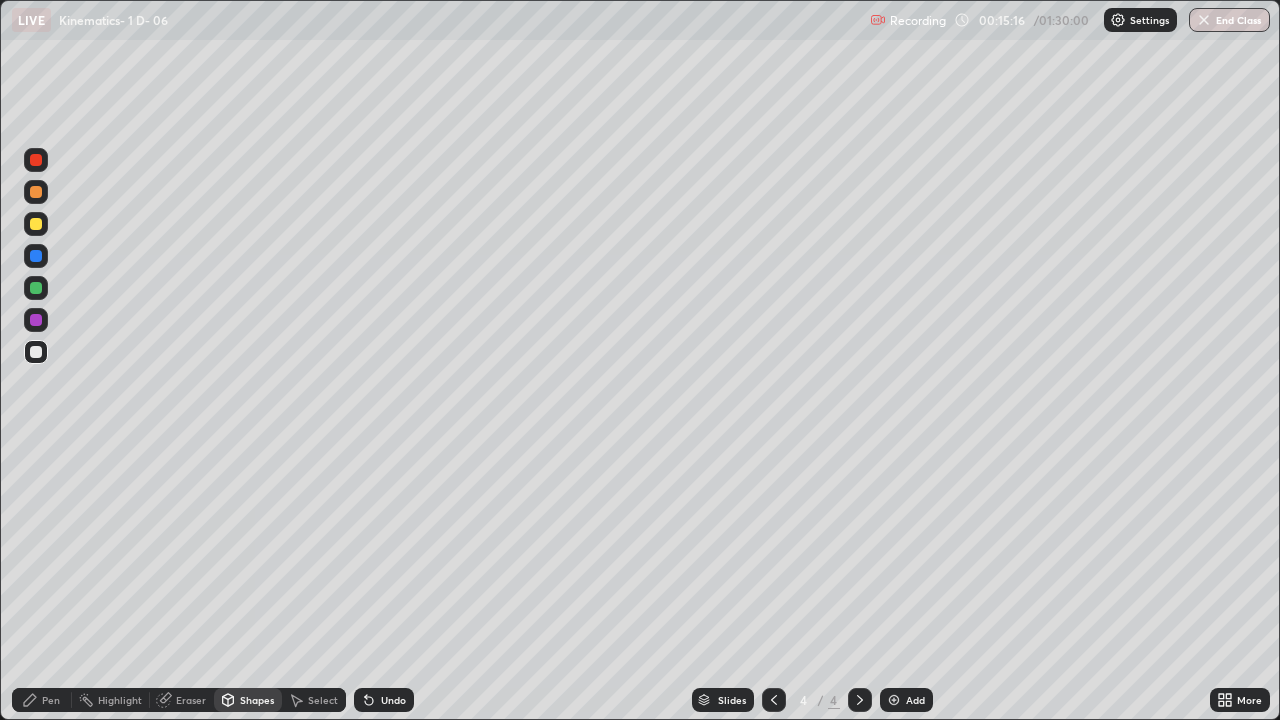 click at bounding box center [36, 320] 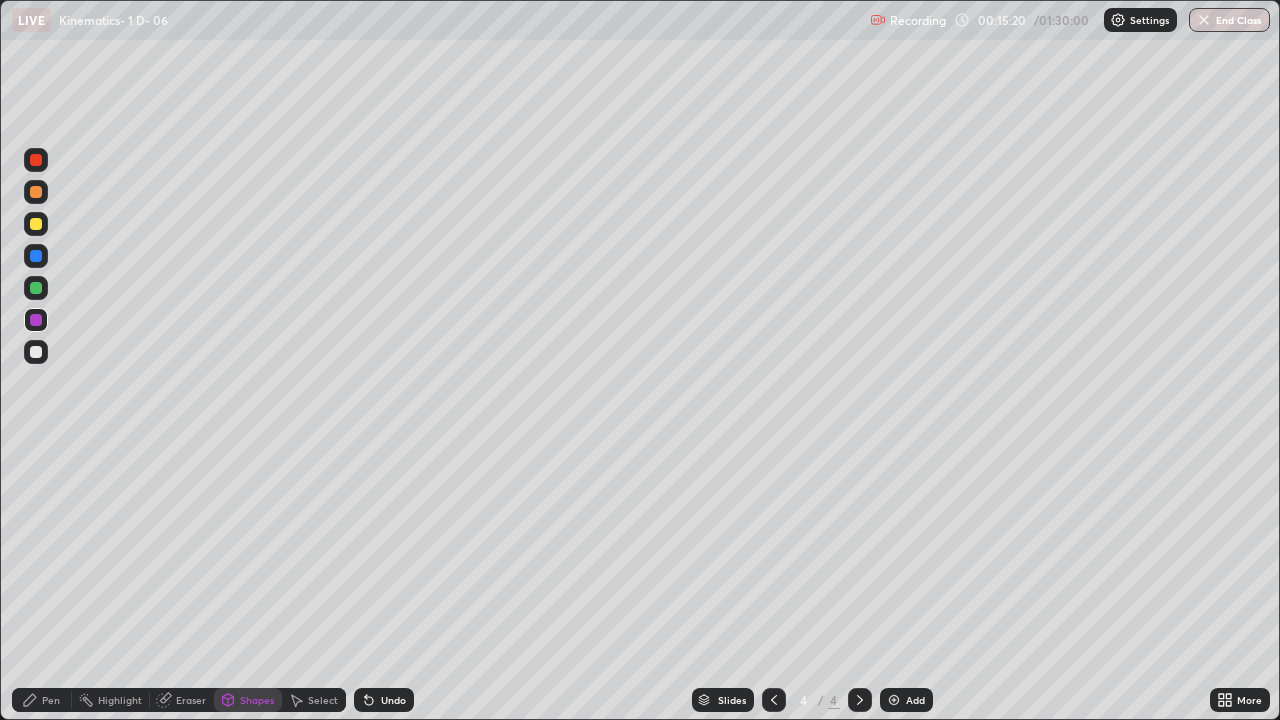 click on "Pen" at bounding box center [42, 700] 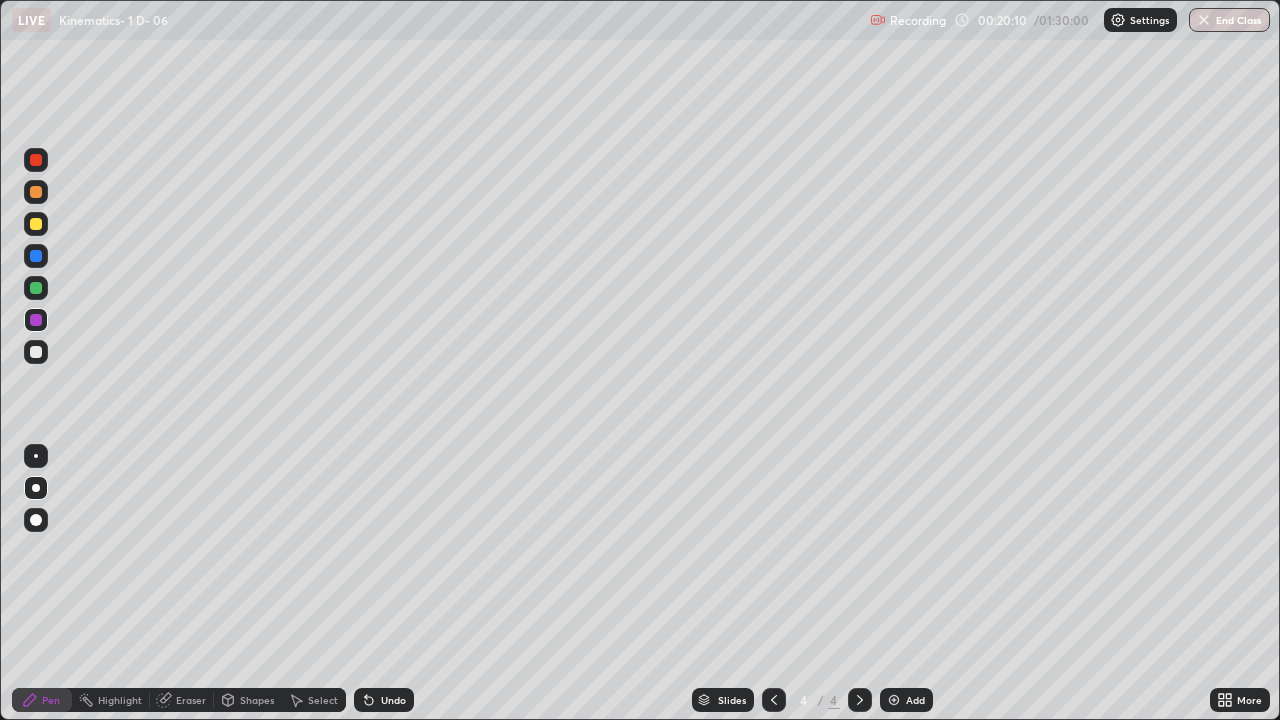 click on "Add" at bounding box center [906, 700] 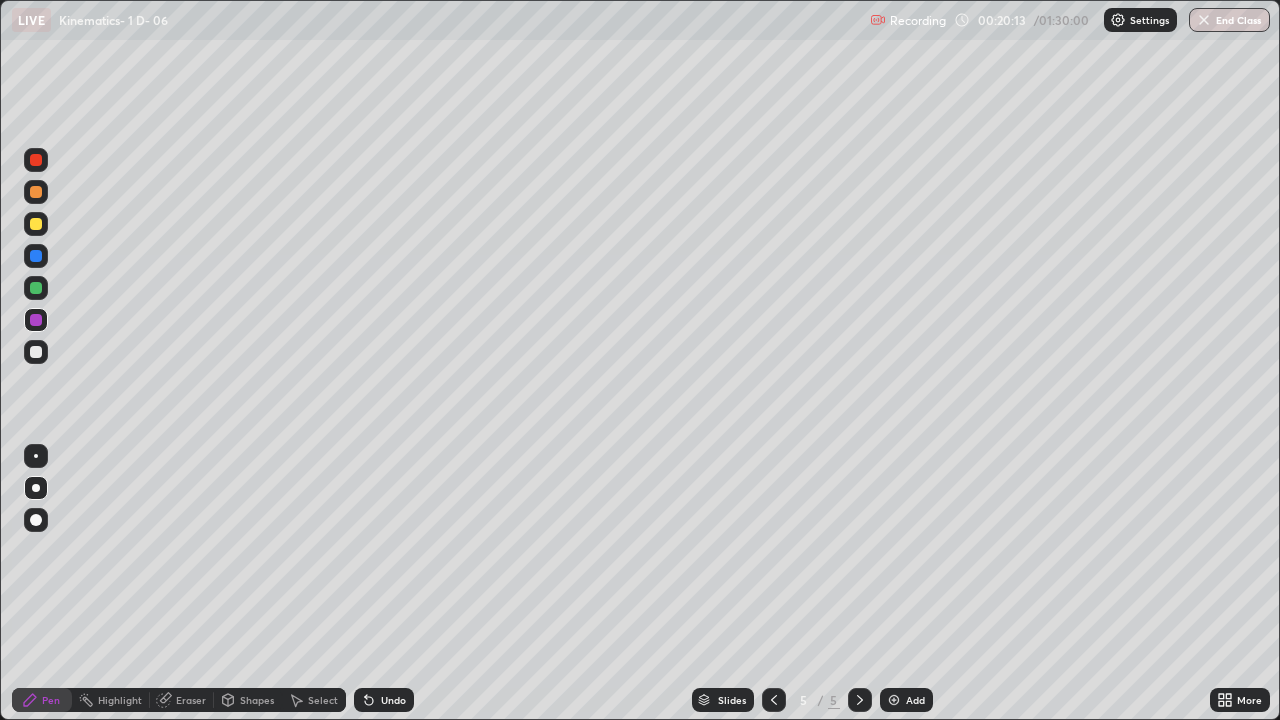 click at bounding box center [36, 160] 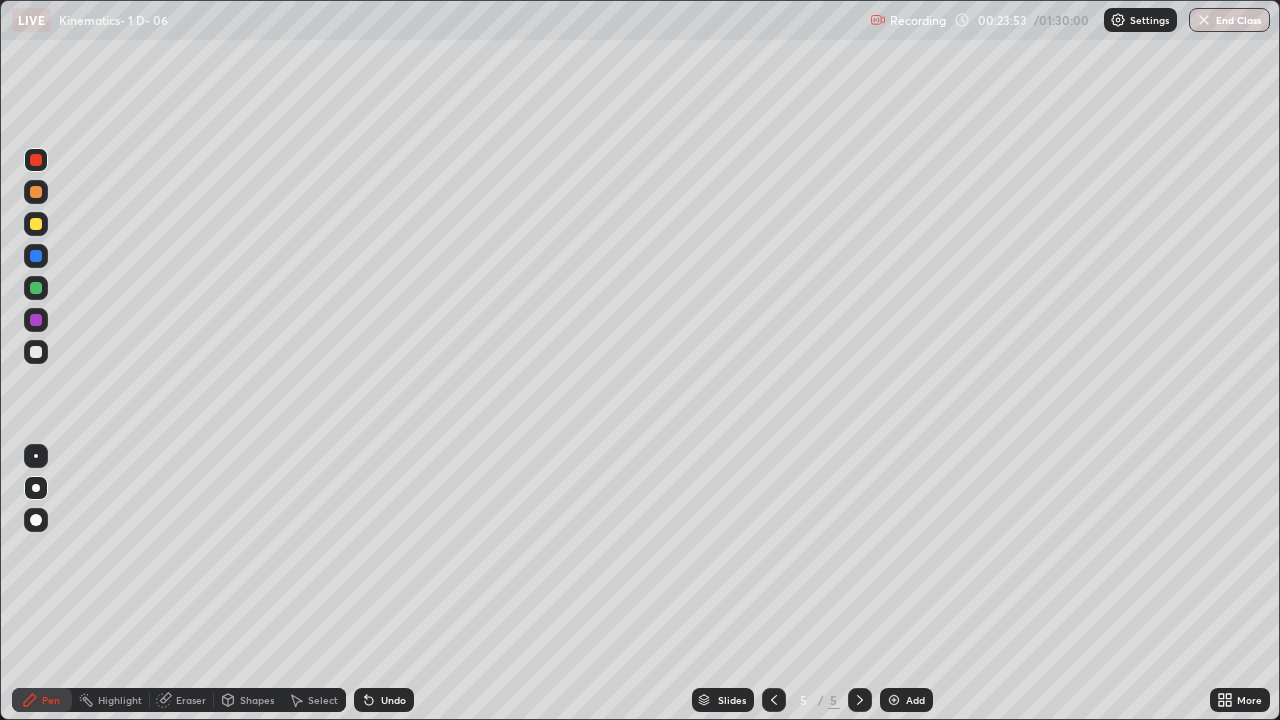click at bounding box center [36, 352] 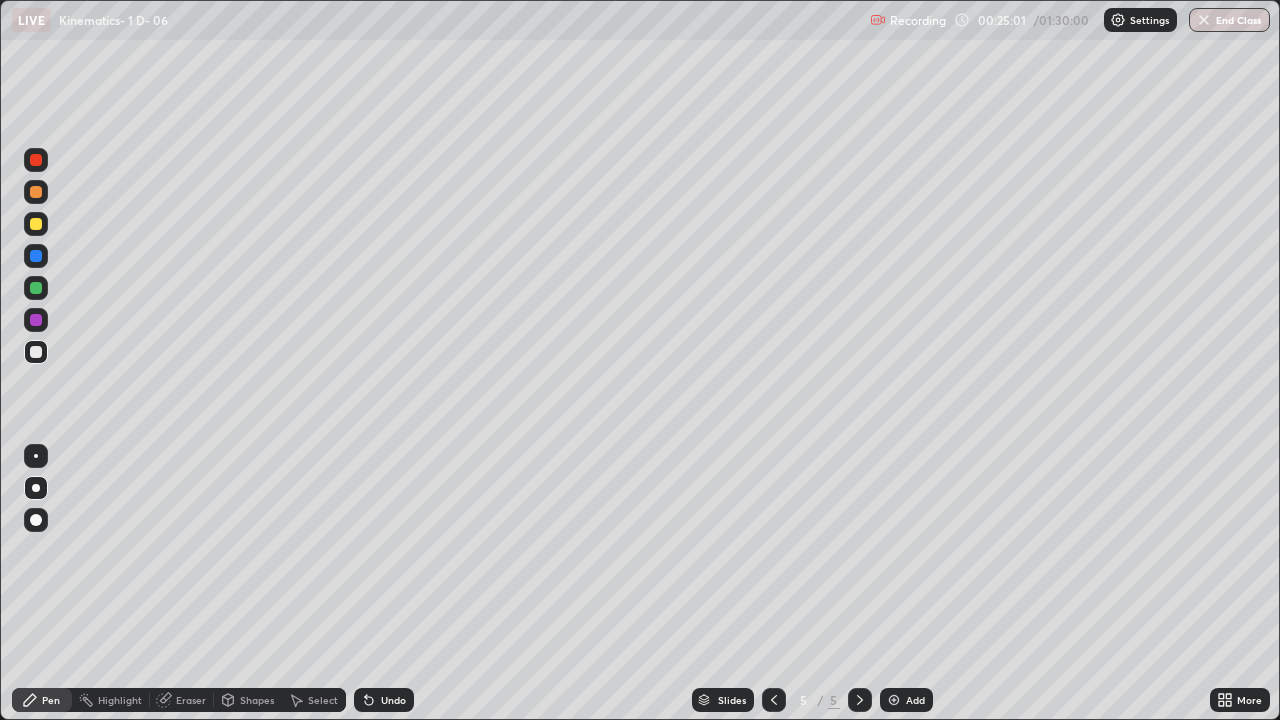 click at bounding box center (36, 288) 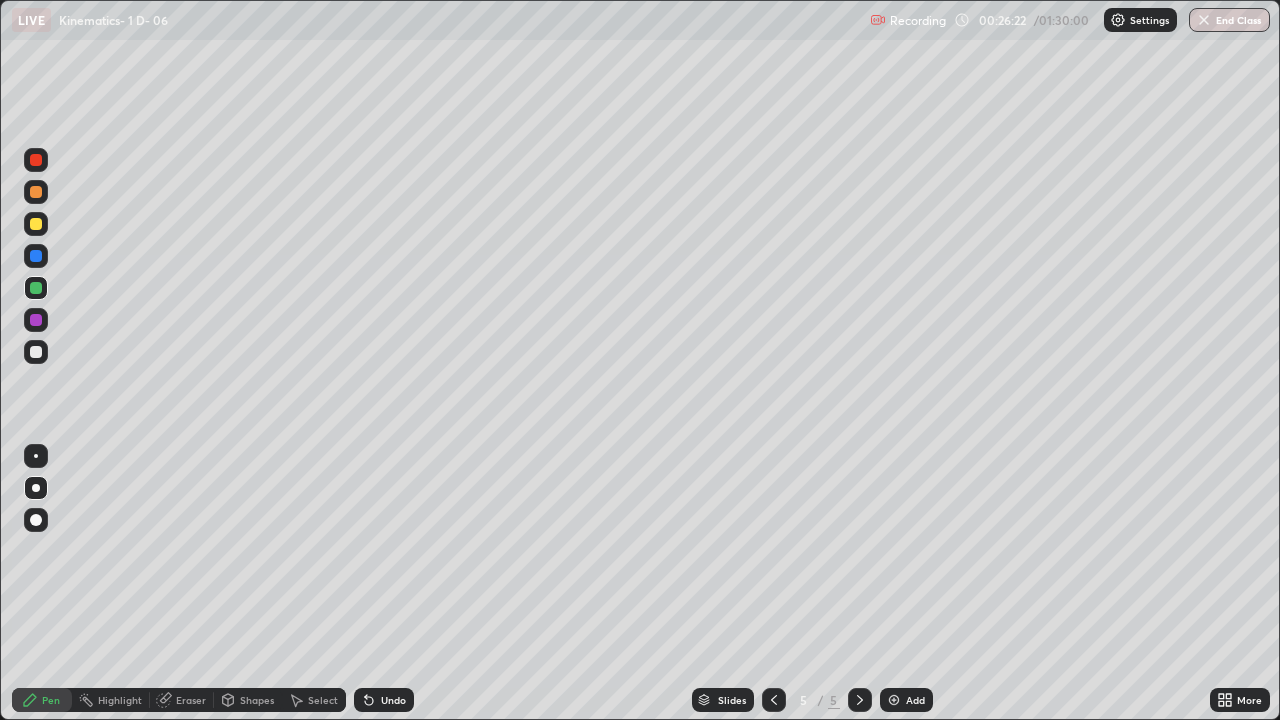 click at bounding box center (36, 352) 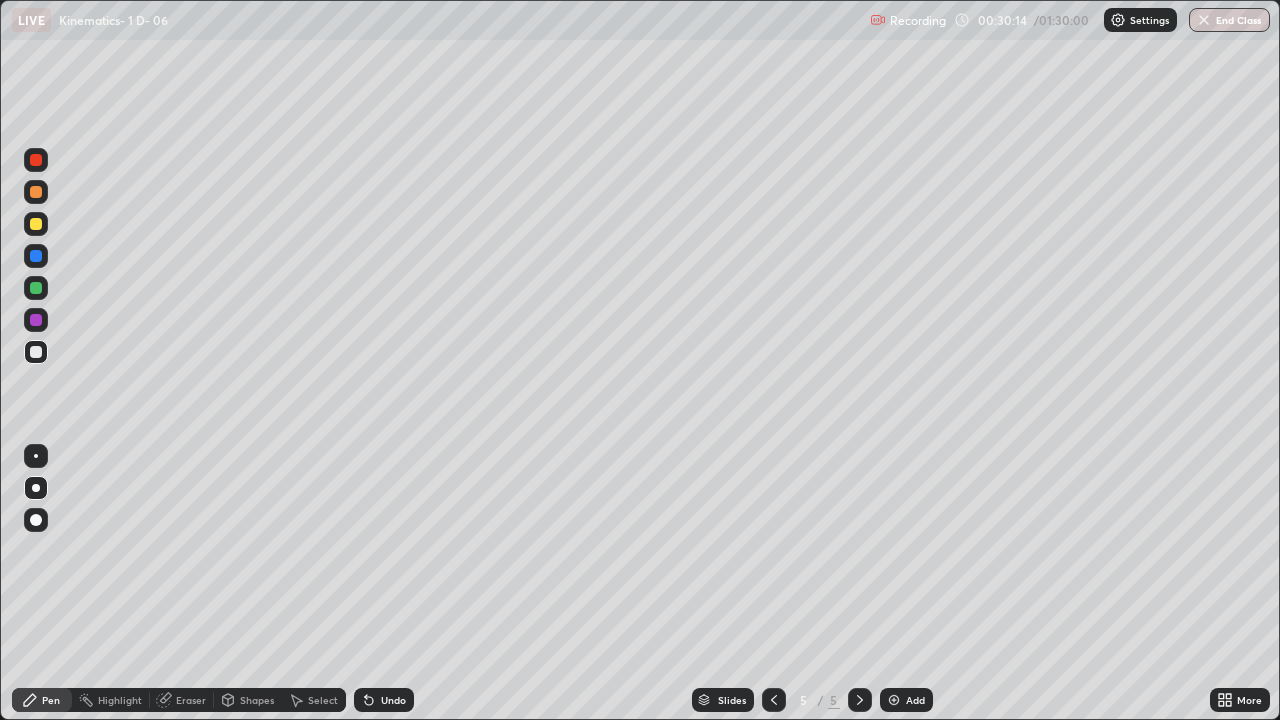 click on "Add" at bounding box center (906, 700) 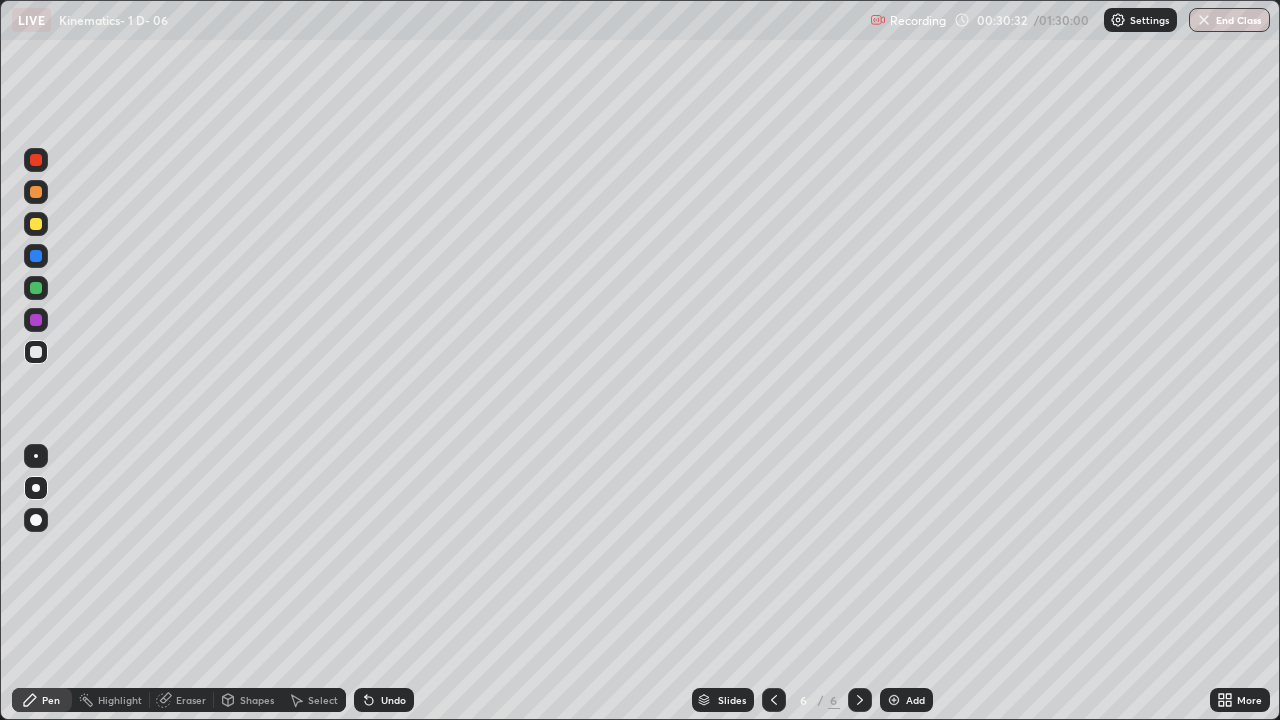 click on "Undo" at bounding box center [393, 700] 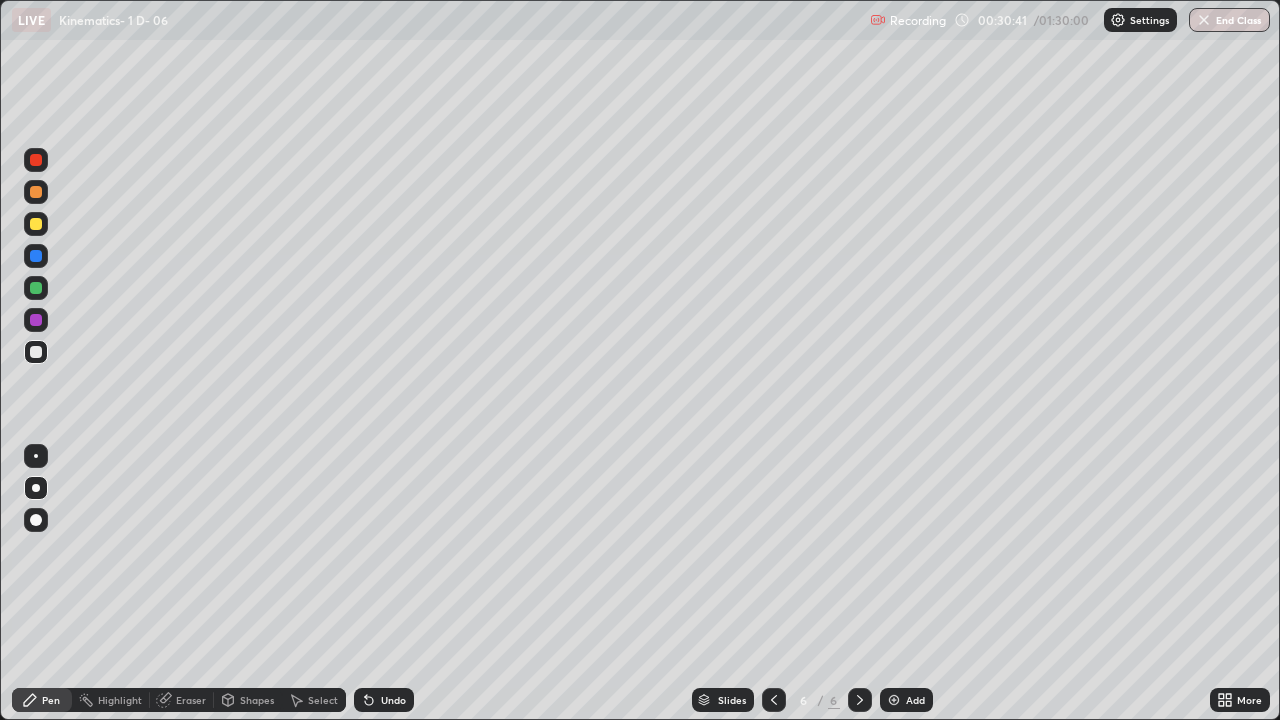 click on "Undo" at bounding box center [393, 700] 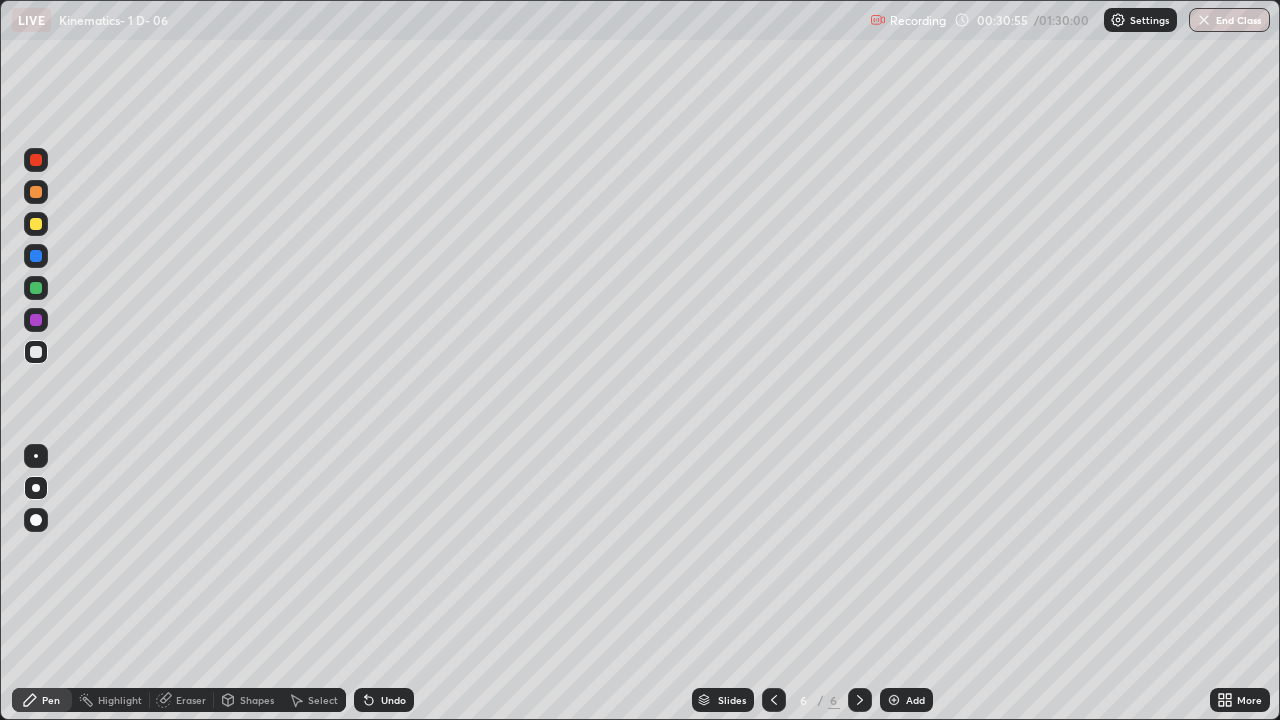 click at bounding box center [36, 192] 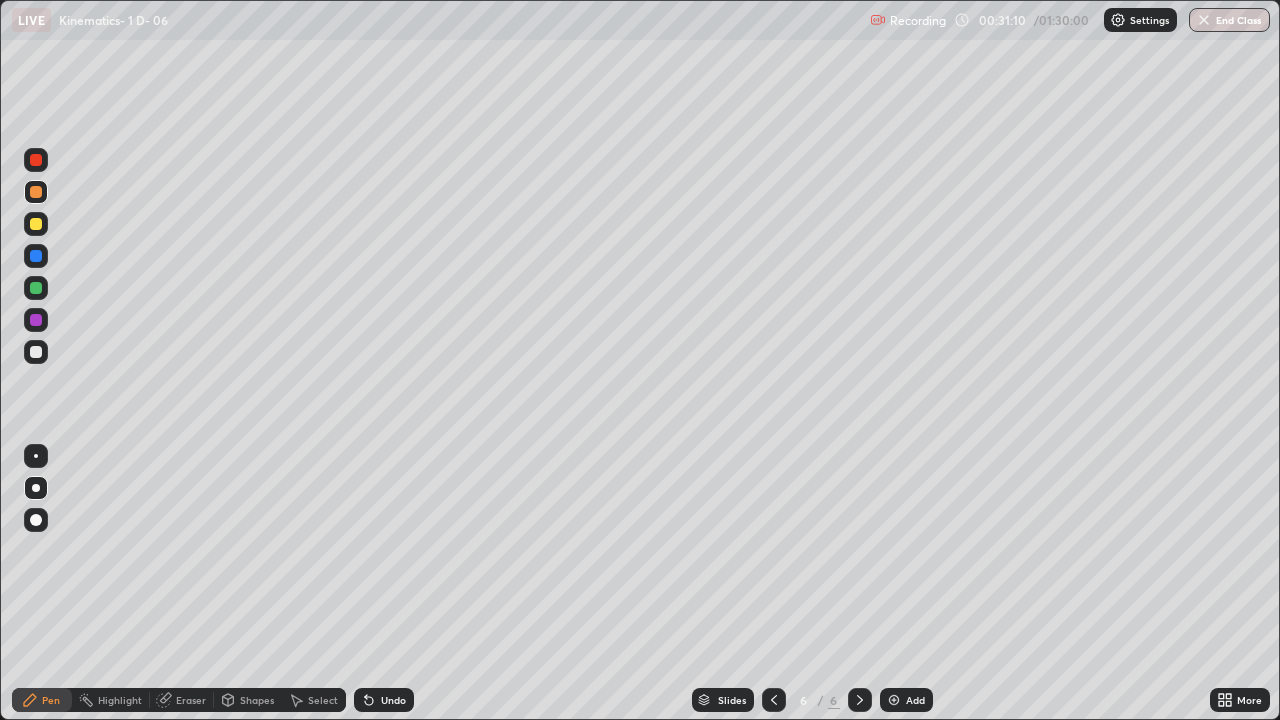 click at bounding box center (36, 352) 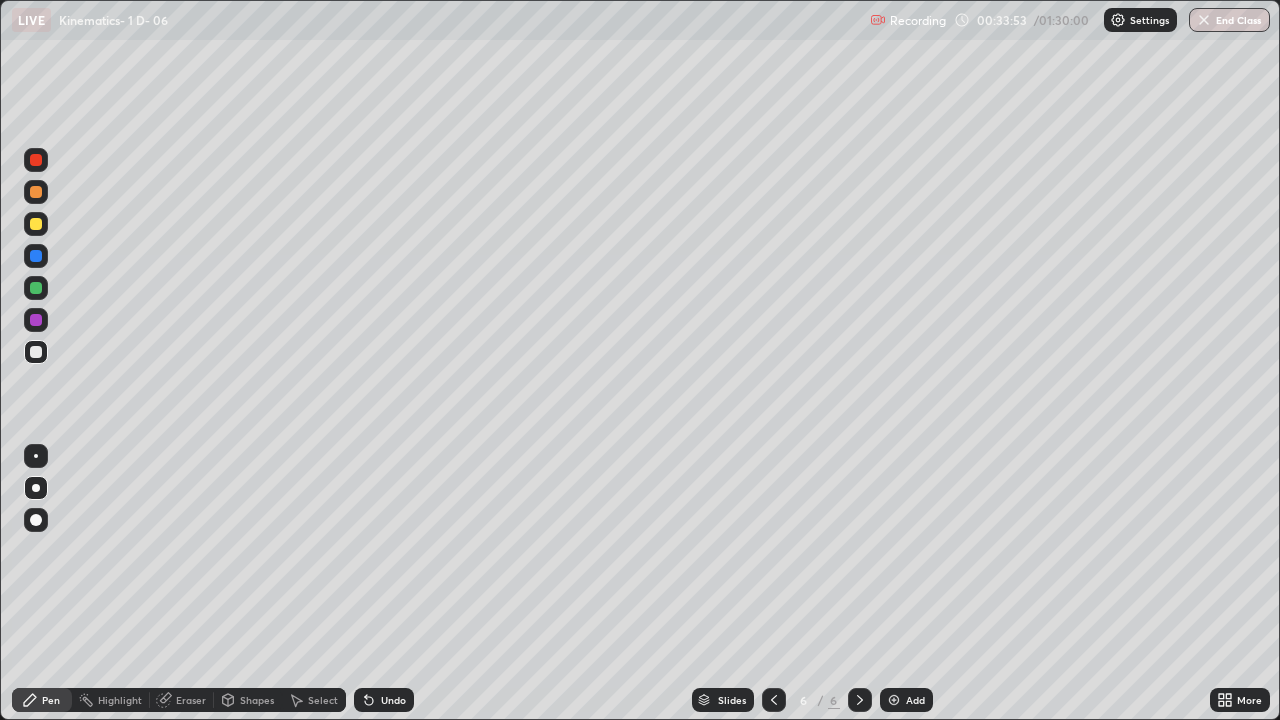 click on "Add" at bounding box center [906, 700] 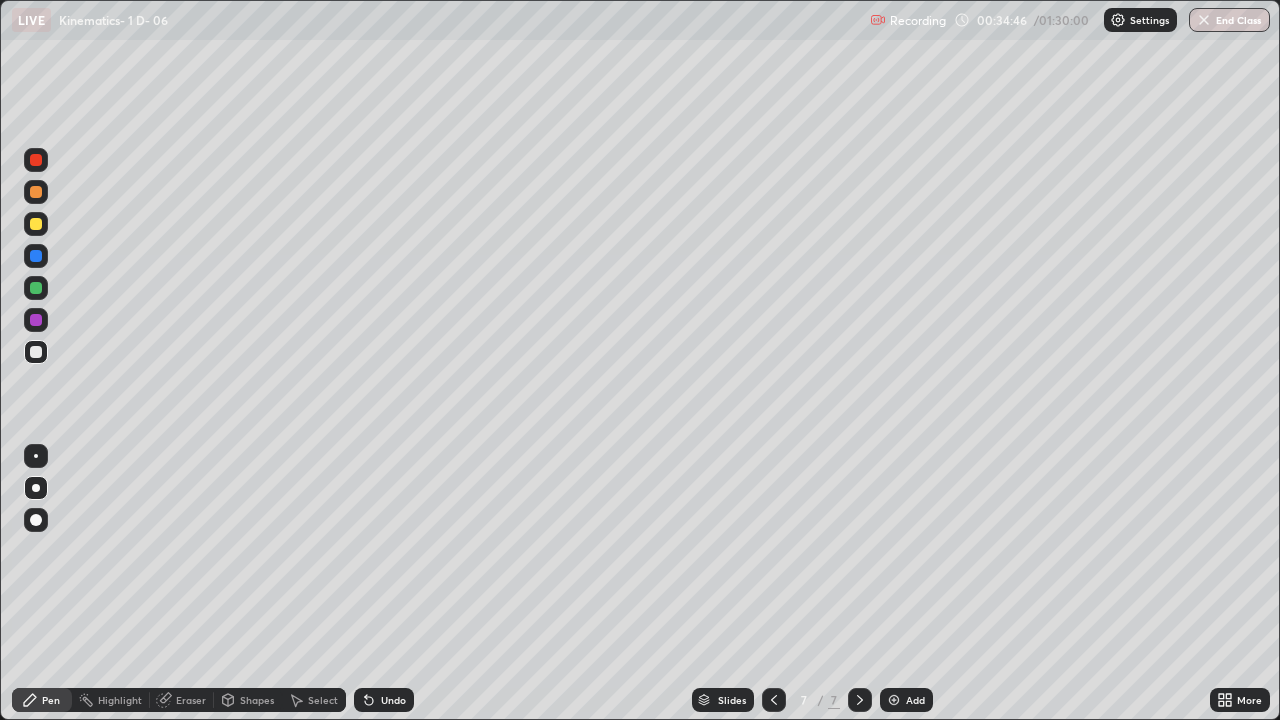 click at bounding box center [36, 320] 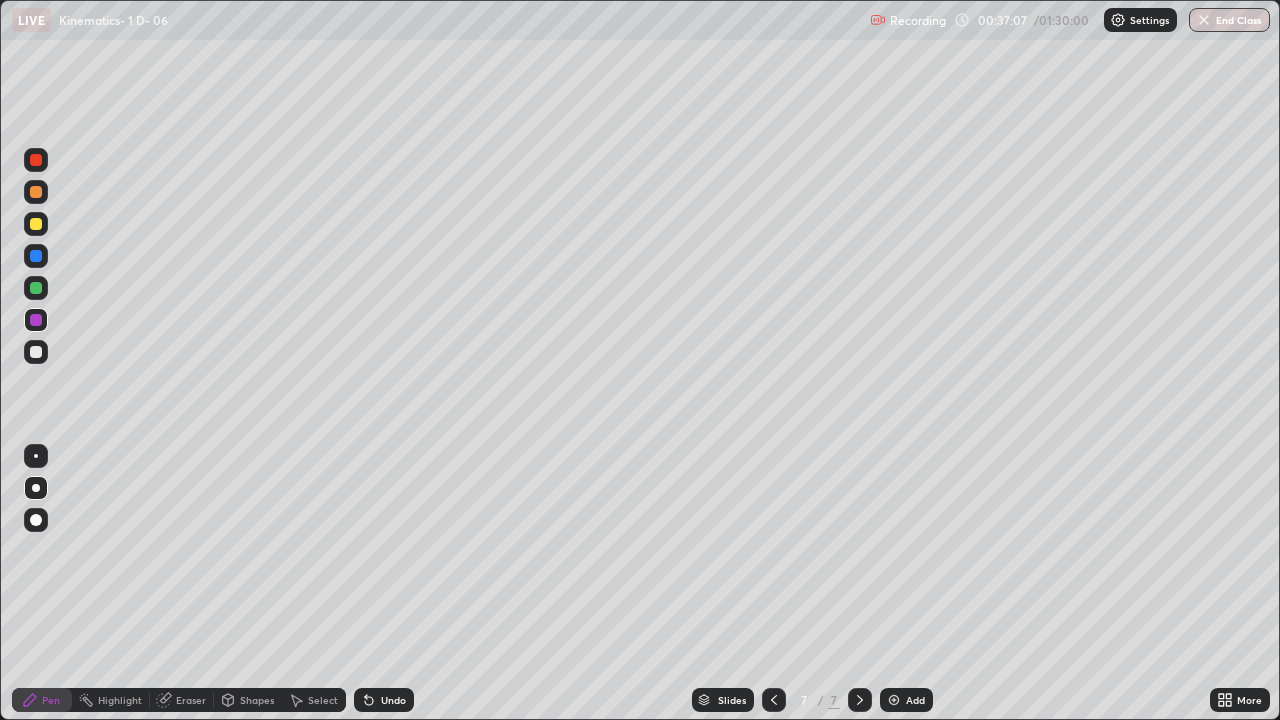 click at bounding box center [894, 700] 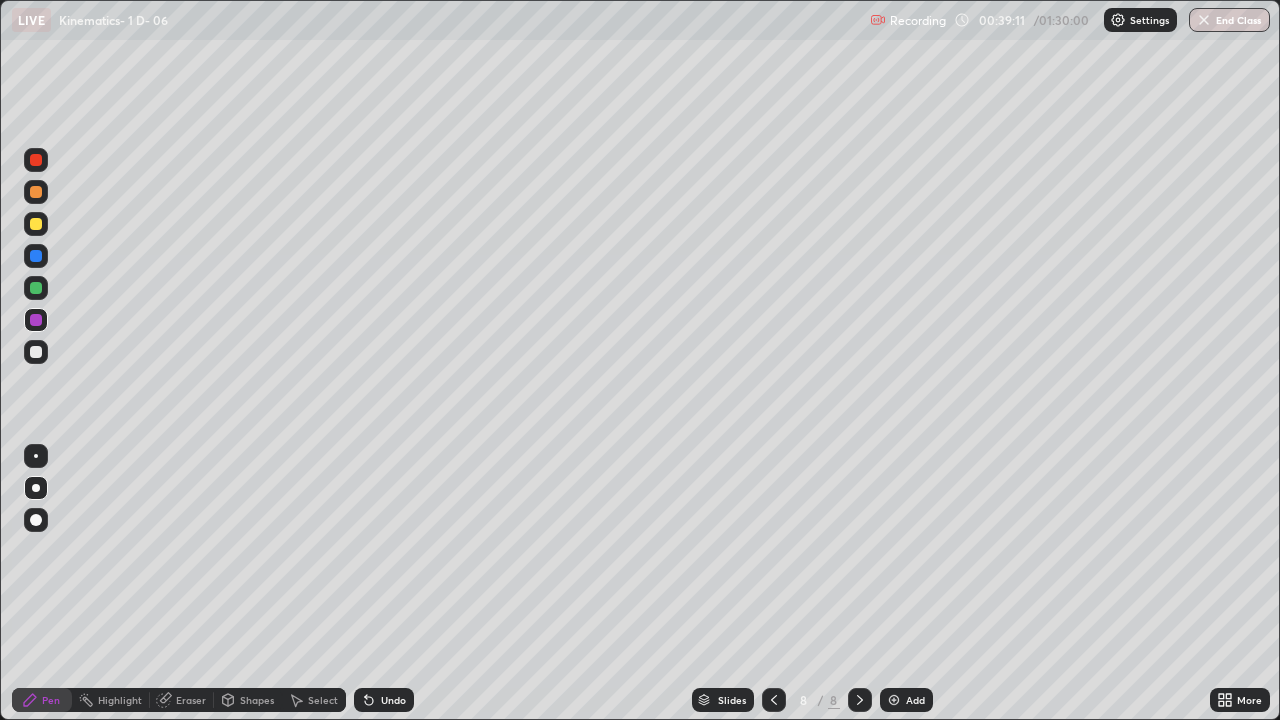 click at bounding box center [36, 224] 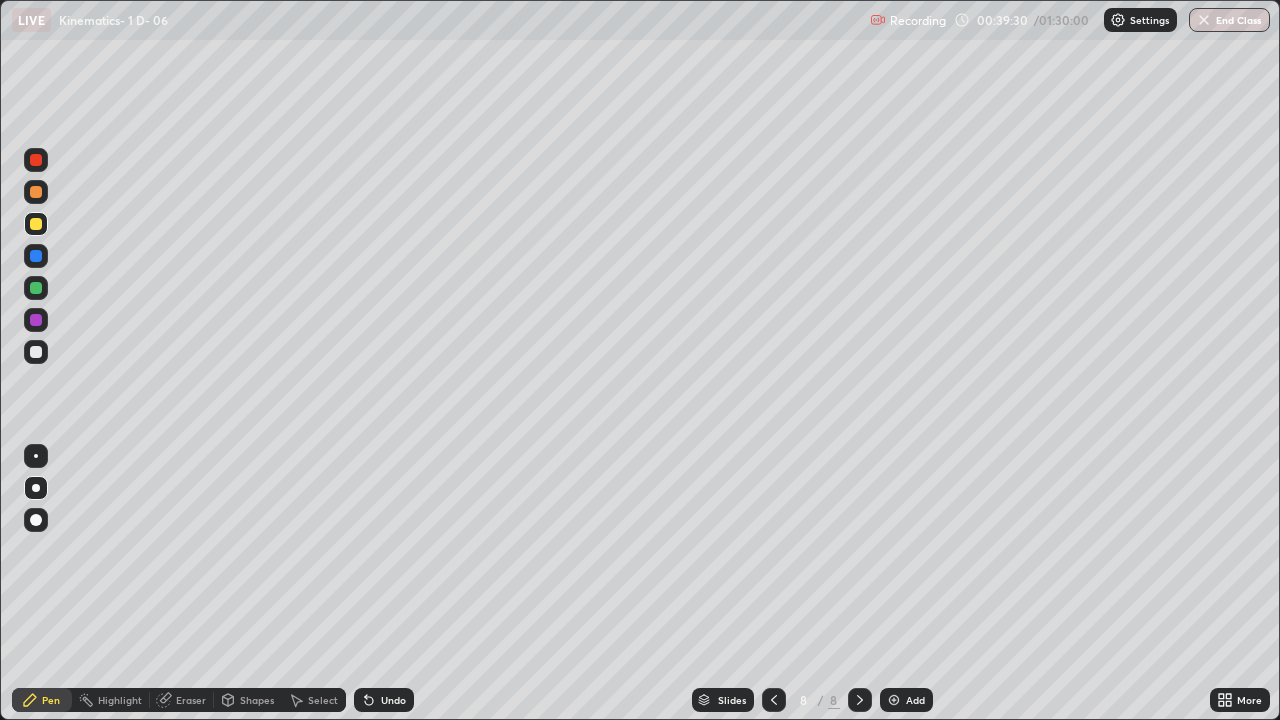 click at bounding box center [36, 352] 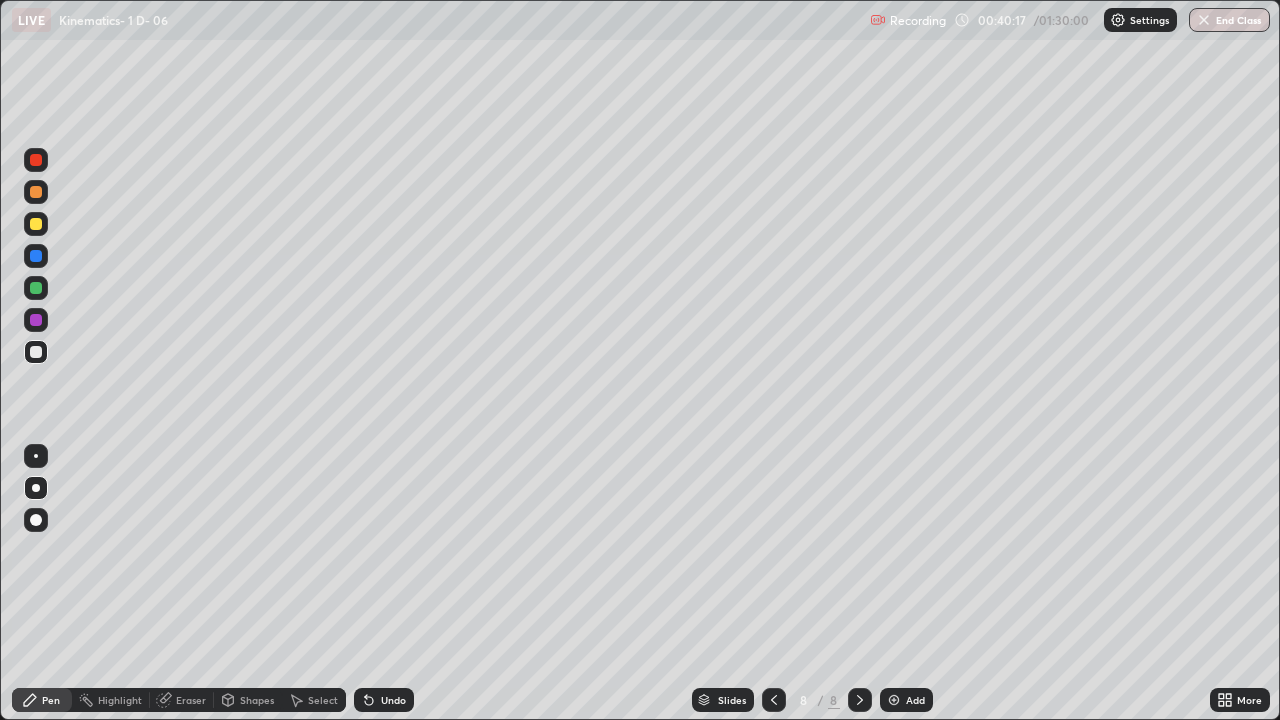 click on "Undo" at bounding box center (393, 700) 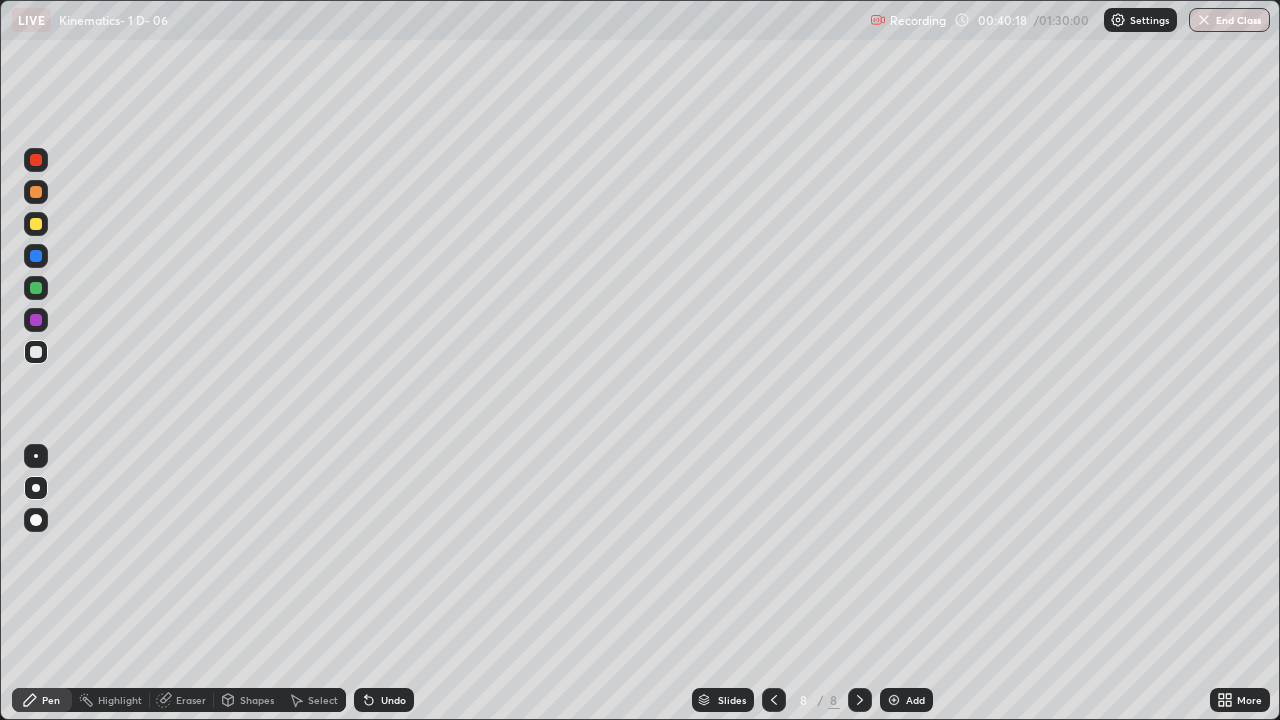 click on "Undo" at bounding box center [384, 700] 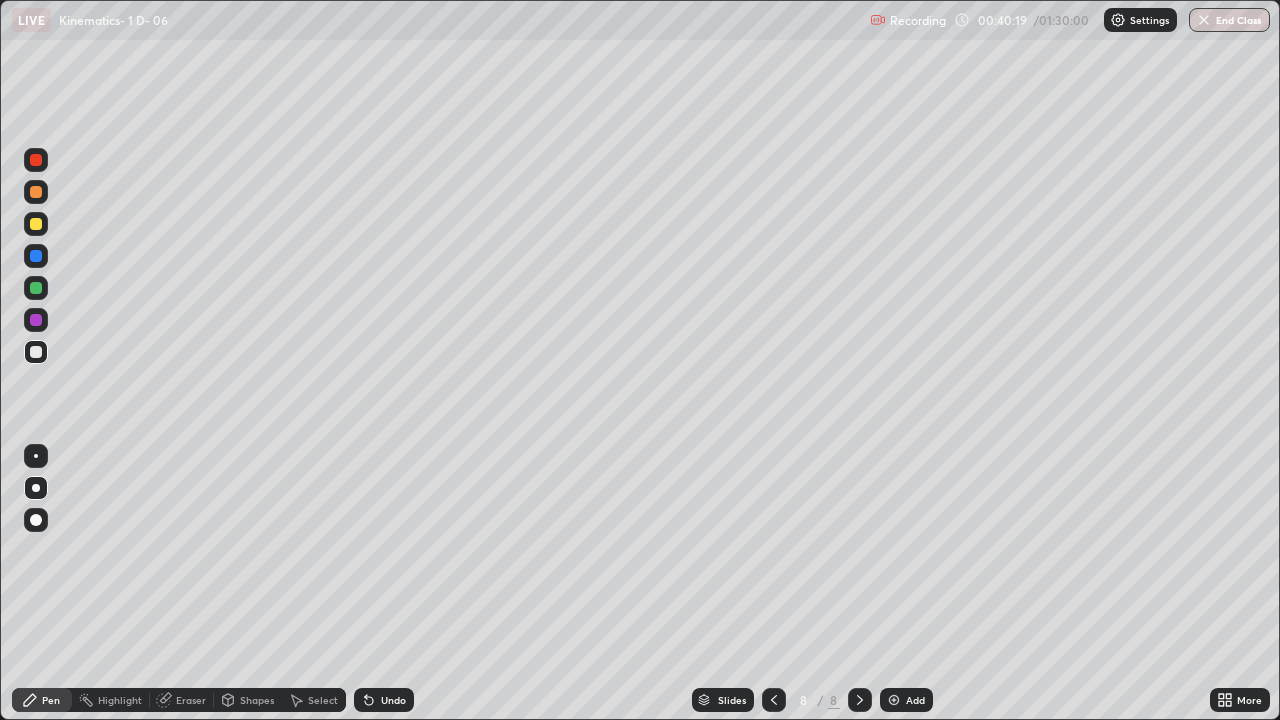 click on "Undo" at bounding box center (384, 700) 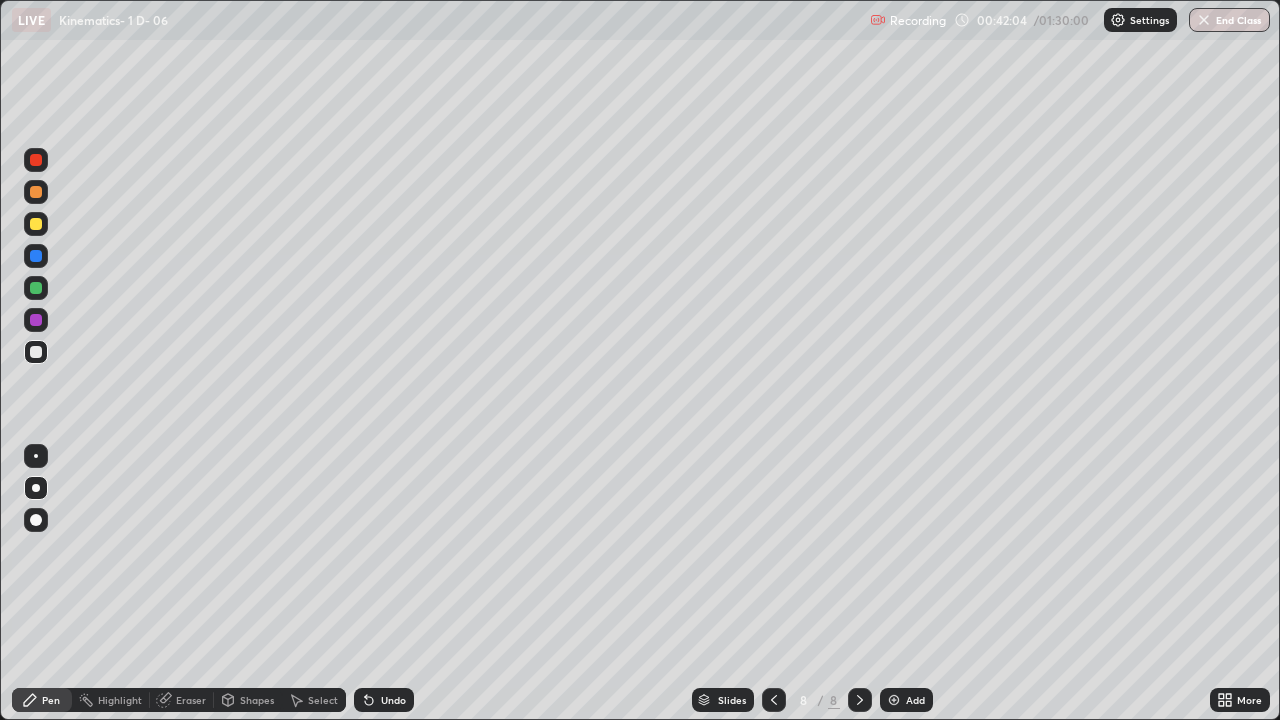 click at bounding box center [36, 320] 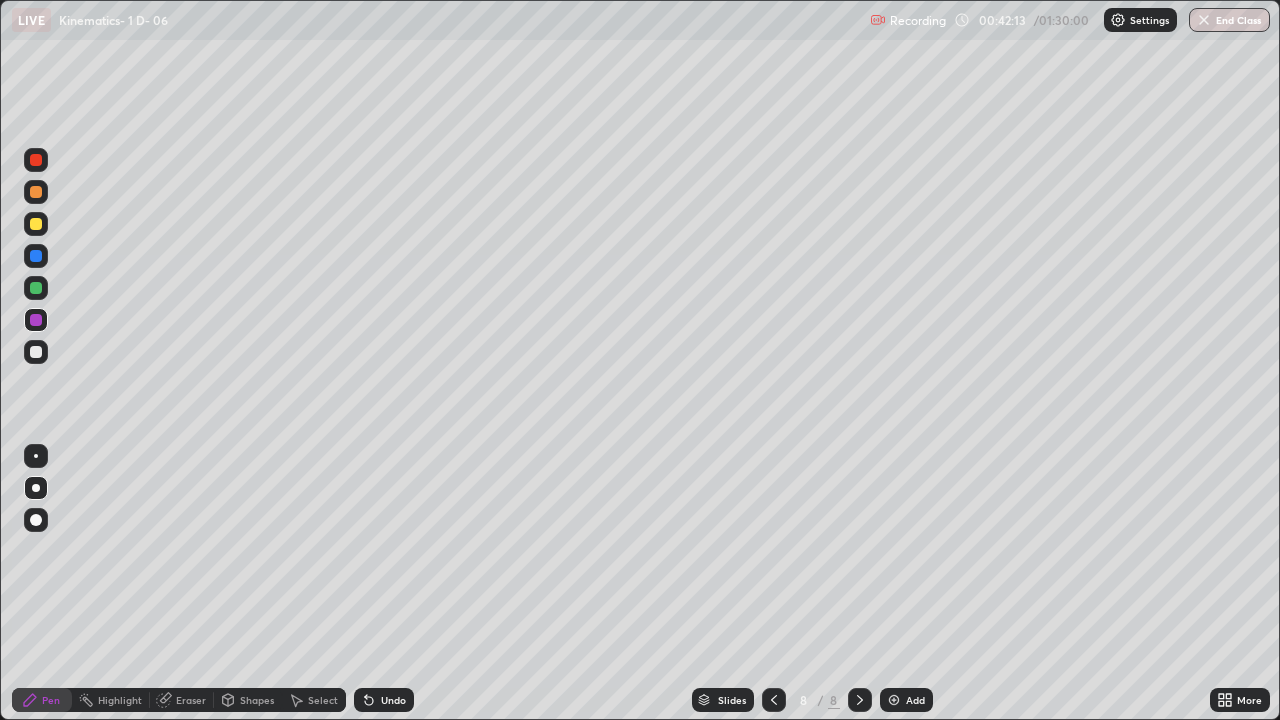 click at bounding box center [36, 288] 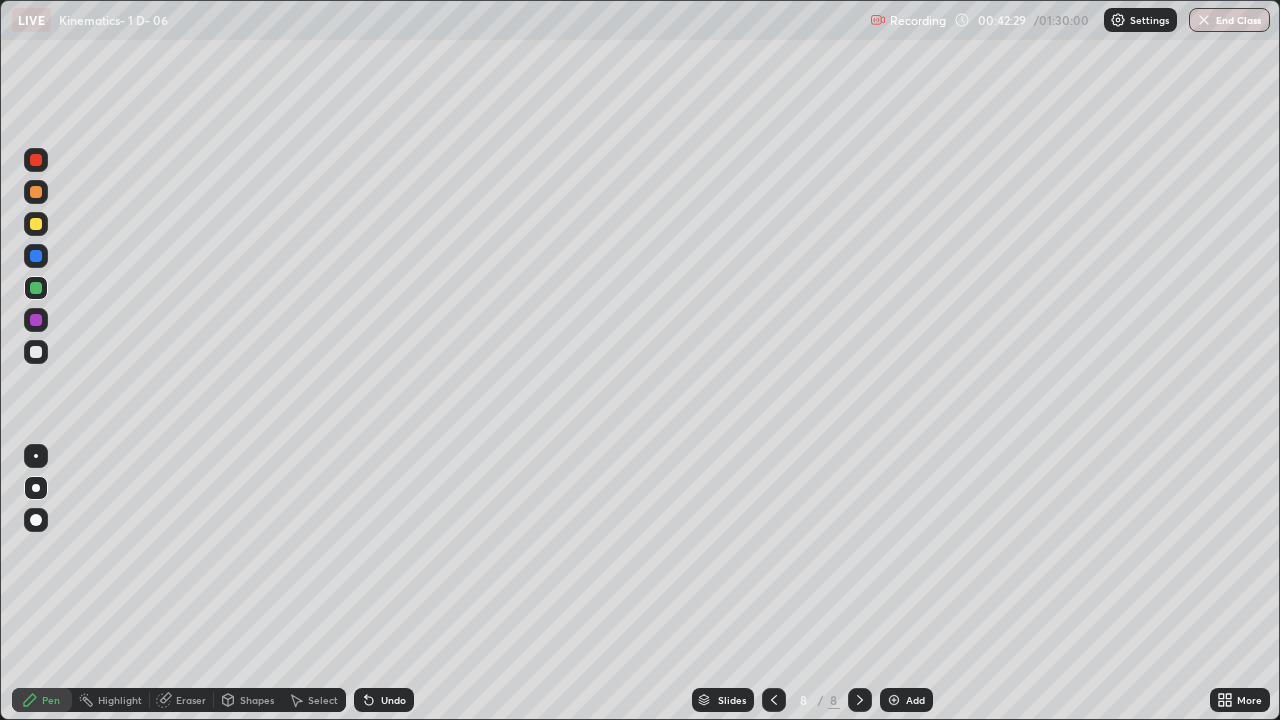 click on "Slides 8 / 8 Add" at bounding box center [812, 700] 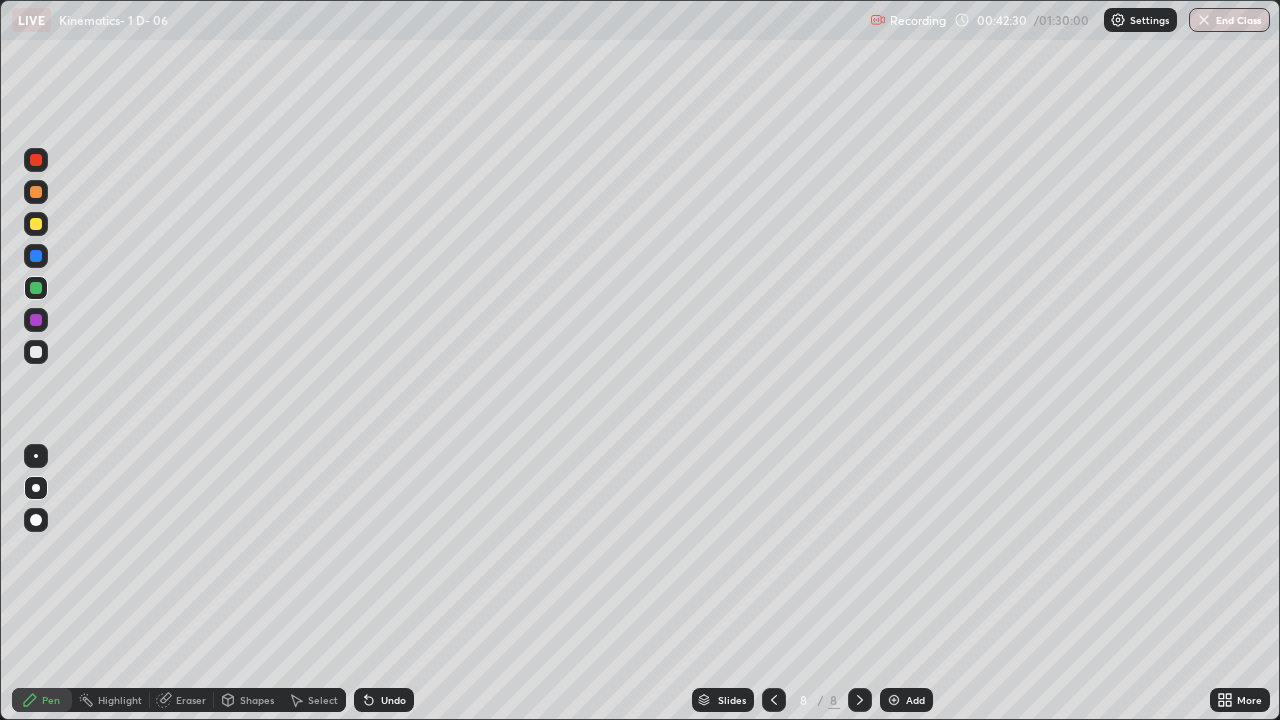 click on "Slides 8 / 8 Add" at bounding box center [812, 700] 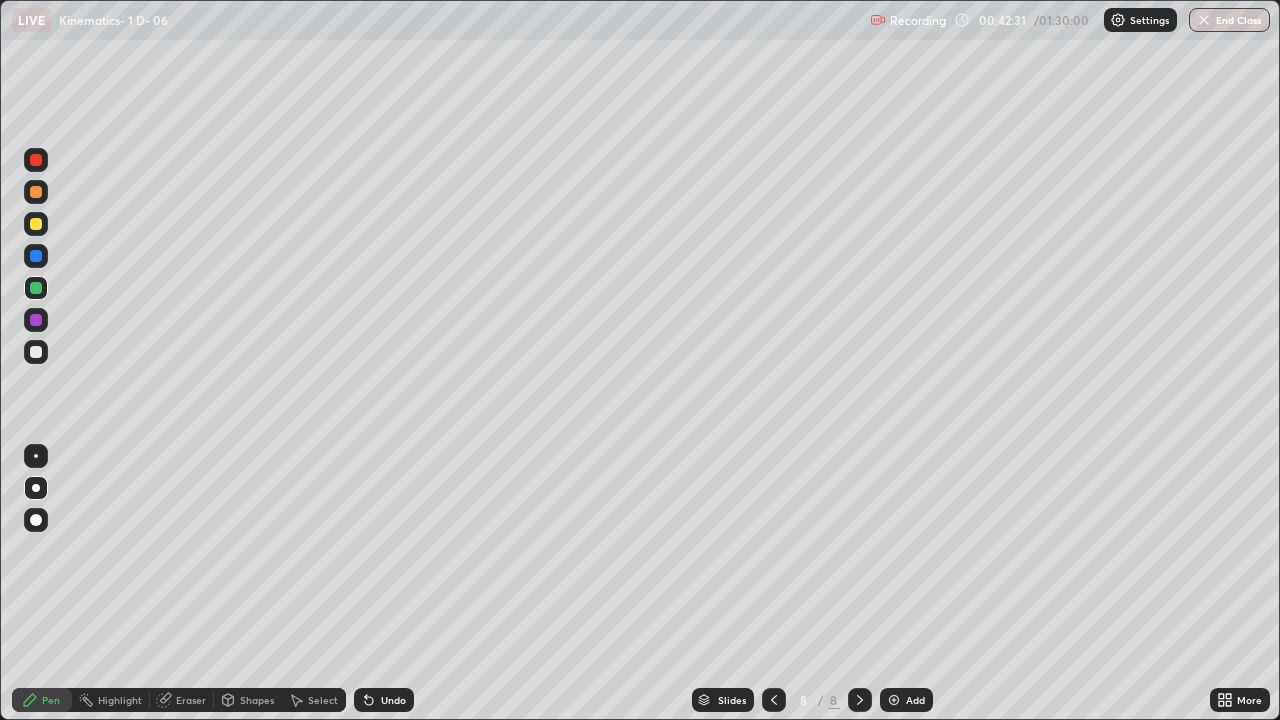 click on "Slides 8 / 8 Add" at bounding box center (812, 700) 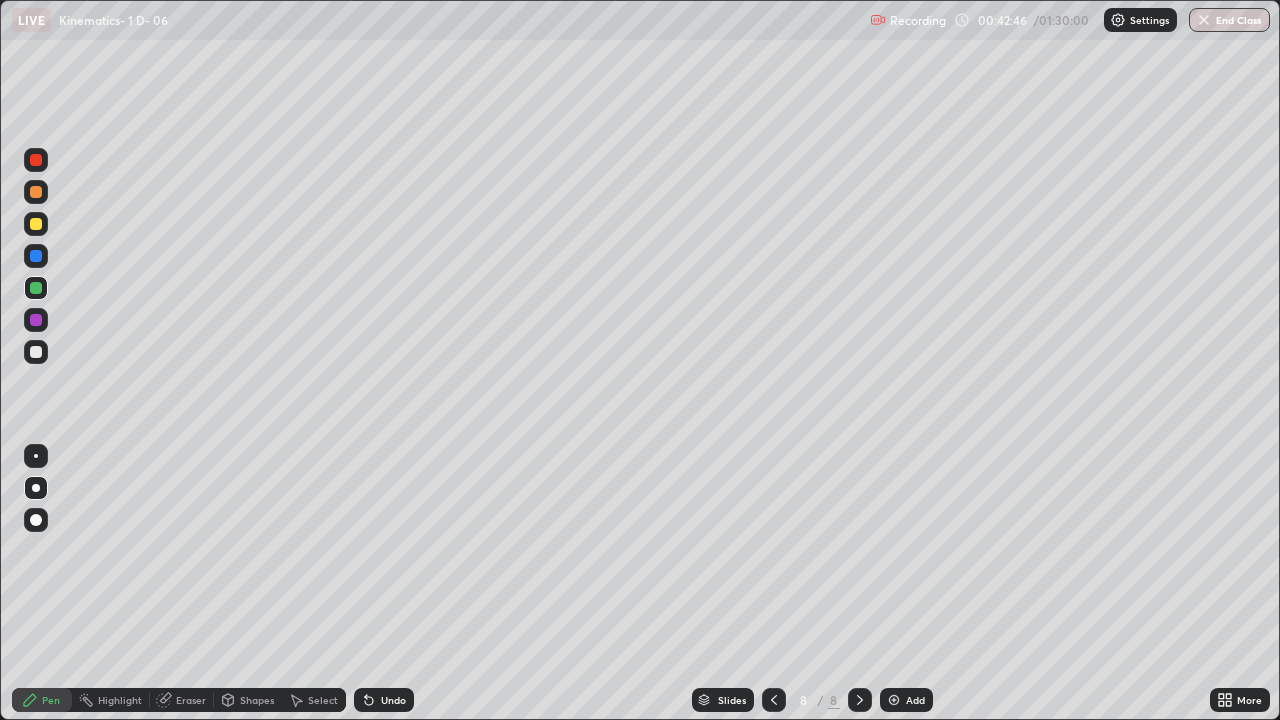 click on "Undo" at bounding box center [393, 700] 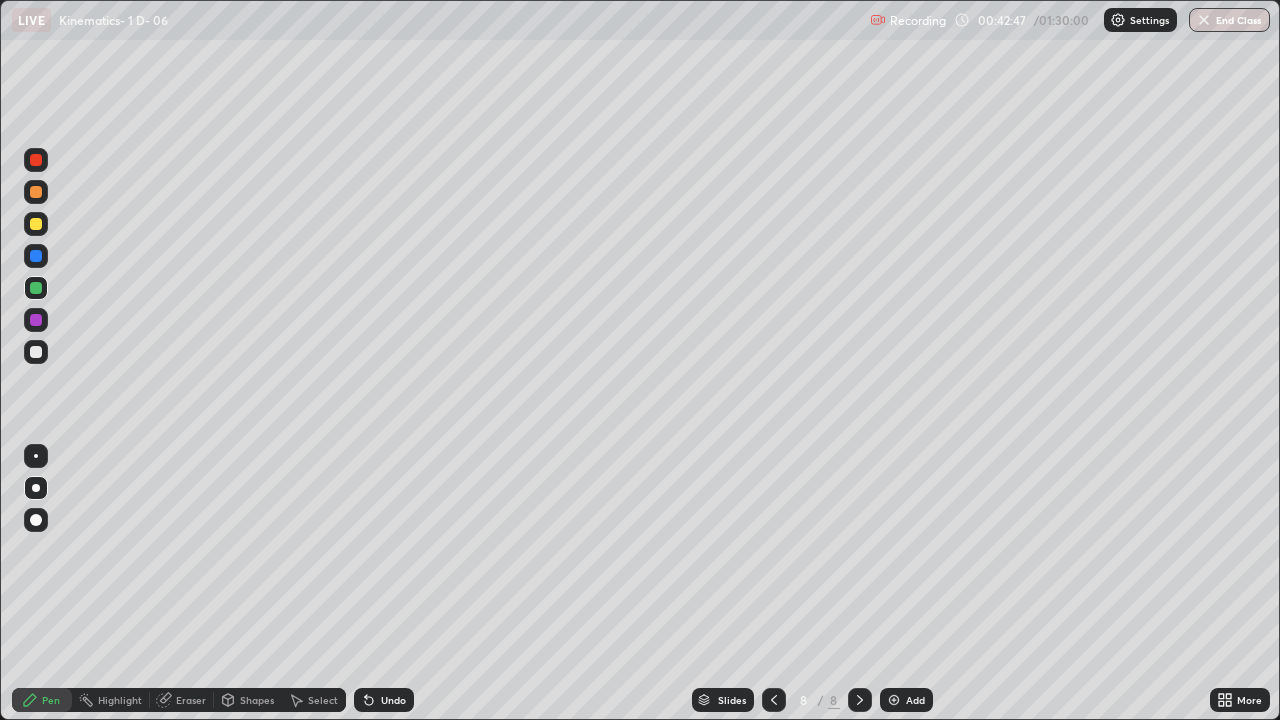 click on "Undo" at bounding box center [393, 700] 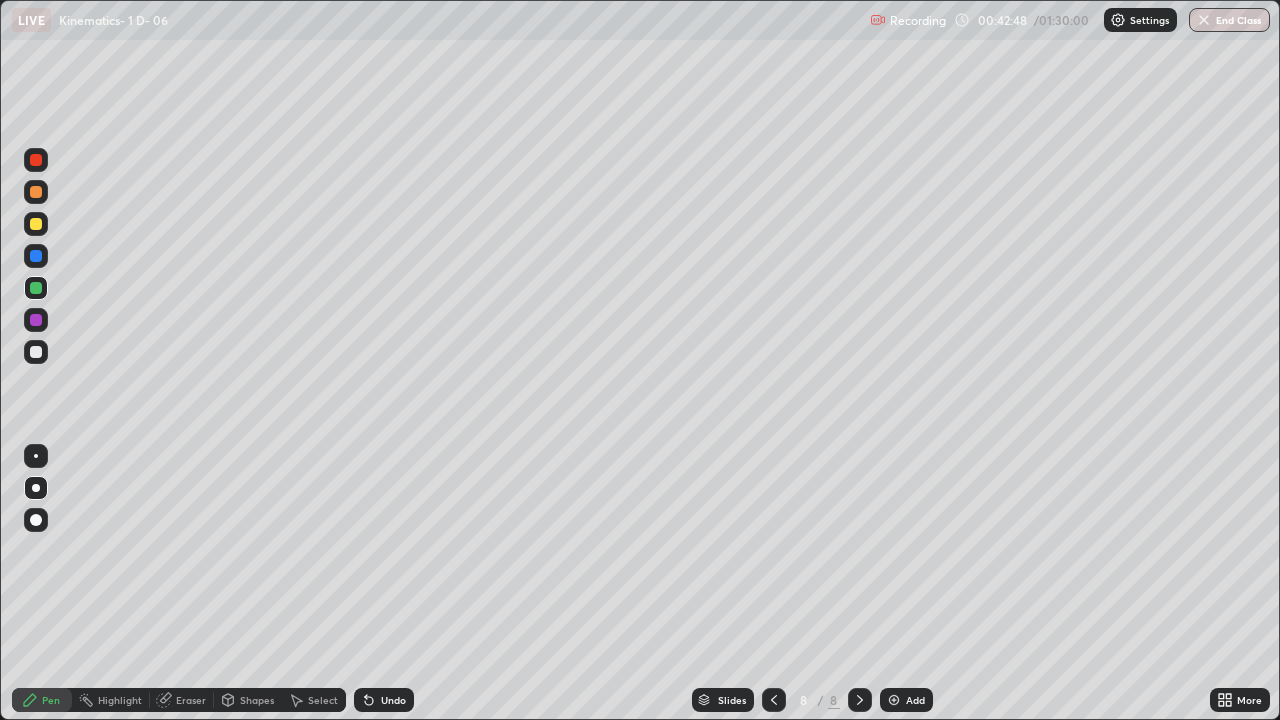 click on "Undo" at bounding box center [393, 700] 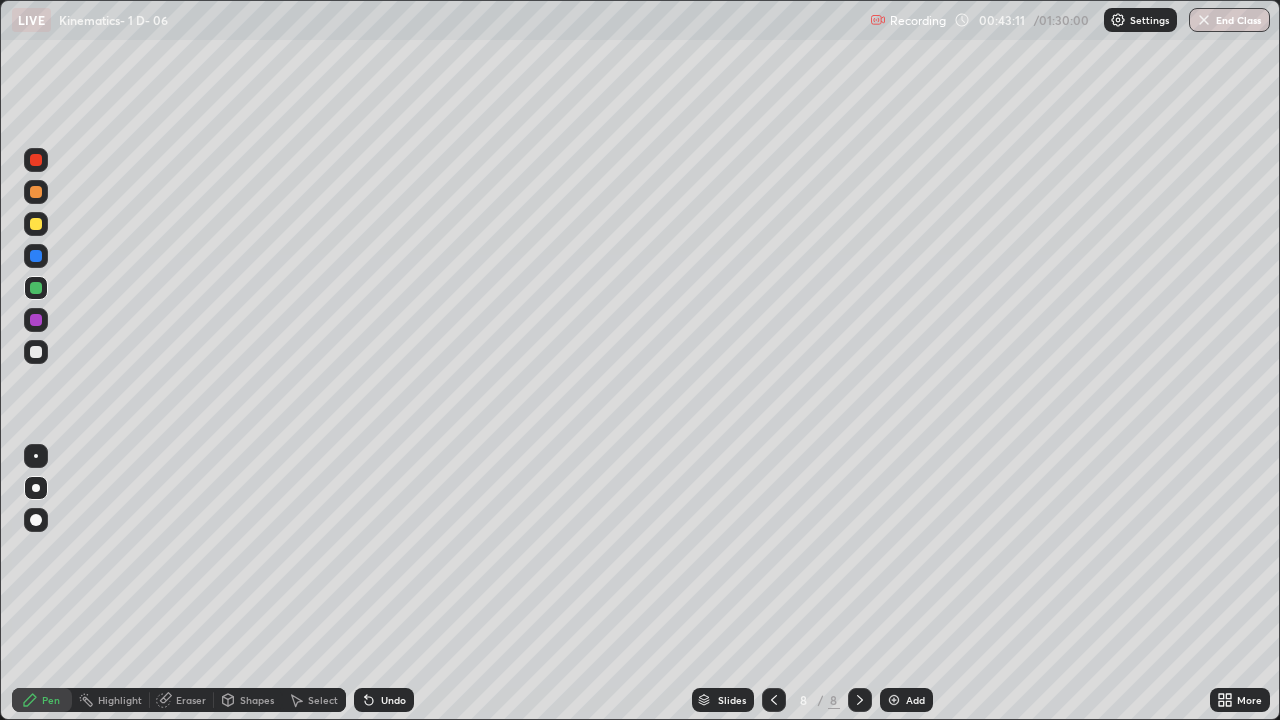 click on "Undo" at bounding box center [393, 700] 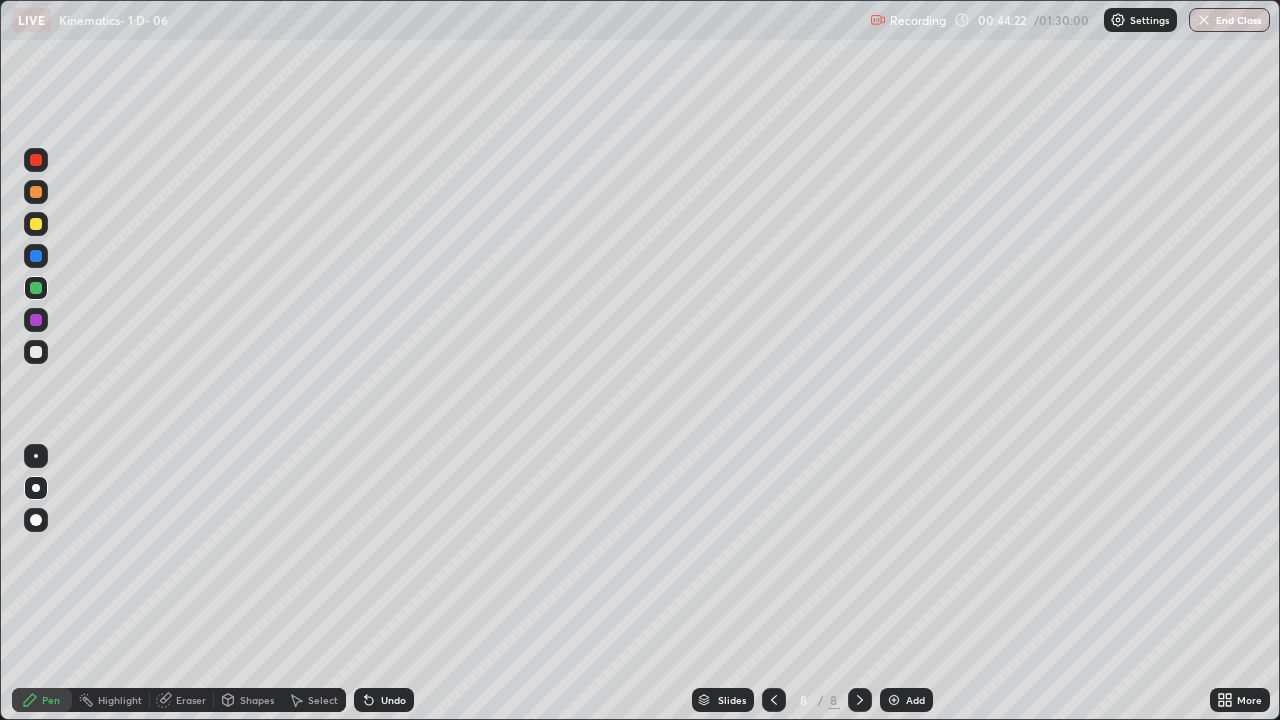 click on "Undo" at bounding box center (384, 700) 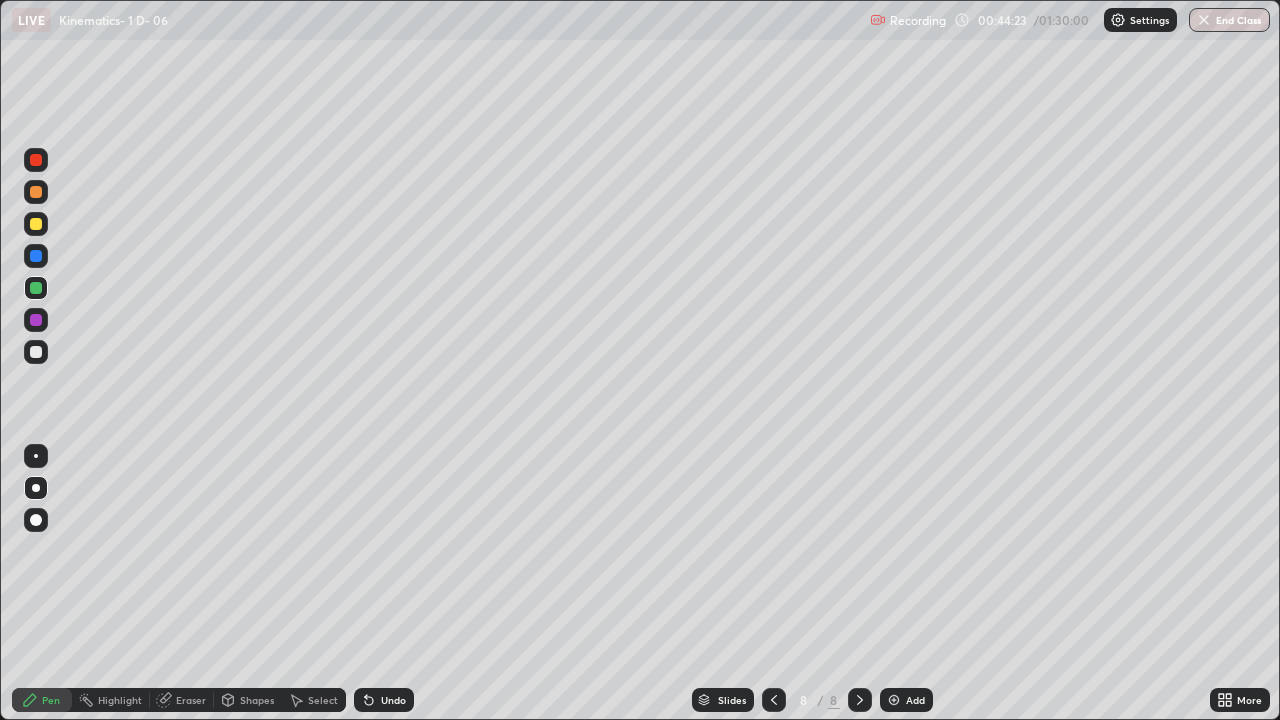 click on "Undo" at bounding box center [384, 700] 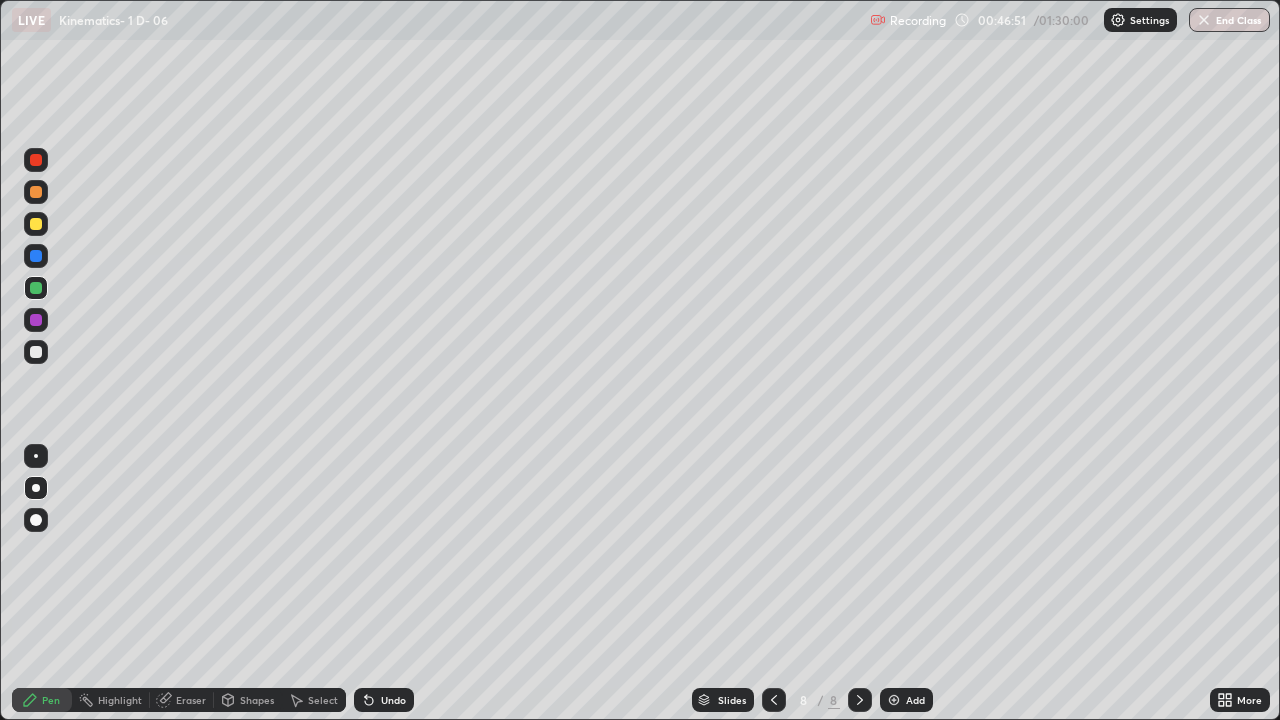 click 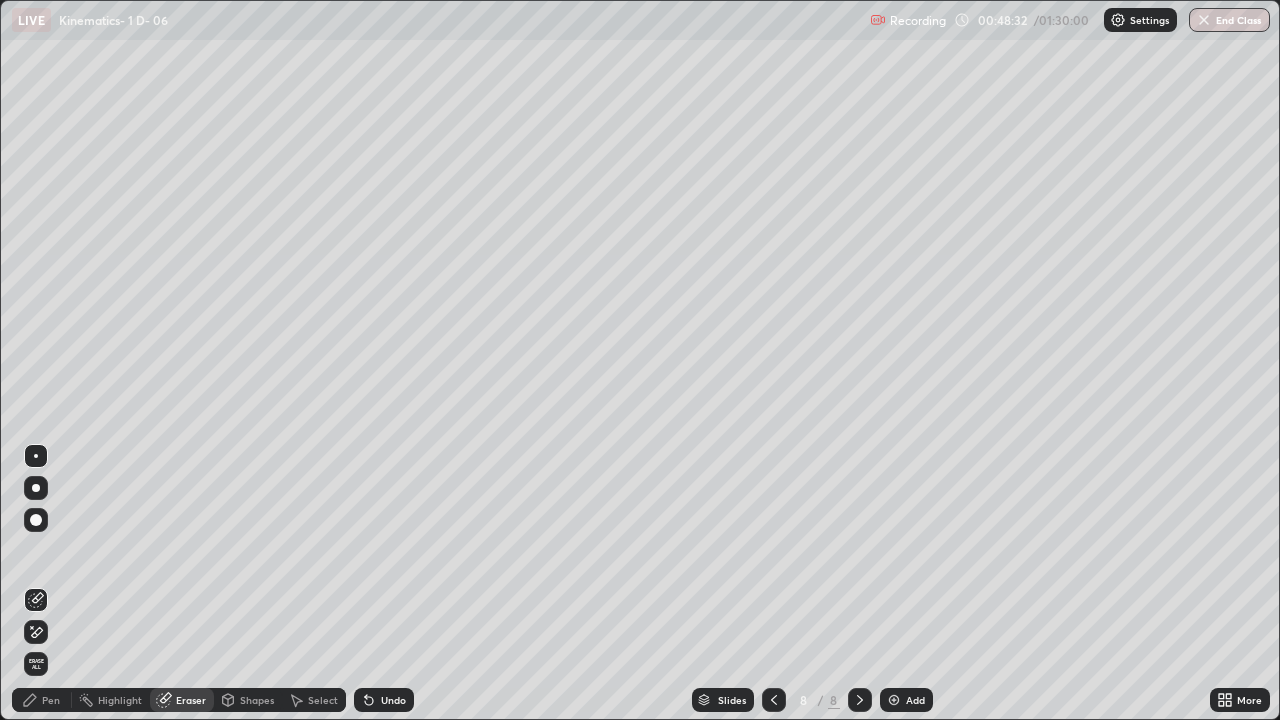 click at bounding box center [894, 700] 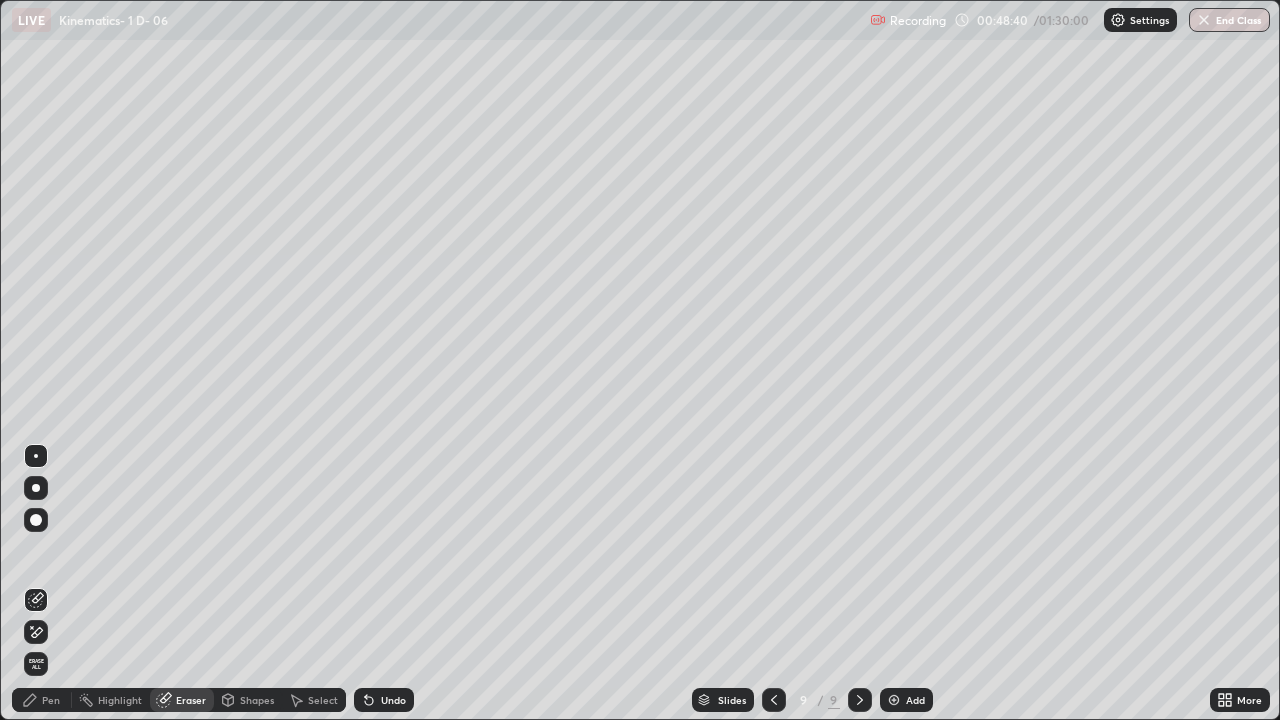 click on "Pen" at bounding box center [42, 700] 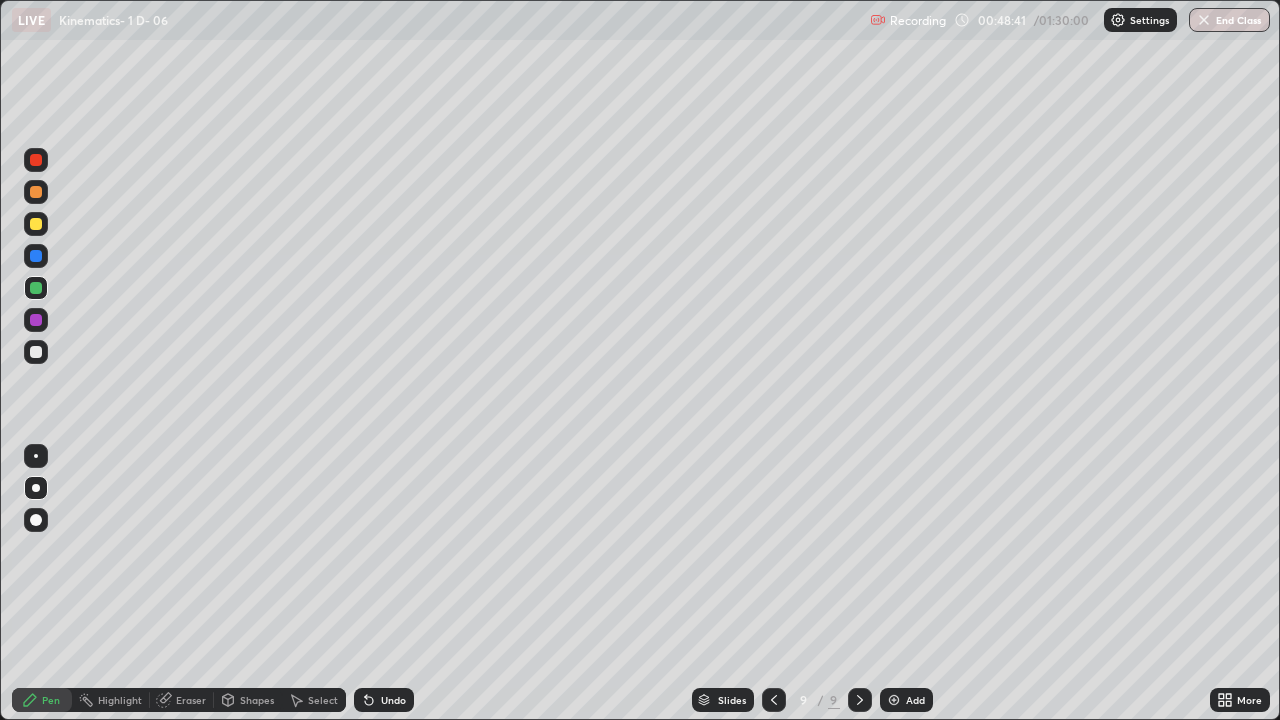 click at bounding box center (36, 224) 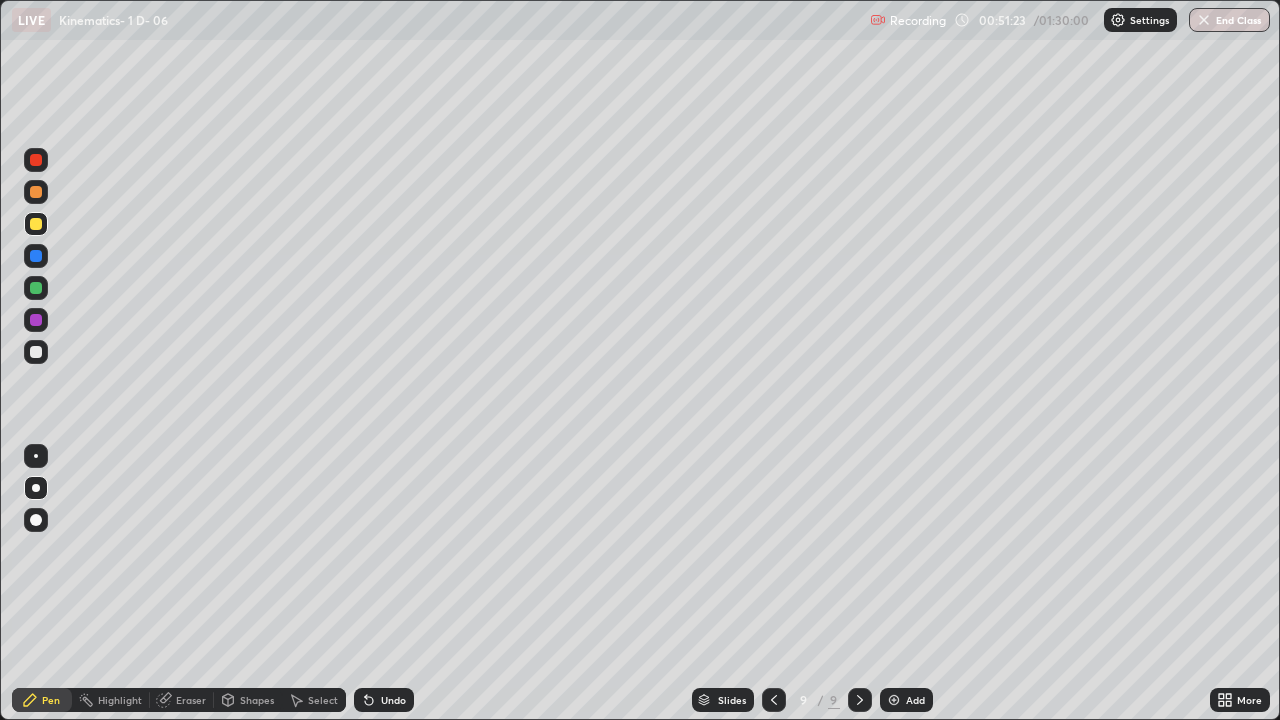 click at bounding box center [36, 192] 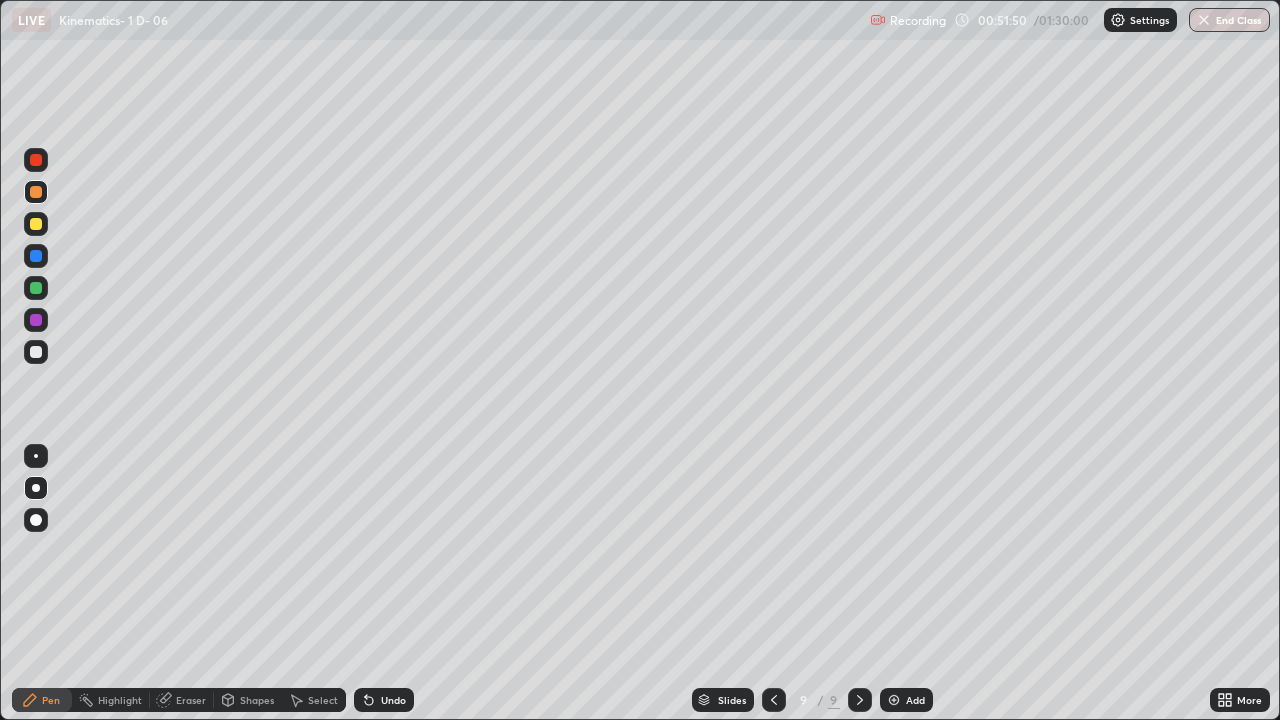 click at bounding box center [36, 352] 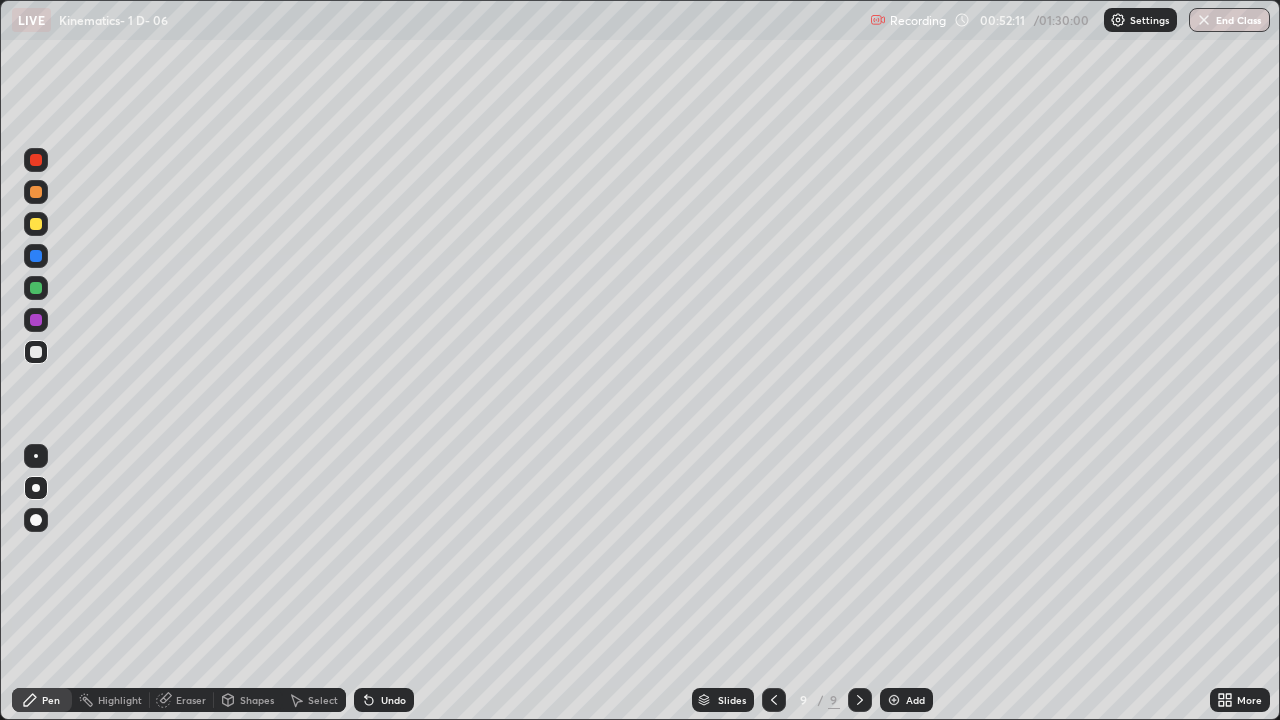 click at bounding box center (36, 320) 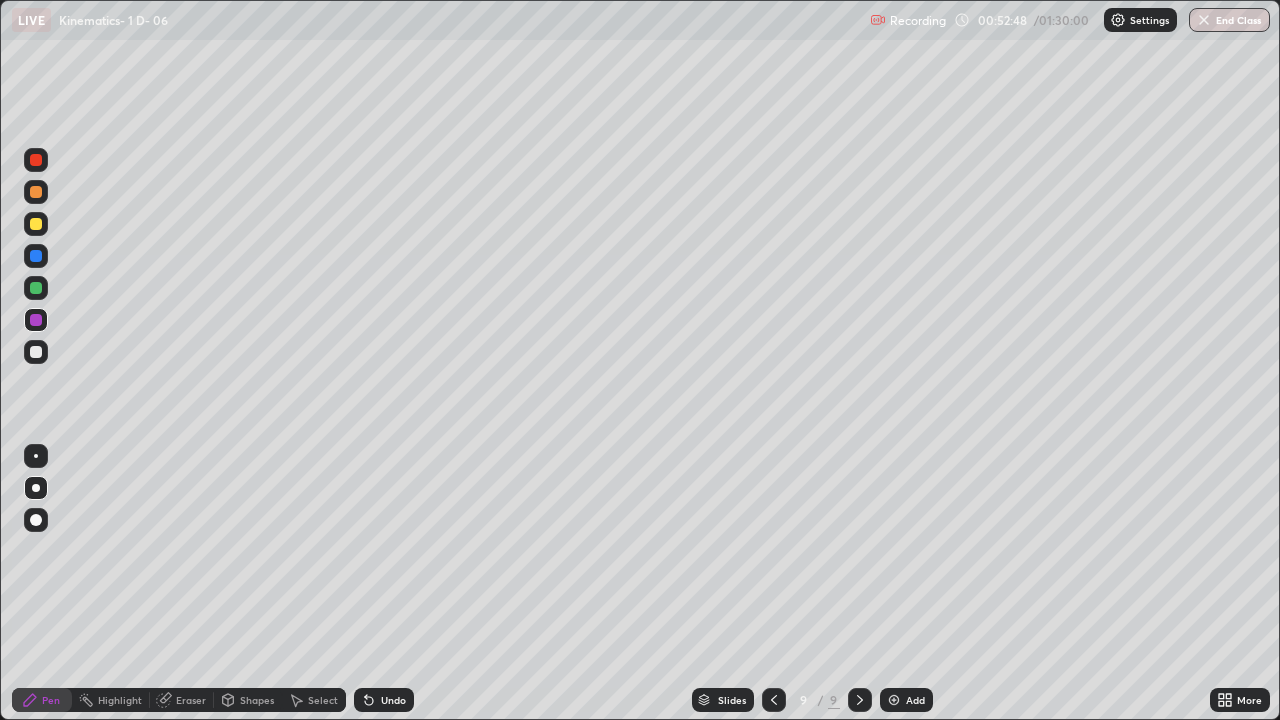 click at bounding box center (36, 352) 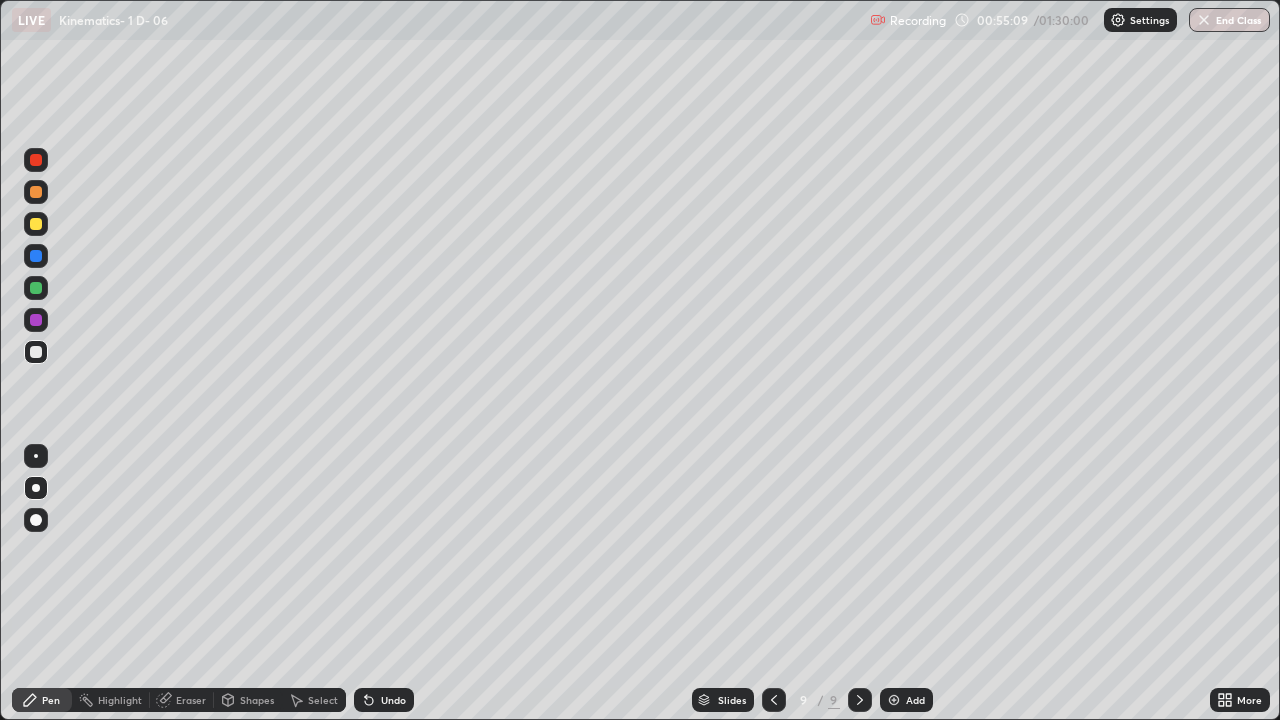 click at bounding box center (894, 700) 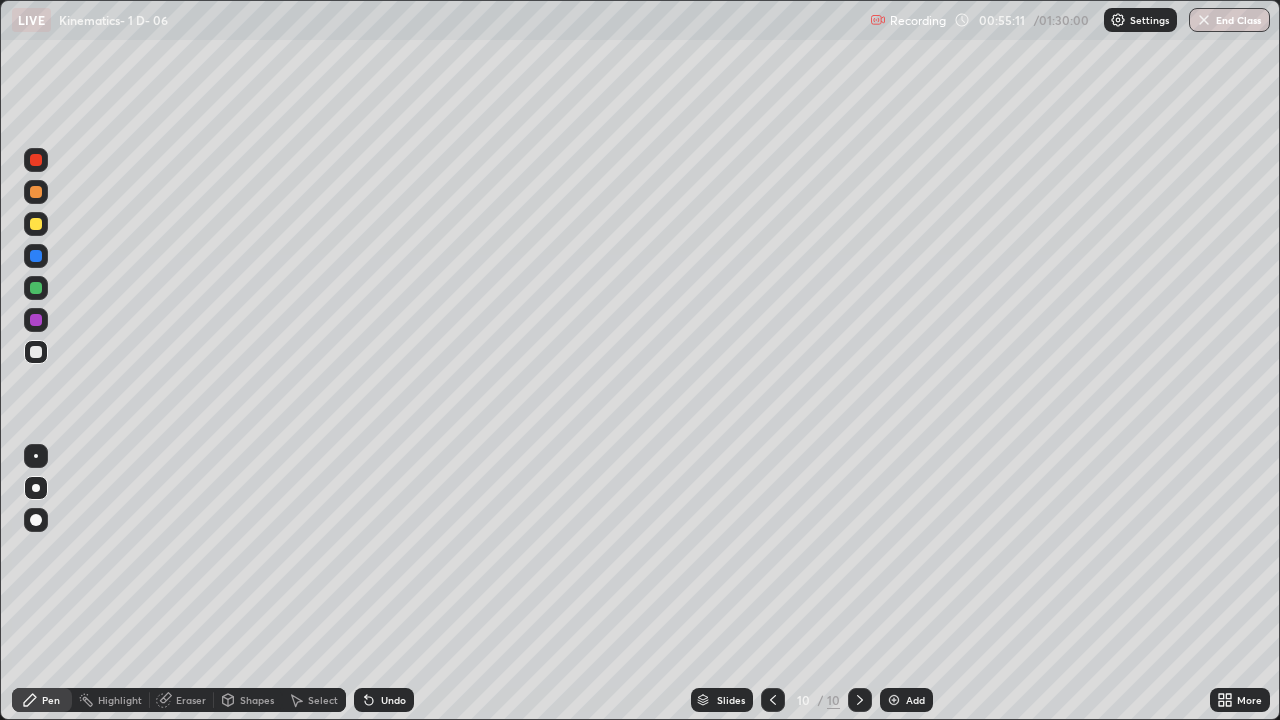 click at bounding box center [36, 160] 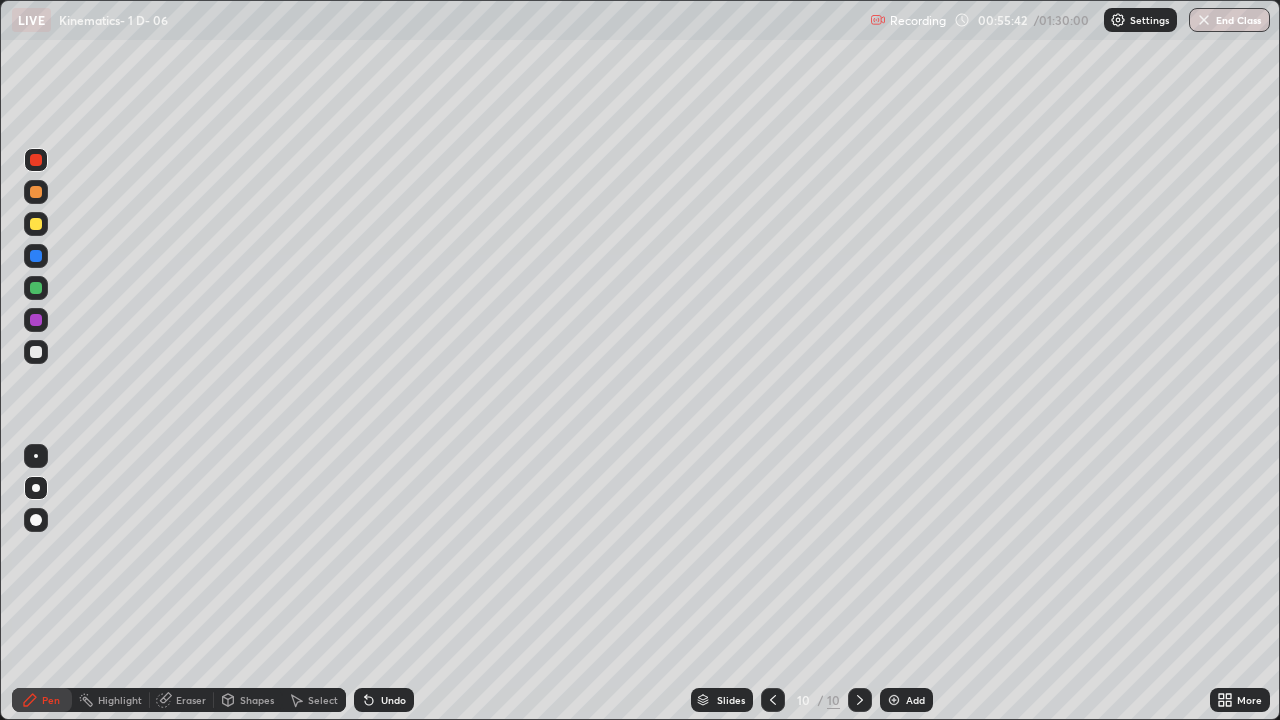click on "Shapes" at bounding box center [257, 700] 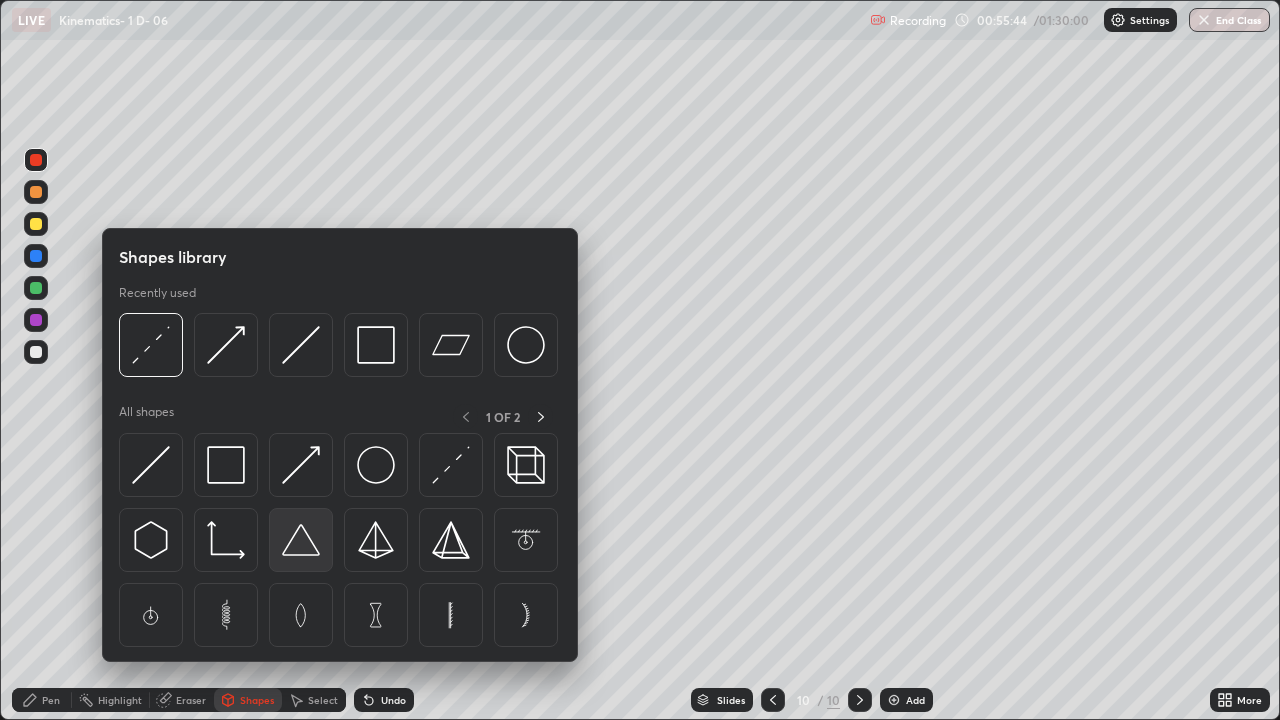 click at bounding box center (301, 540) 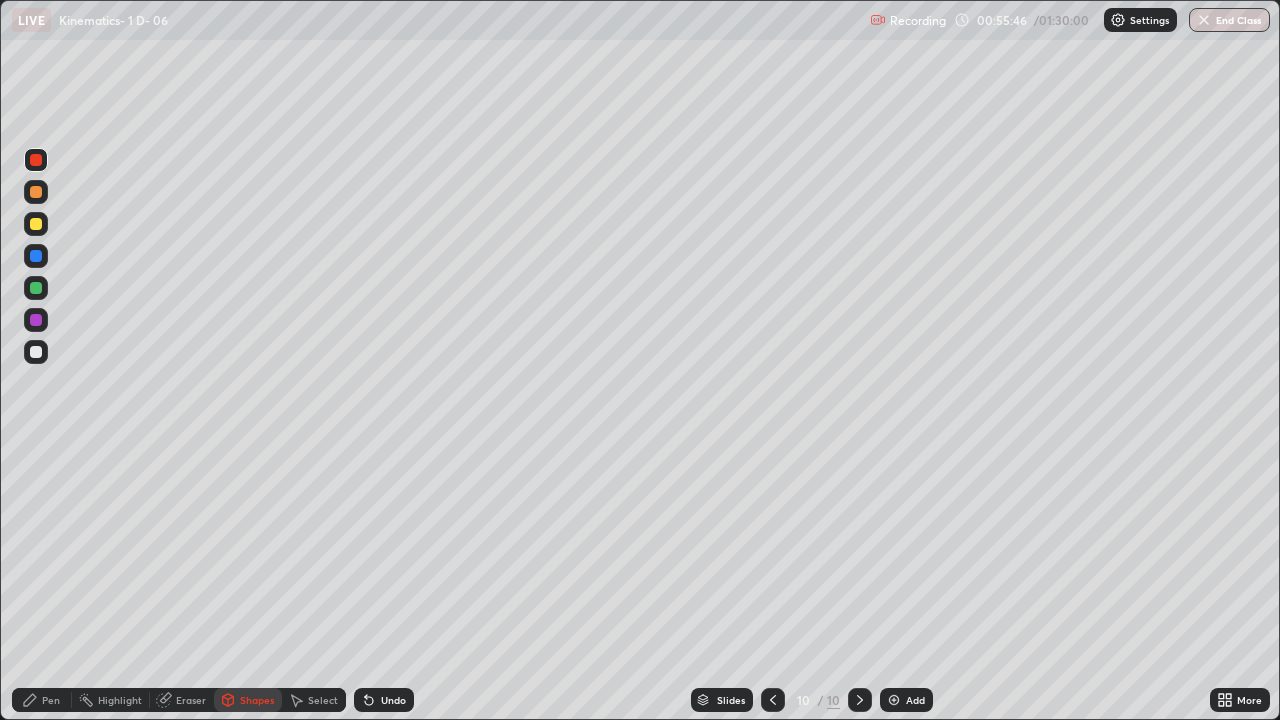 click at bounding box center (36, 320) 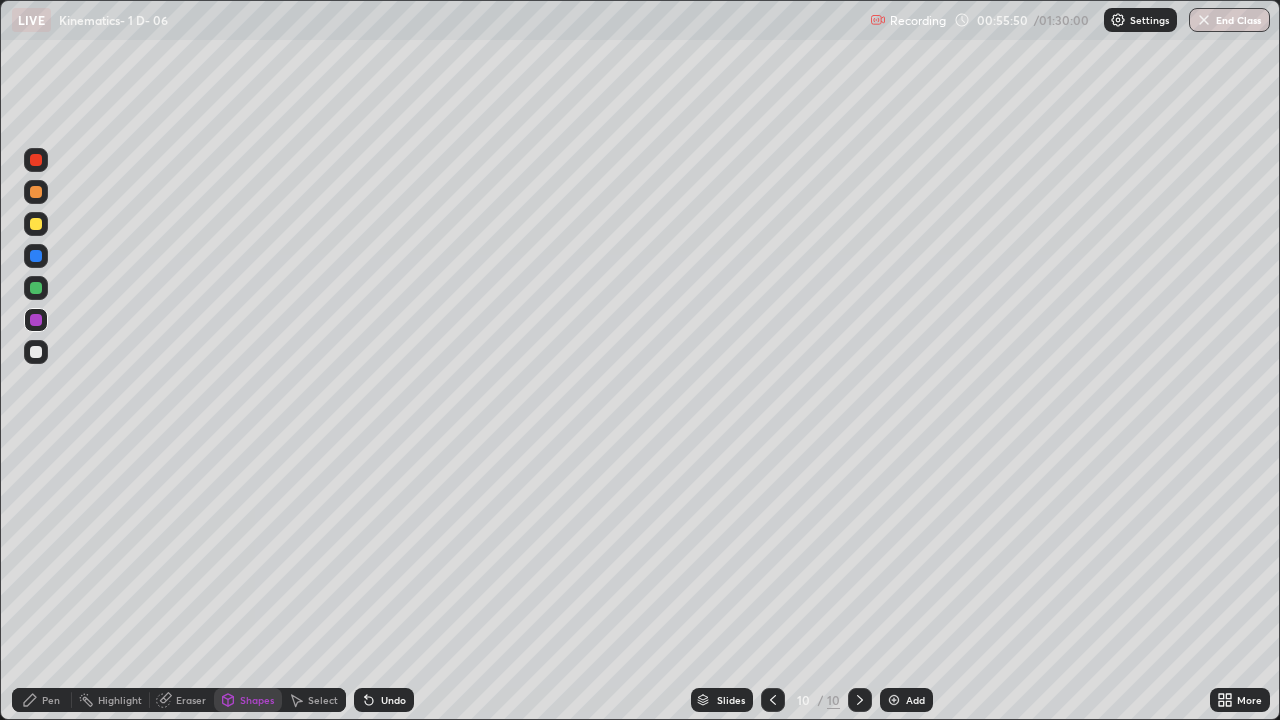click on "Pen" at bounding box center (51, 700) 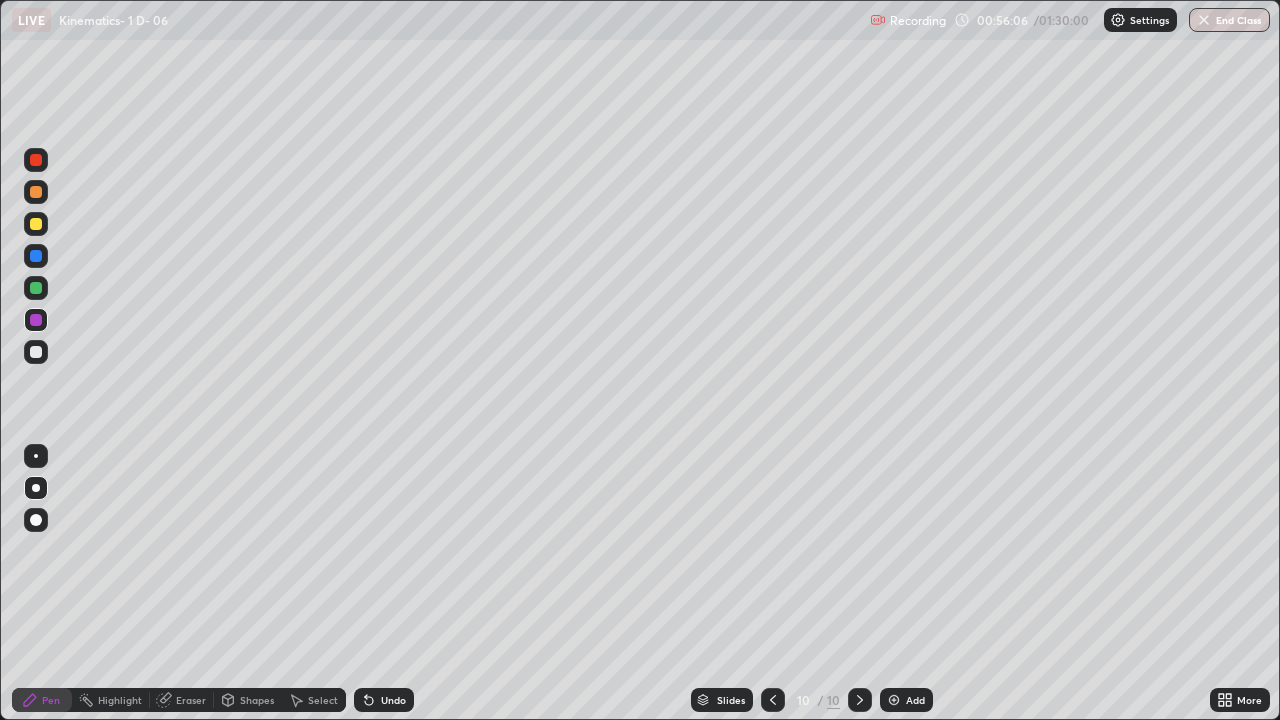 click at bounding box center [36, 288] 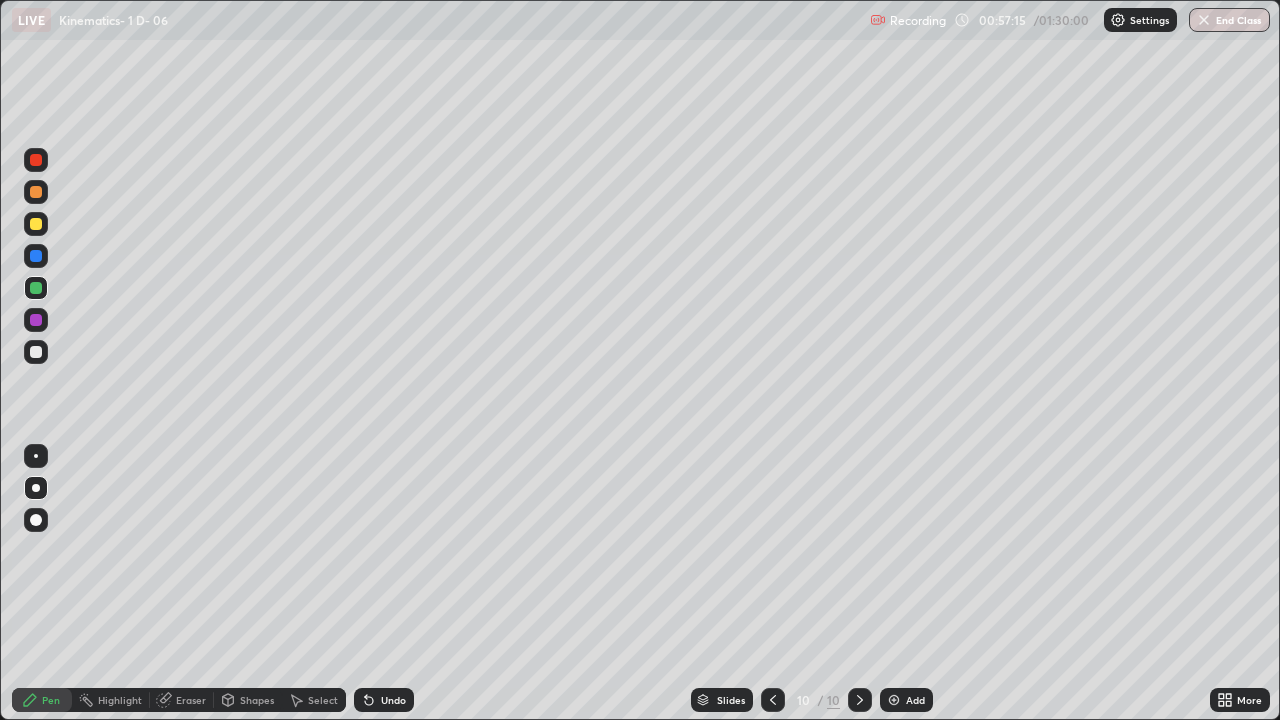click at bounding box center (36, 320) 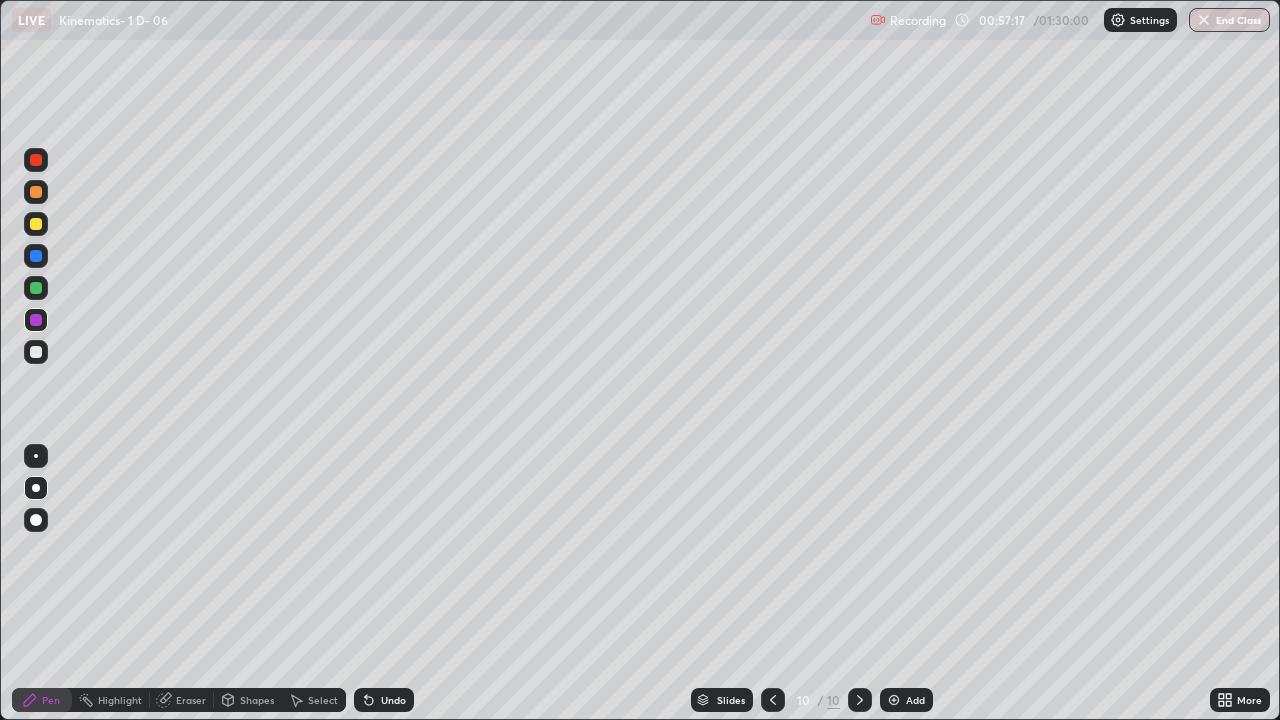 click on "Shapes" at bounding box center [257, 700] 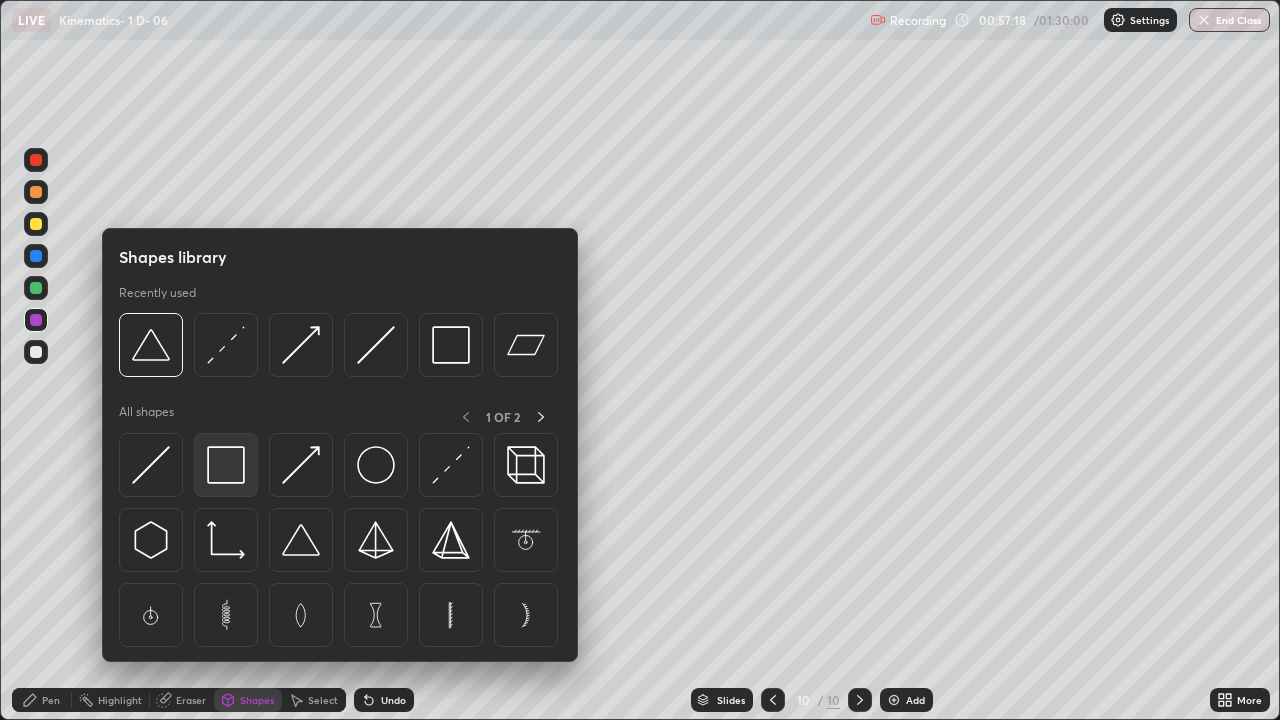 click at bounding box center (226, 465) 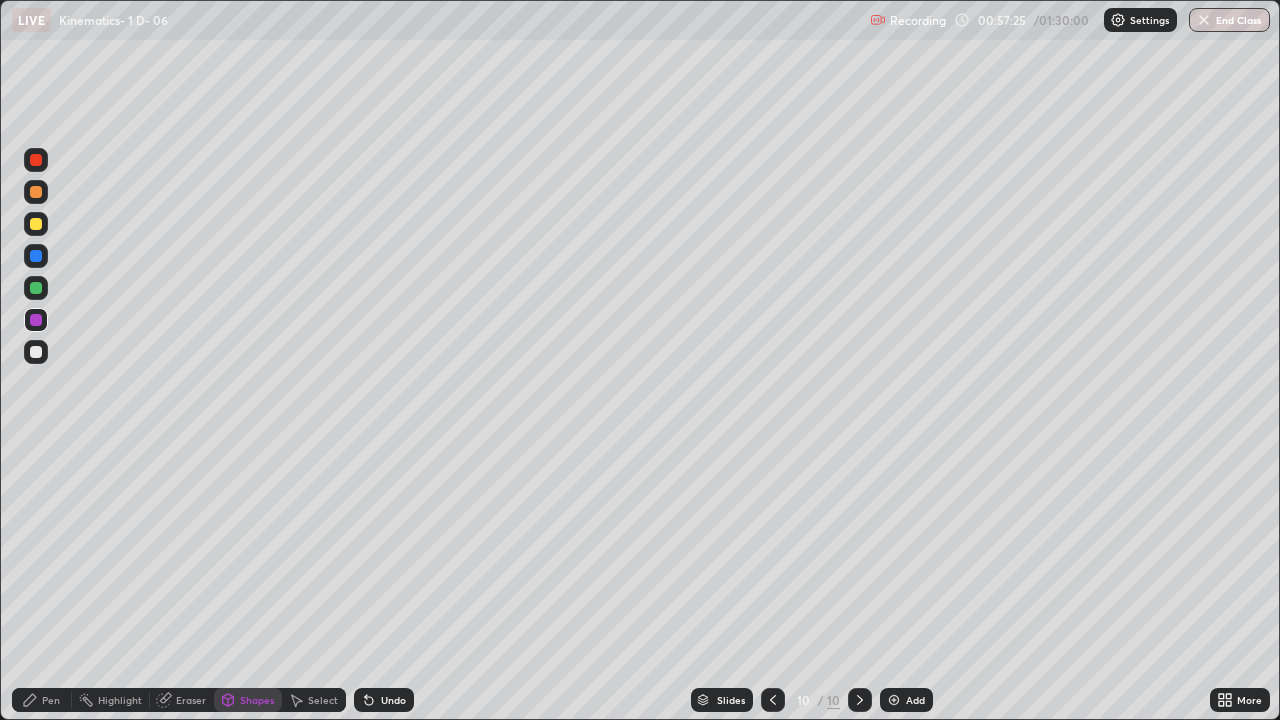 click on "Pen" at bounding box center (51, 700) 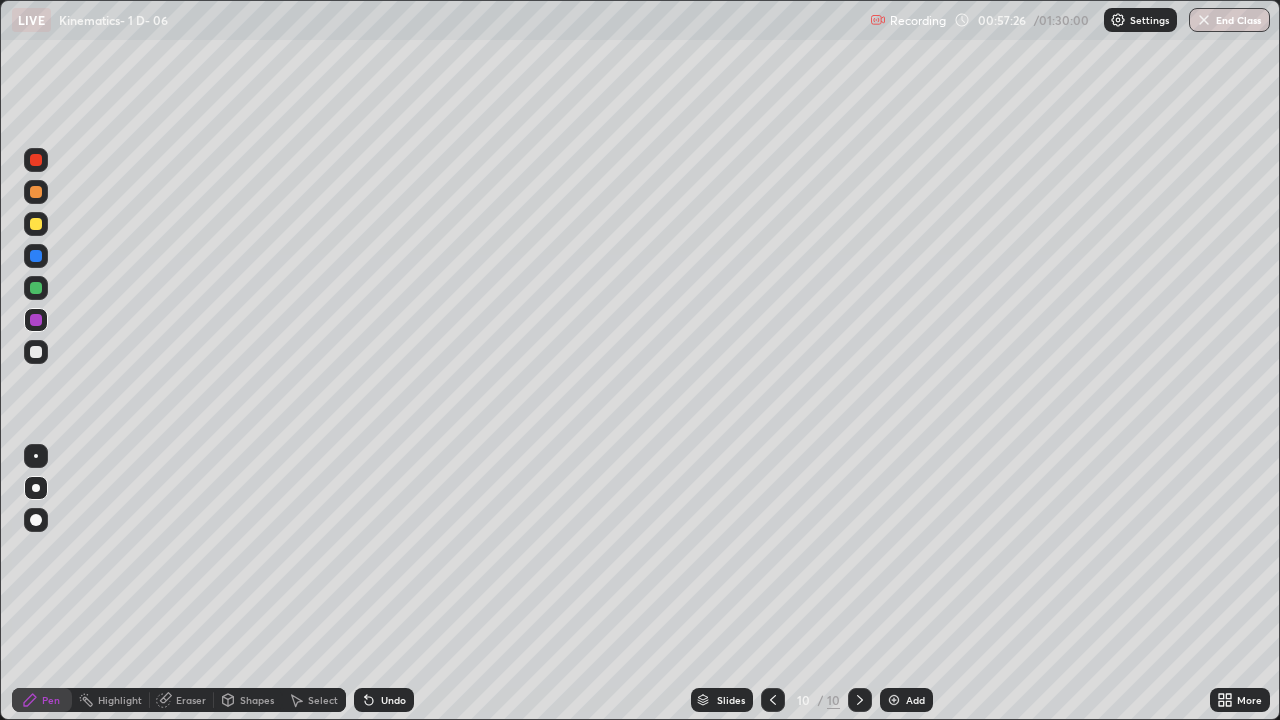 click at bounding box center [36, 288] 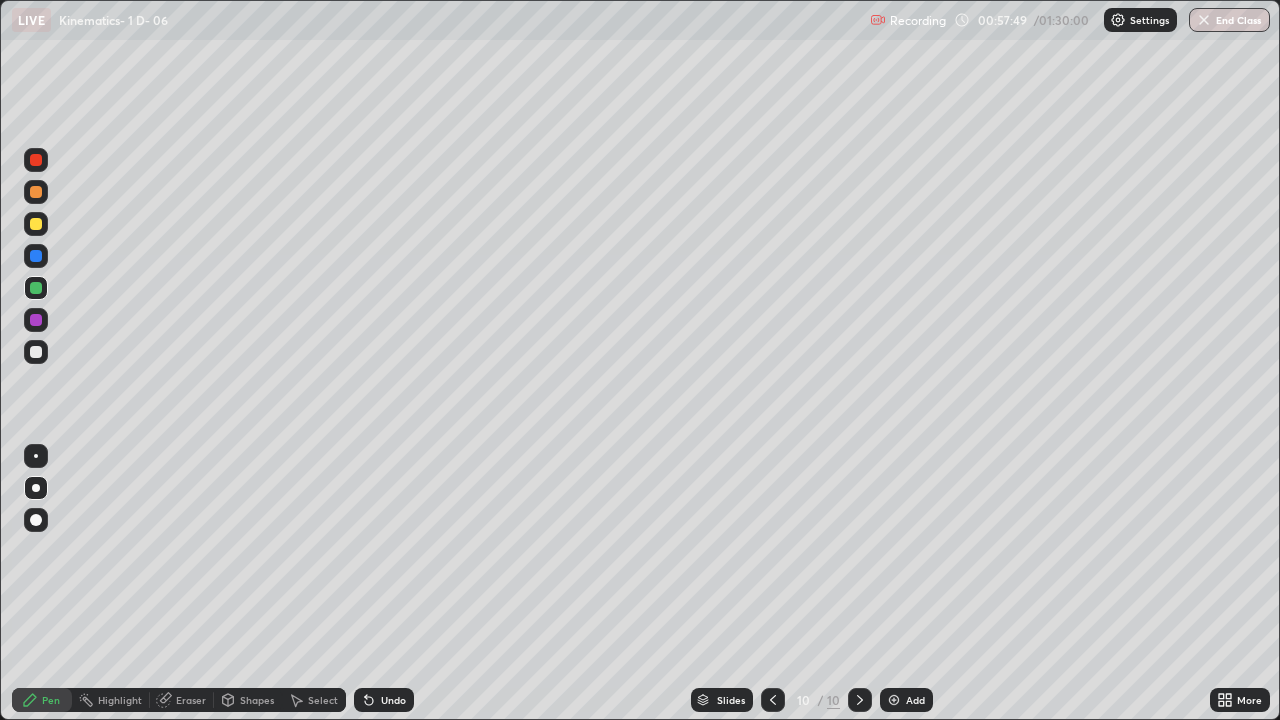 click at bounding box center (36, 288) 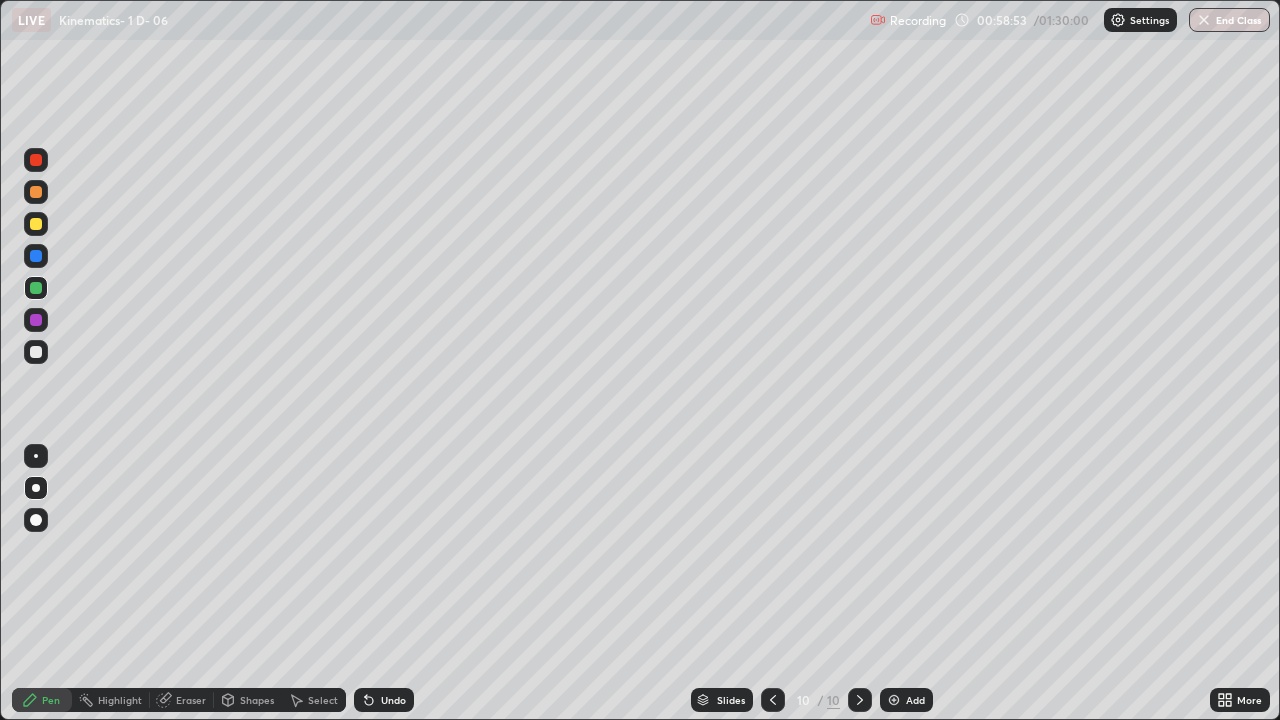 click at bounding box center [36, 224] 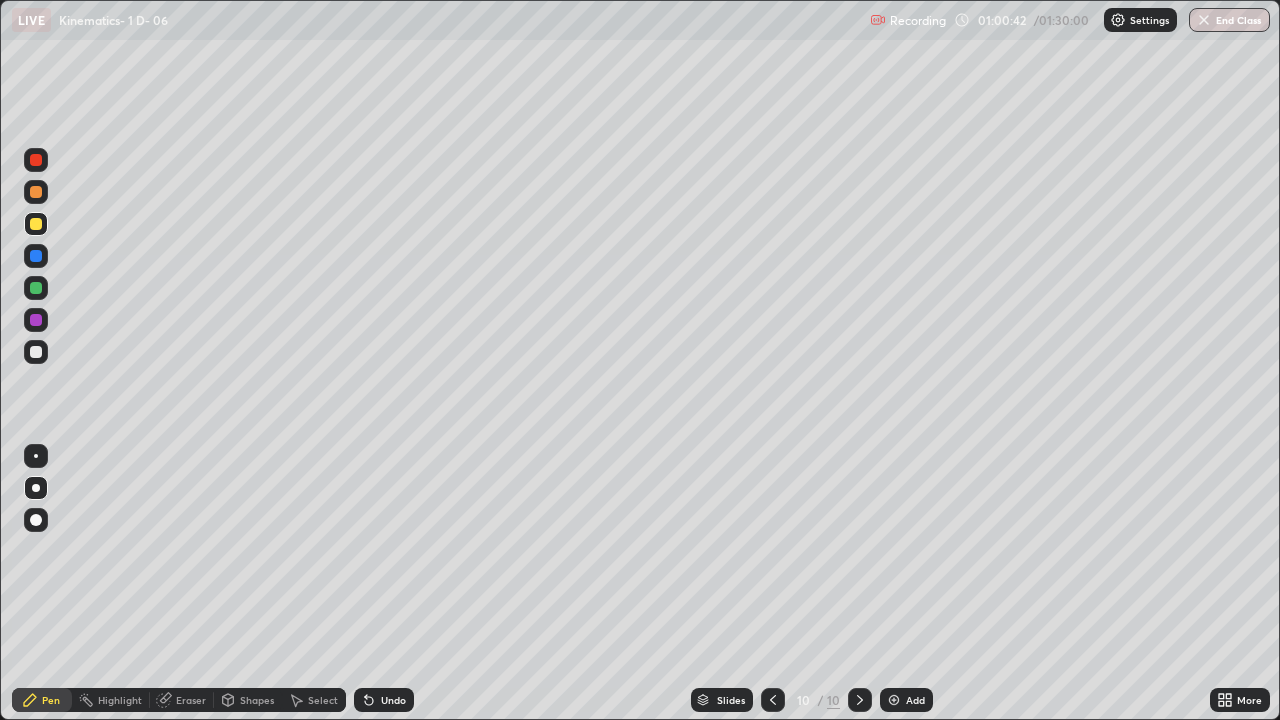click at bounding box center [36, 352] 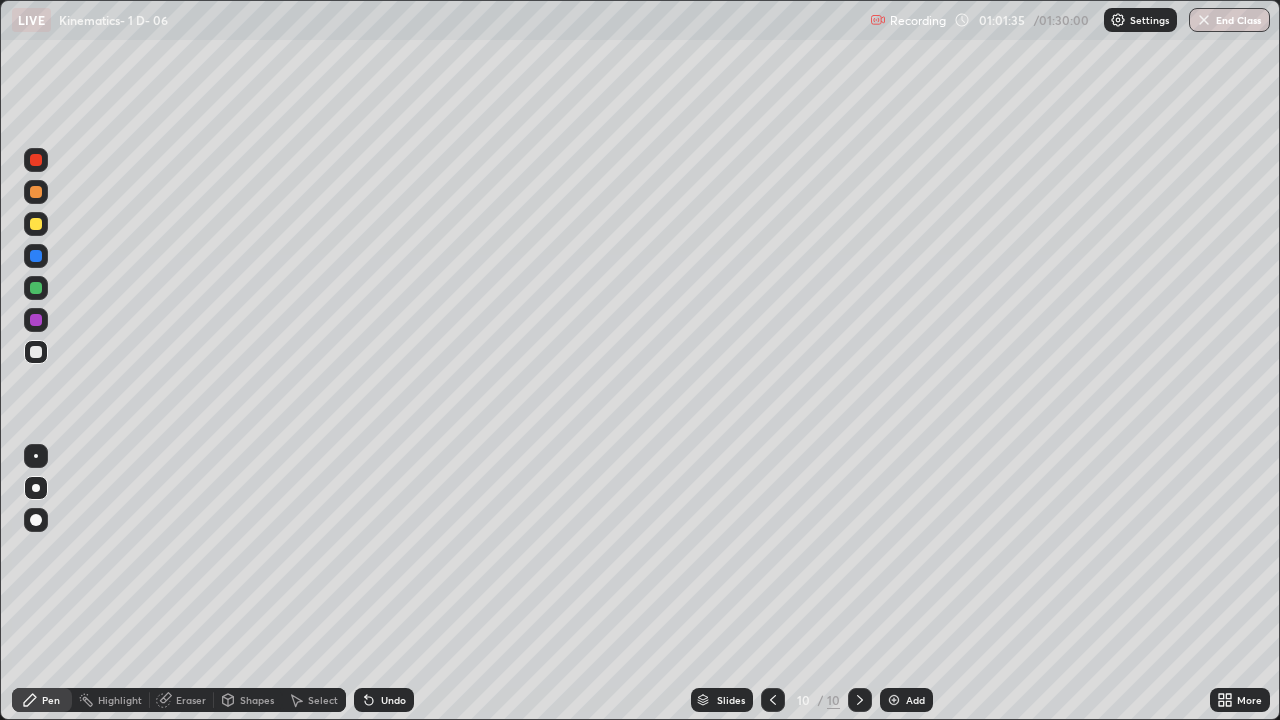 click at bounding box center [36, 320] 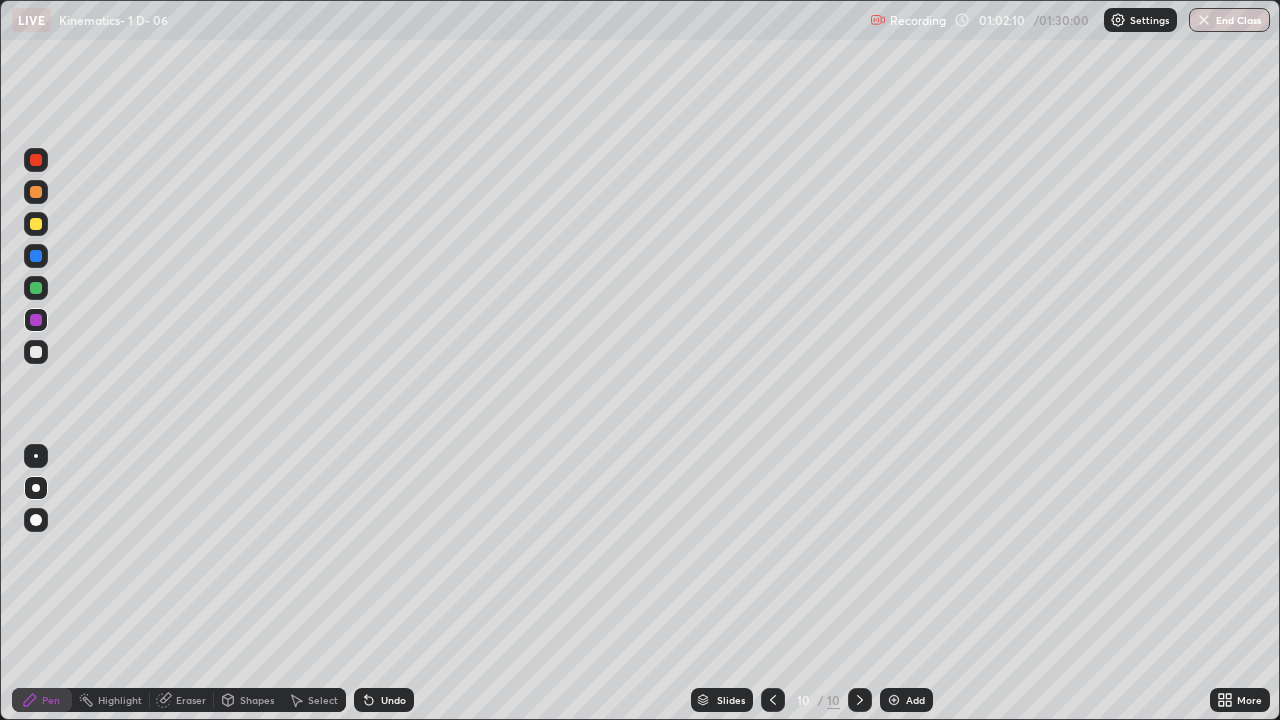 click on "Select" at bounding box center (323, 700) 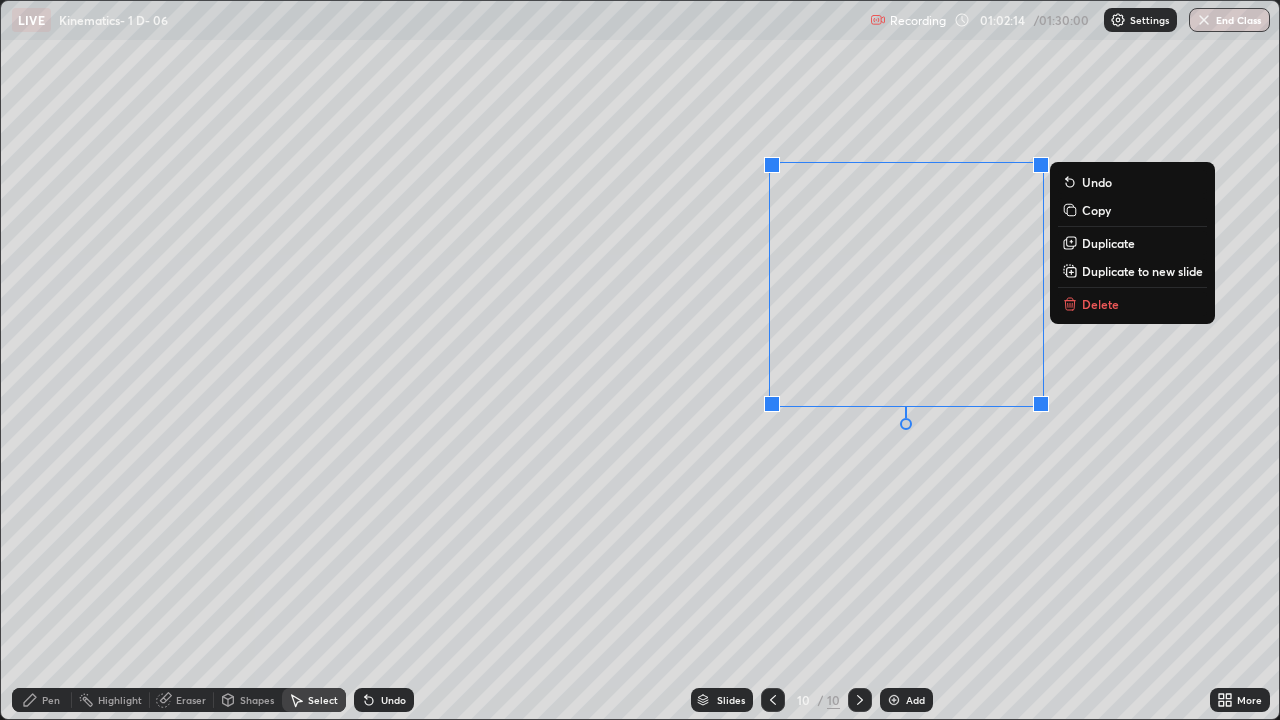 click on "Copy" at bounding box center (1096, 210) 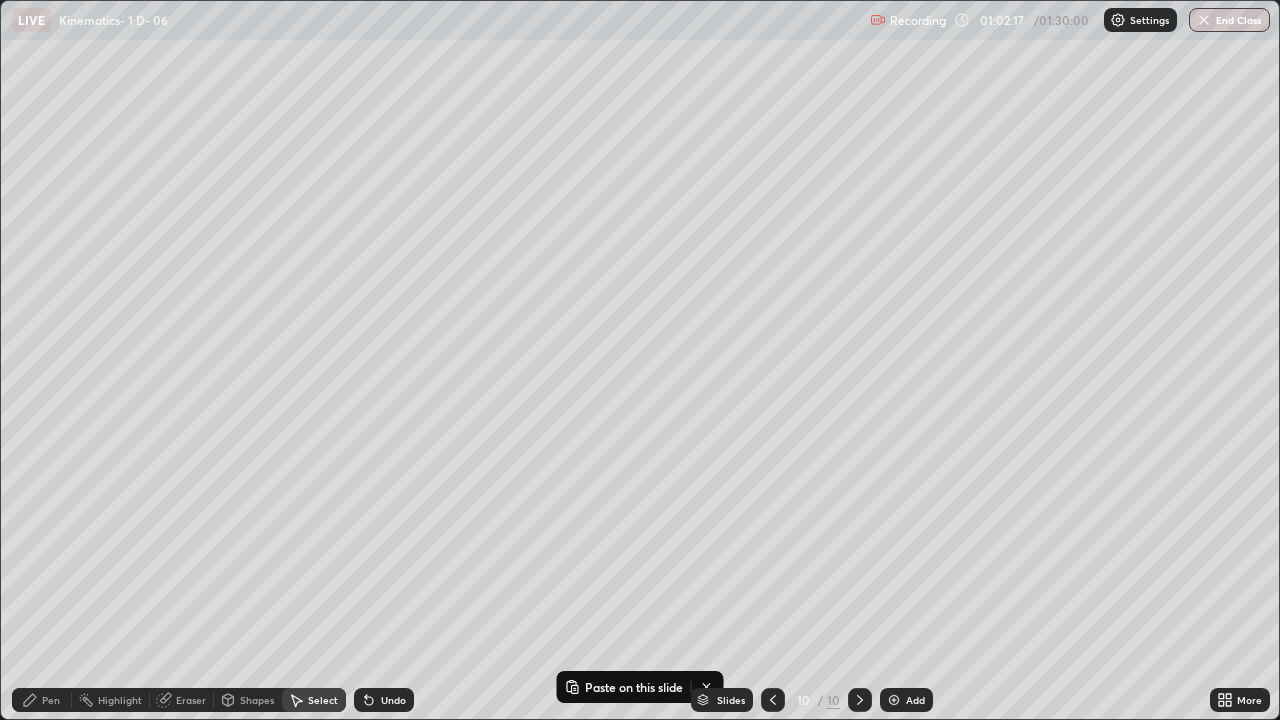 click at bounding box center (894, 700) 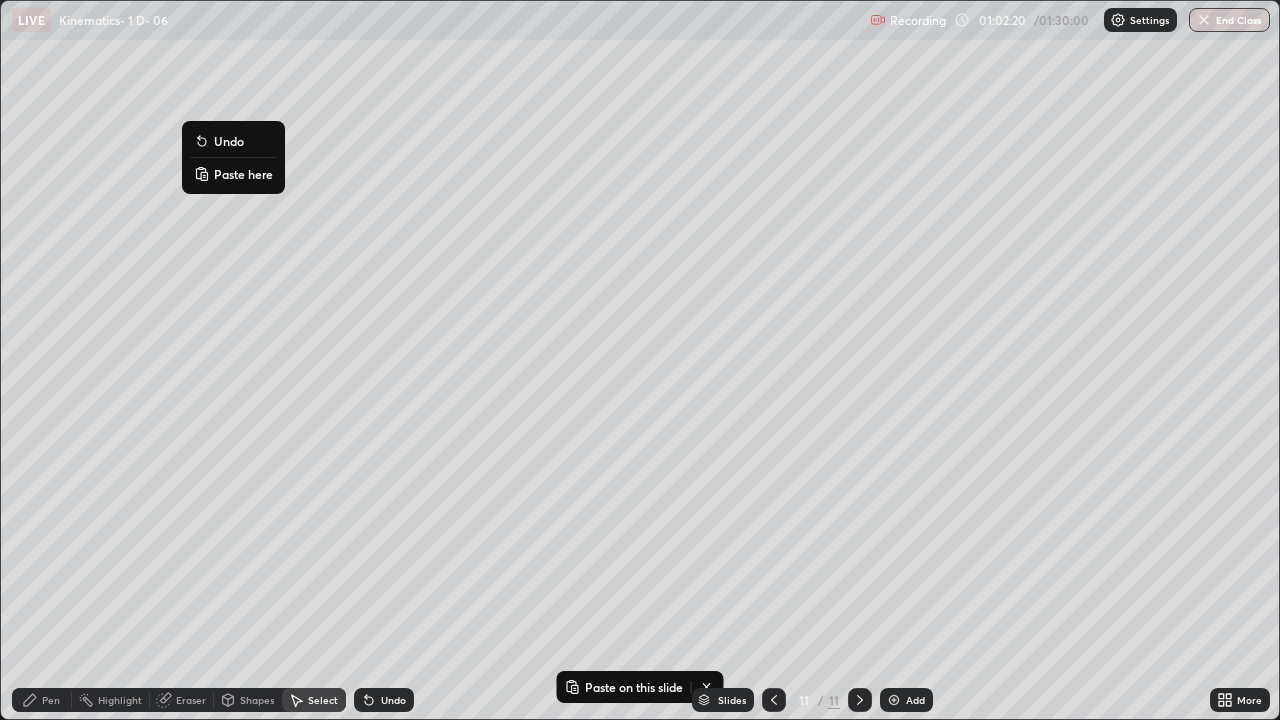 click on "Paste here" at bounding box center [243, 174] 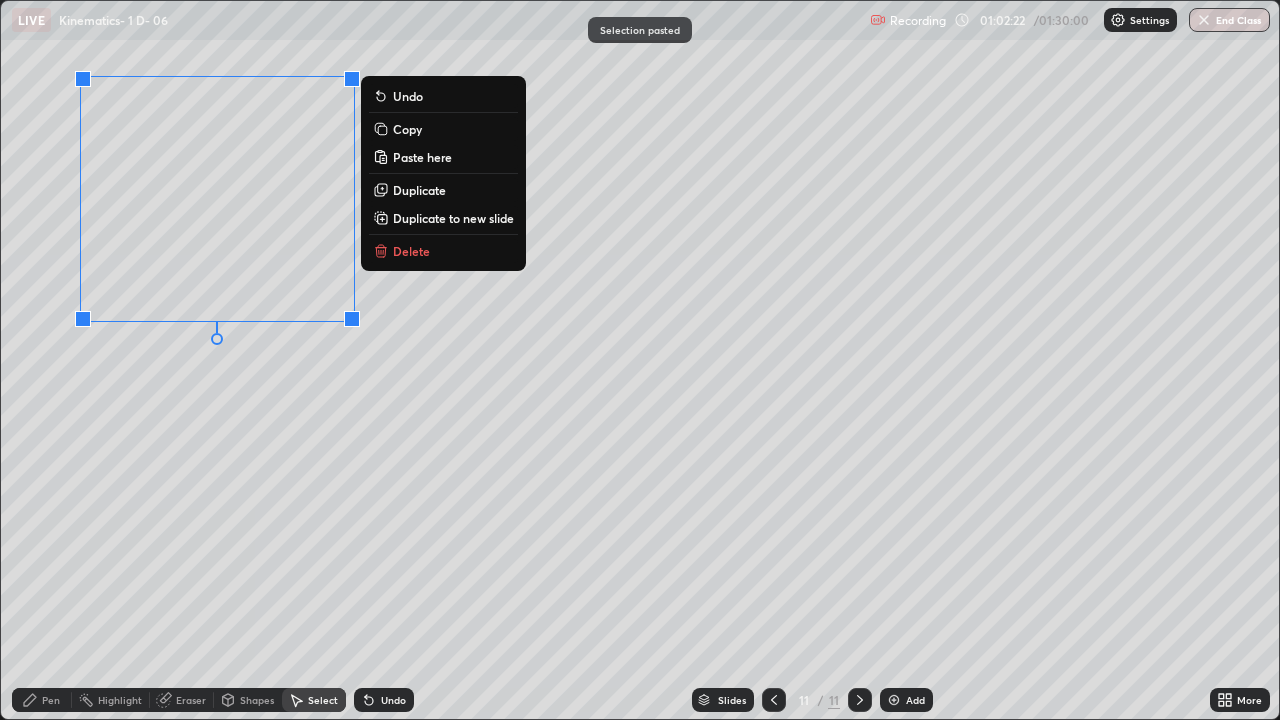 click on "0 ° Undo Copy Paste here Duplicate Duplicate to new slide Delete" at bounding box center [640, 360] 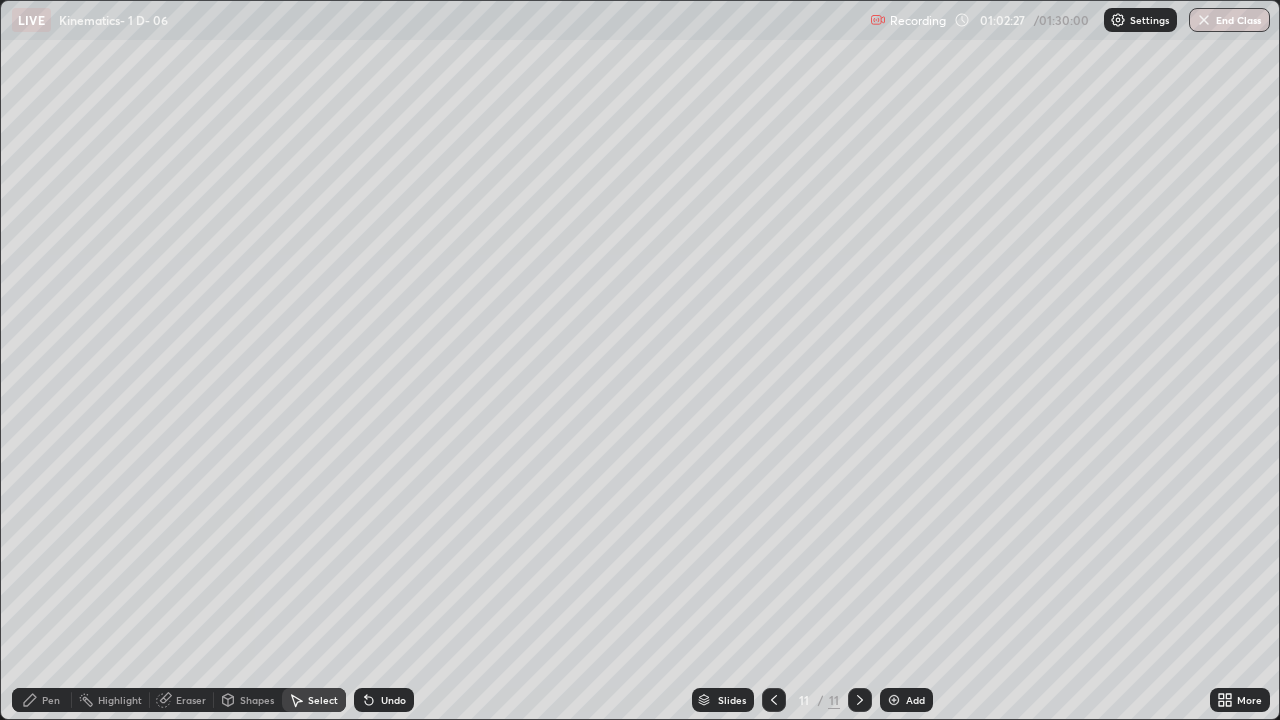 click on "Pen" at bounding box center (42, 700) 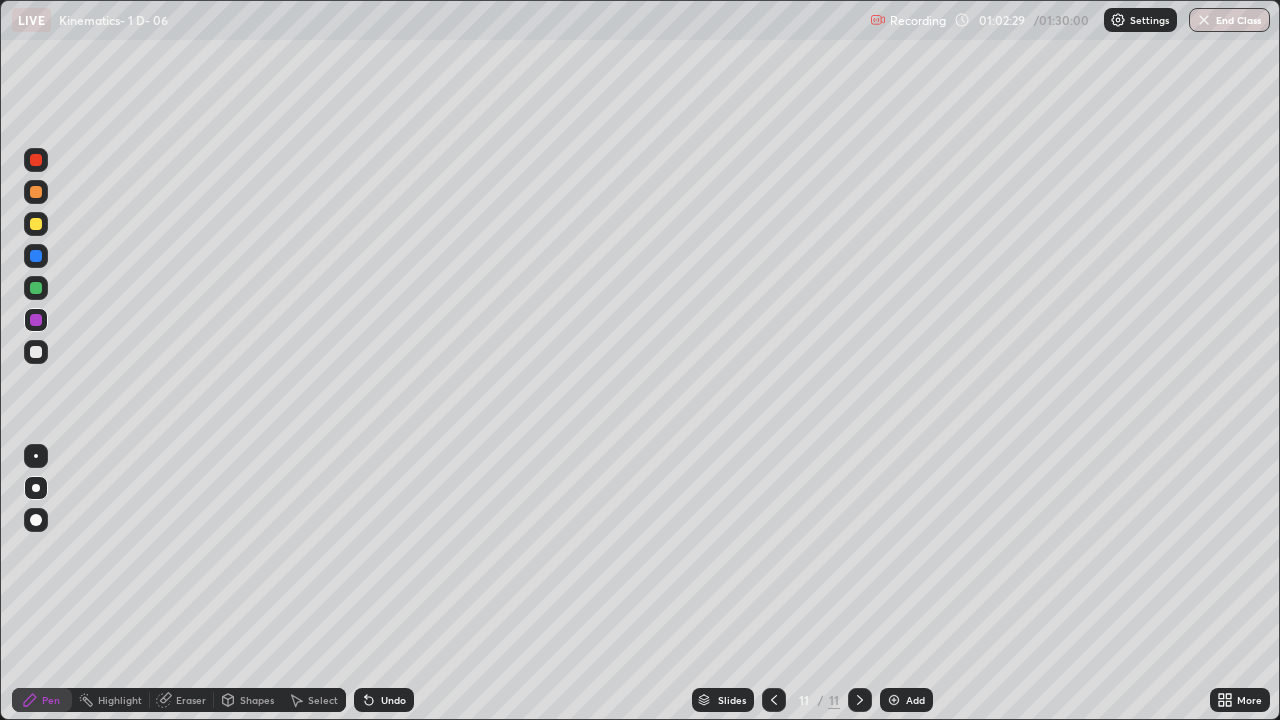 click at bounding box center (36, 224) 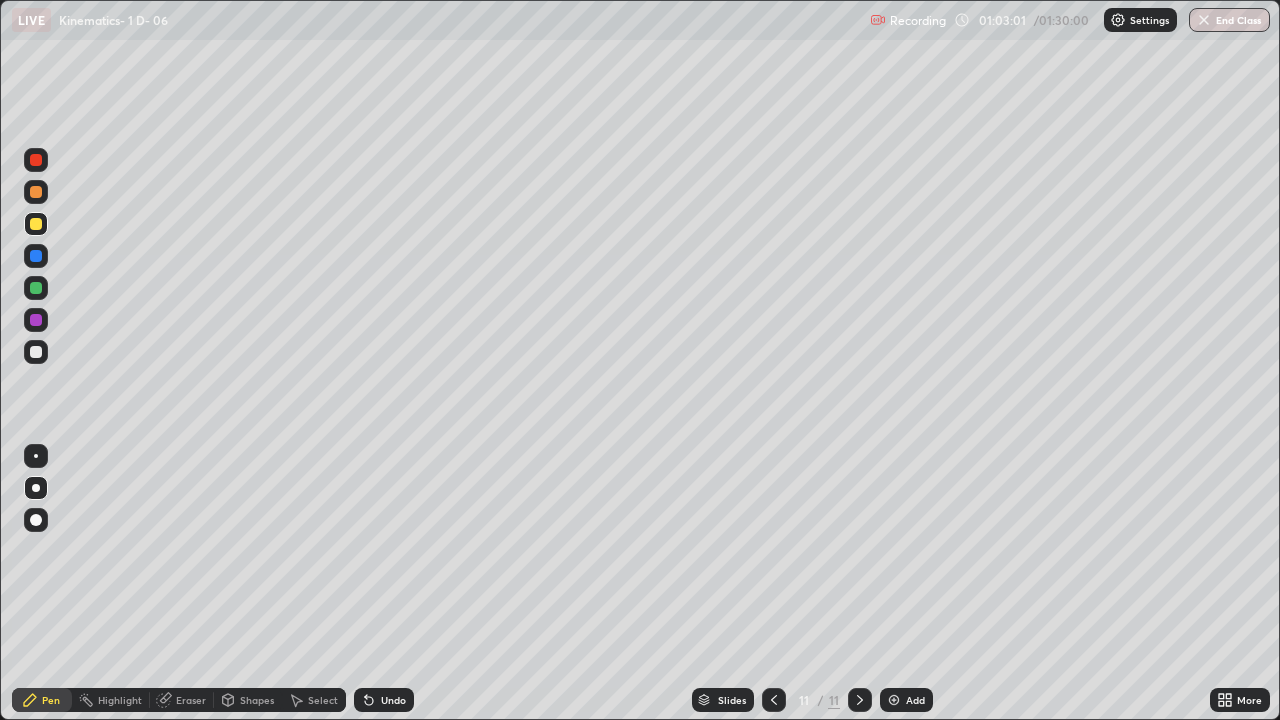 click at bounding box center (36, 352) 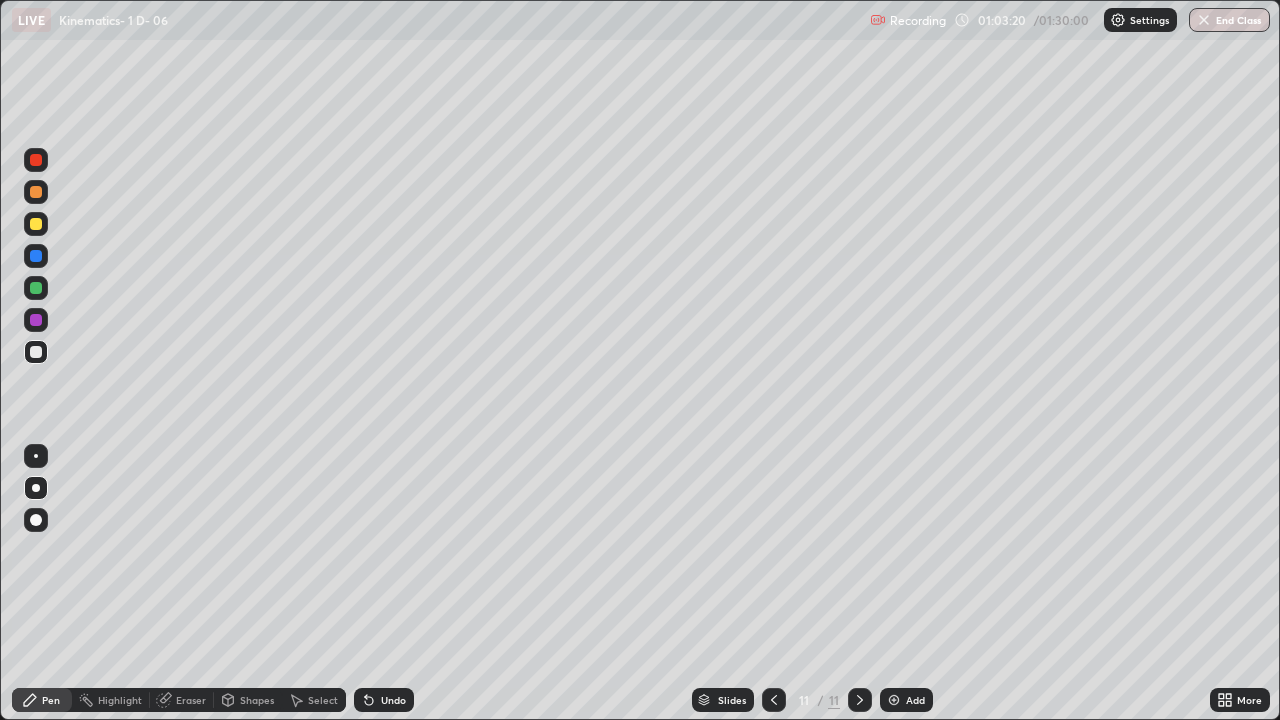 click at bounding box center (36, 352) 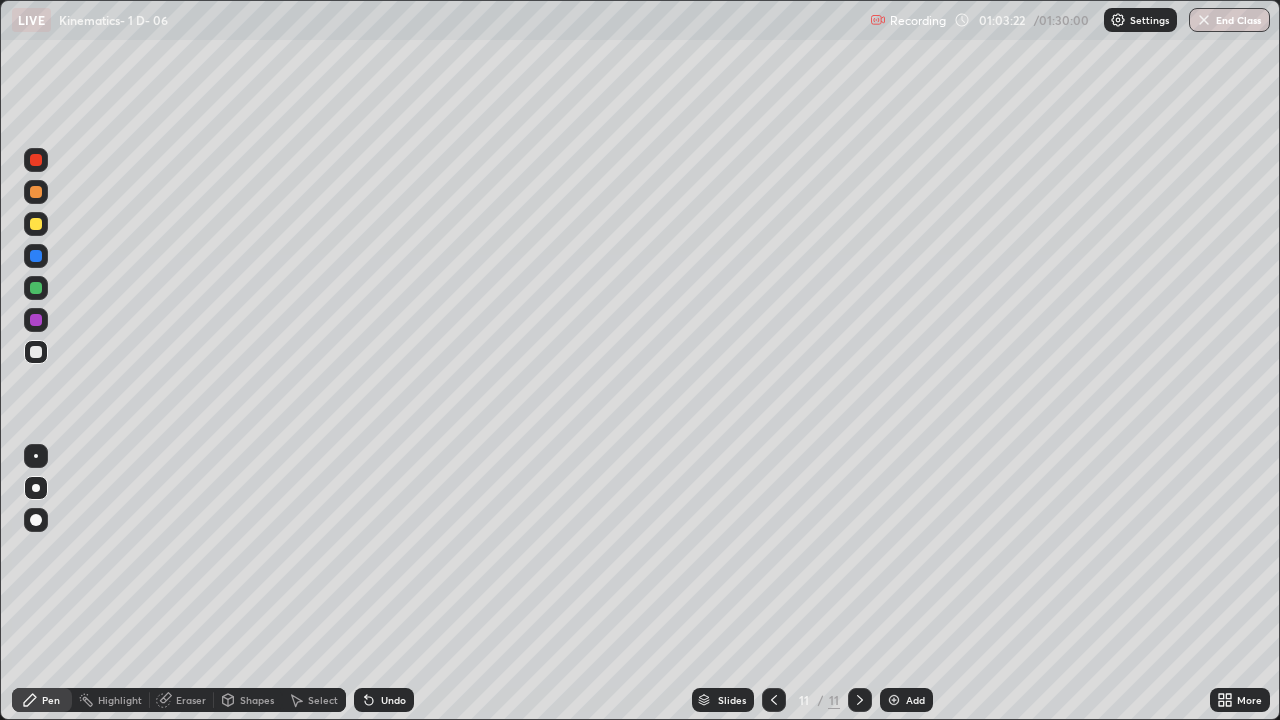 click at bounding box center [774, 700] 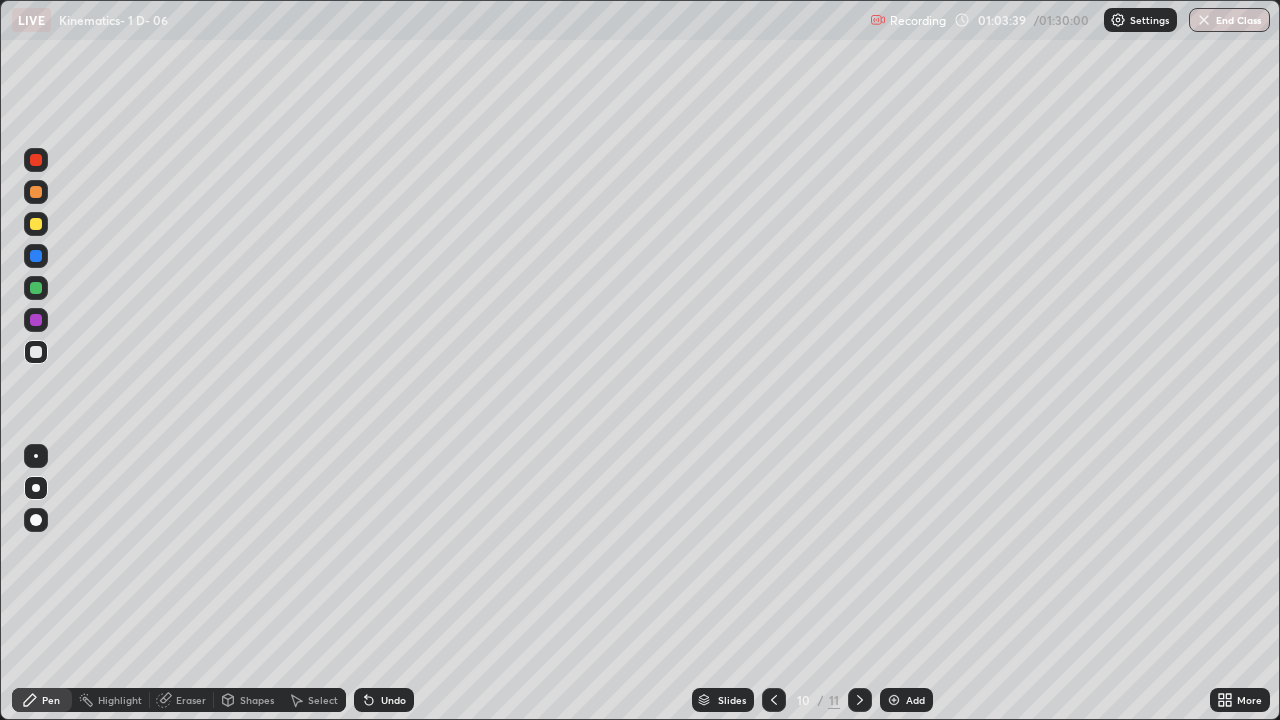 click on "Select" at bounding box center (323, 700) 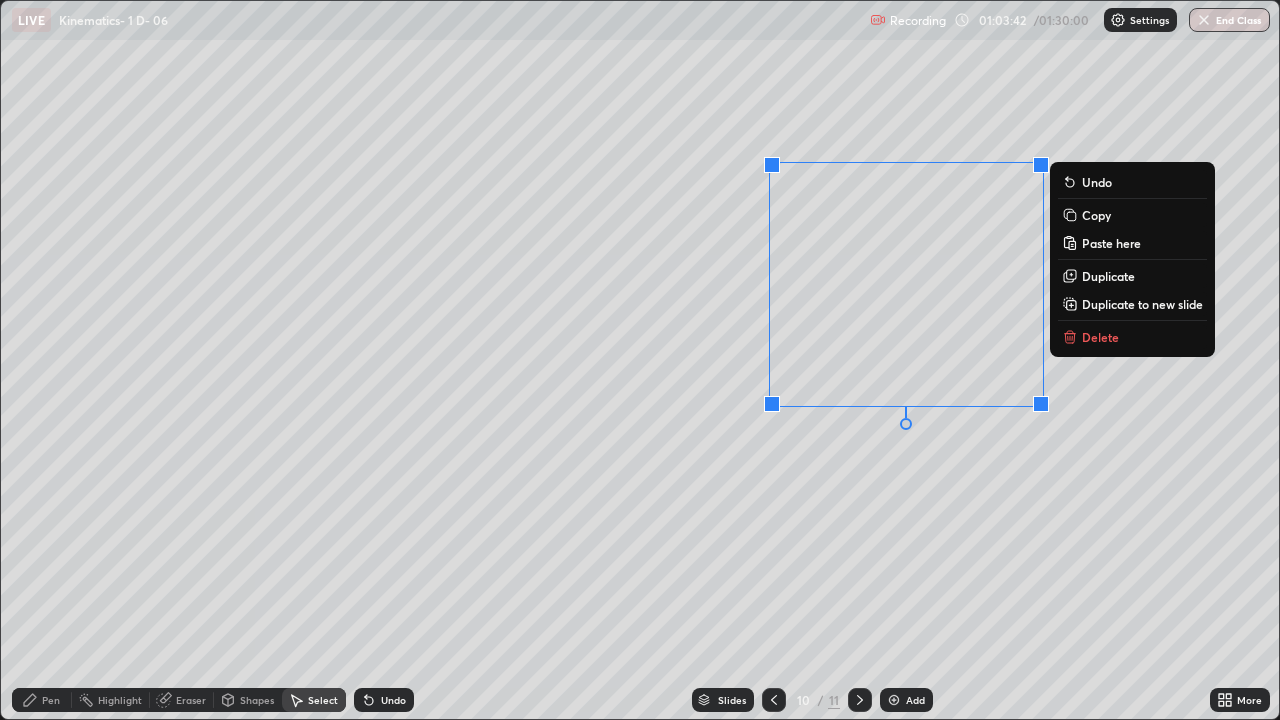 click on "Delete" at bounding box center (1100, 337) 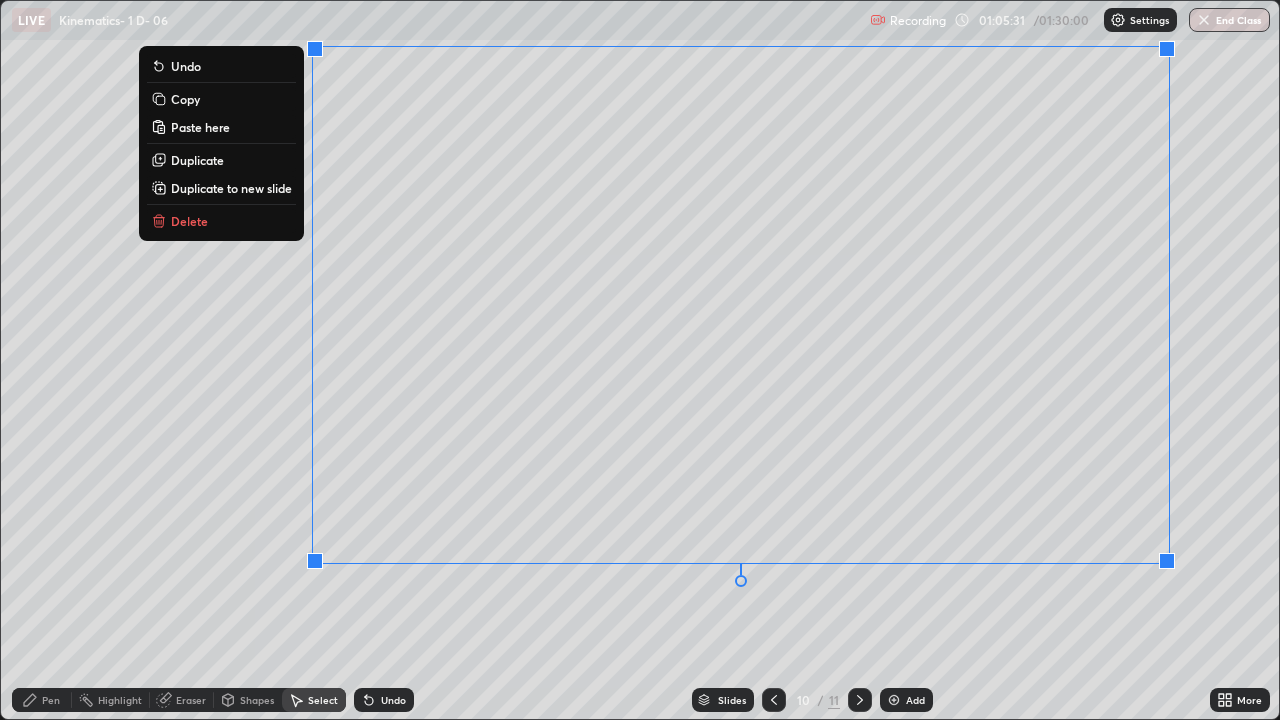 click on "0 ° Undo Copy Paste here Duplicate Duplicate to new slide Delete" at bounding box center [640, 360] 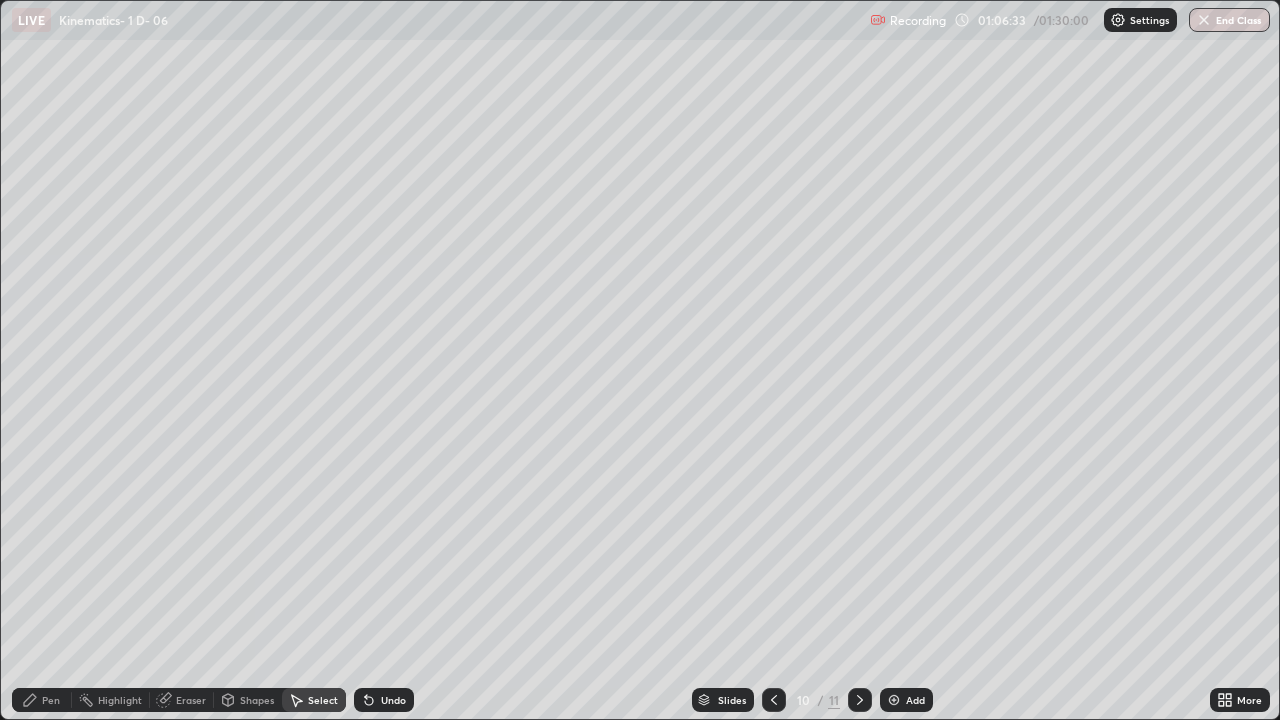 click 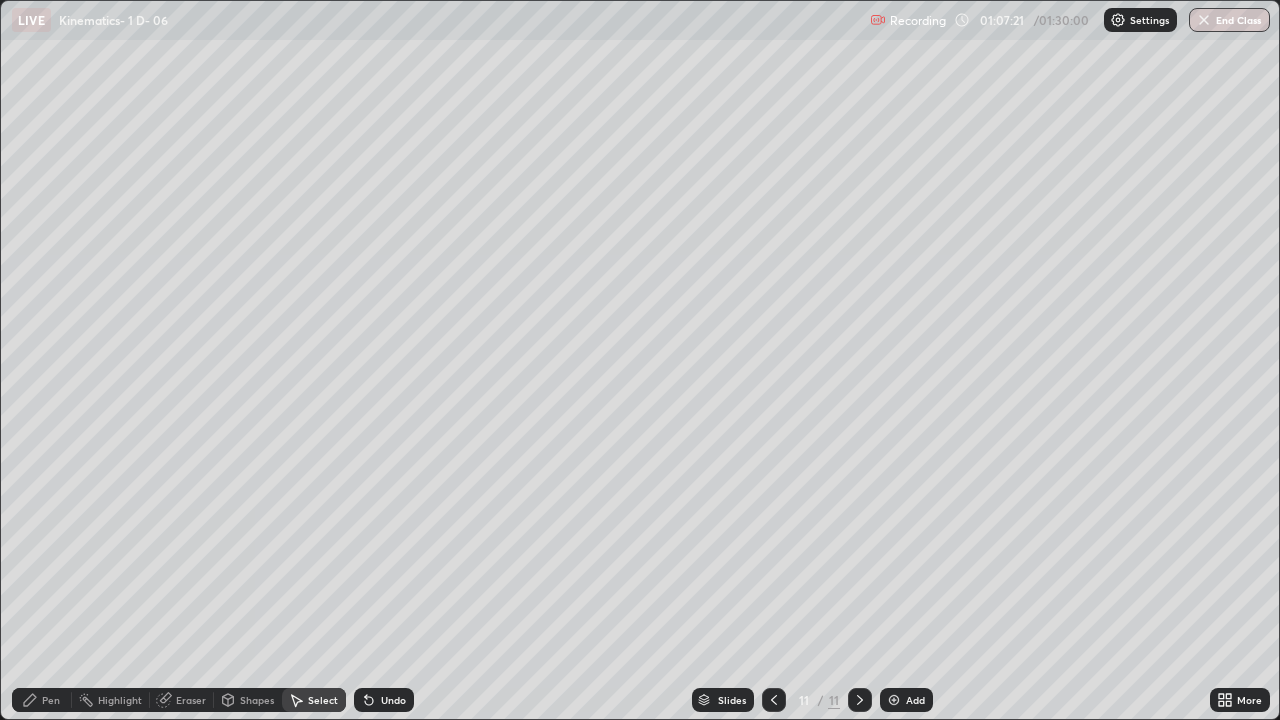 click on "Pen" at bounding box center [42, 700] 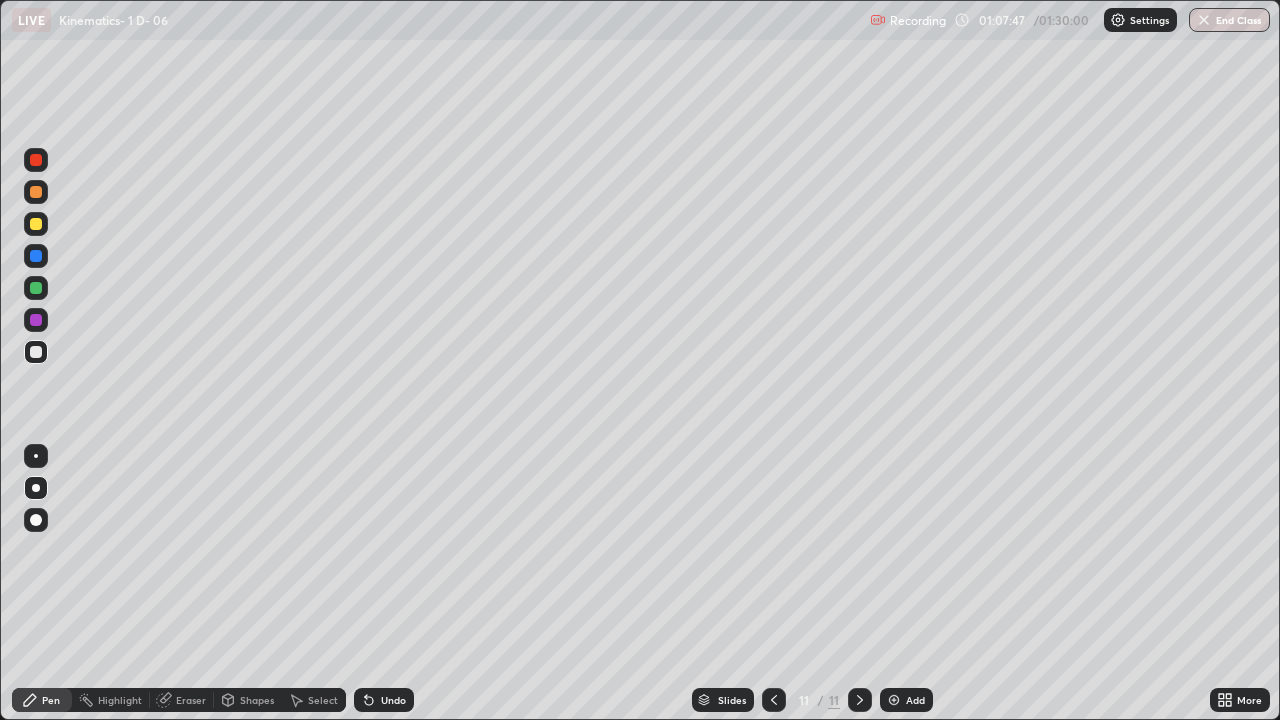 click on "Undo" at bounding box center [384, 700] 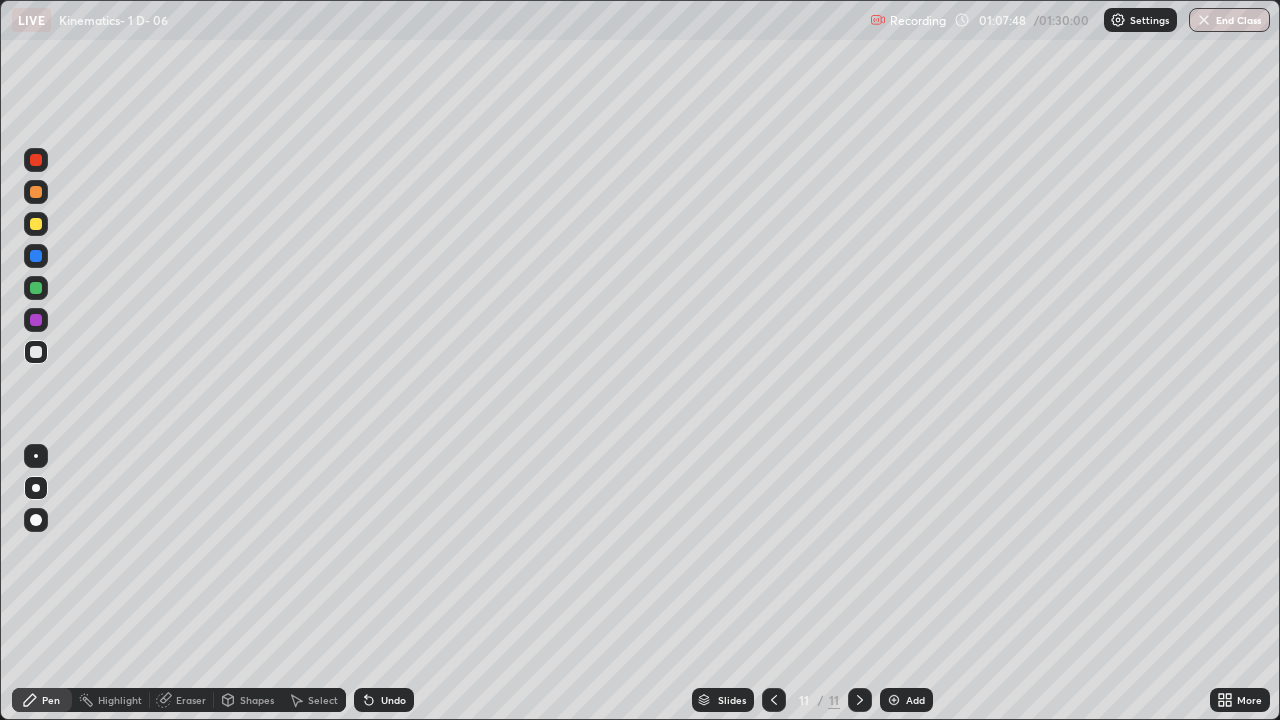 click on "Undo" at bounding box center (393, 700) 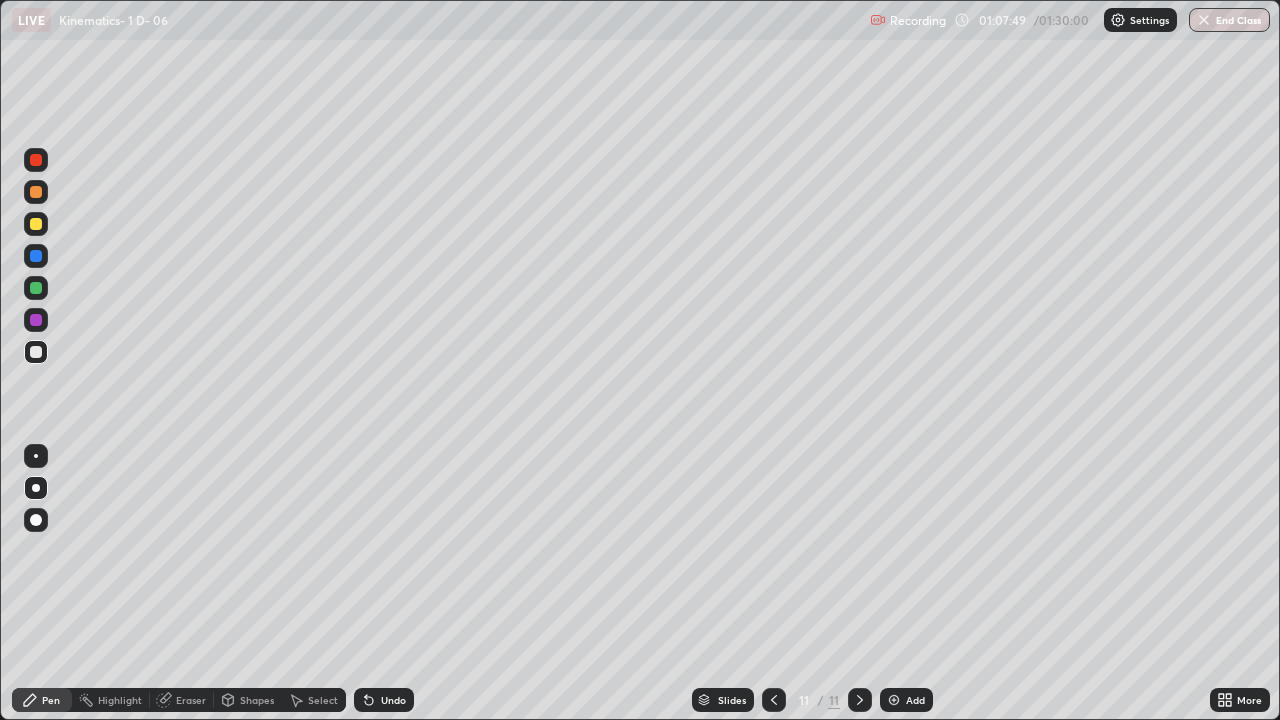 click on "Undo" at bounding box center [393, 700] 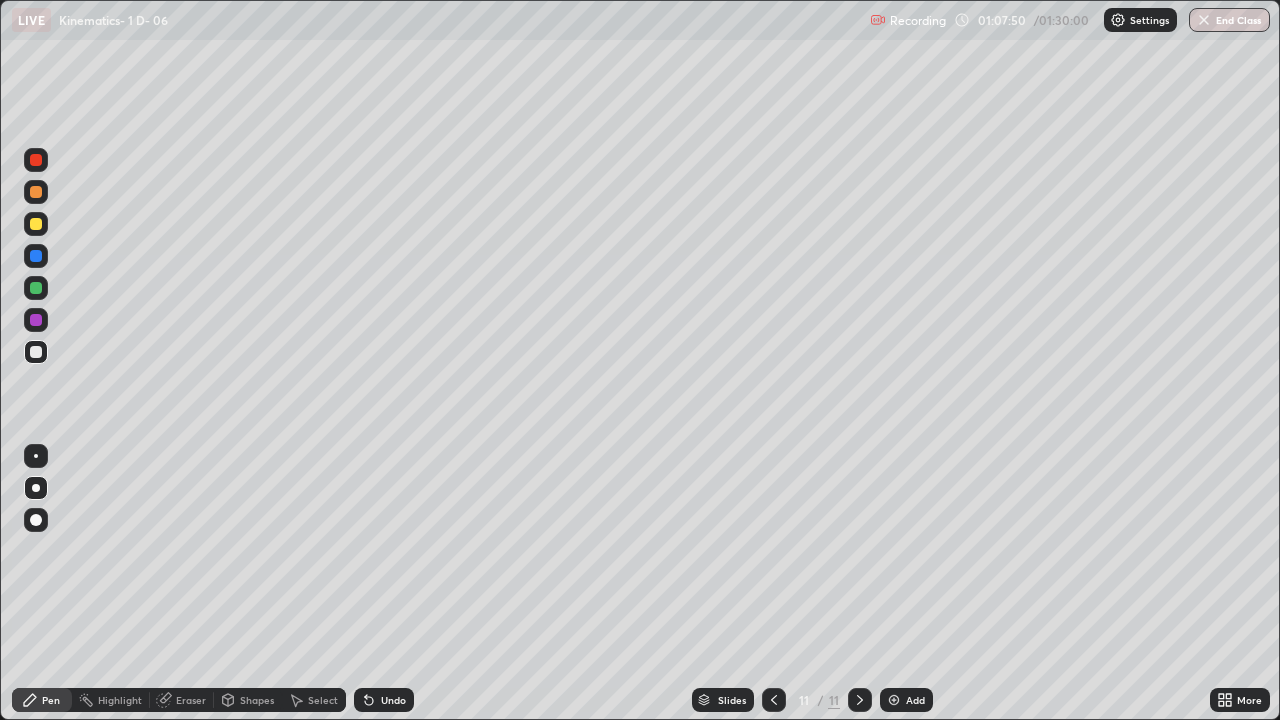 click on "Undo" at bounding box center [393, 700] 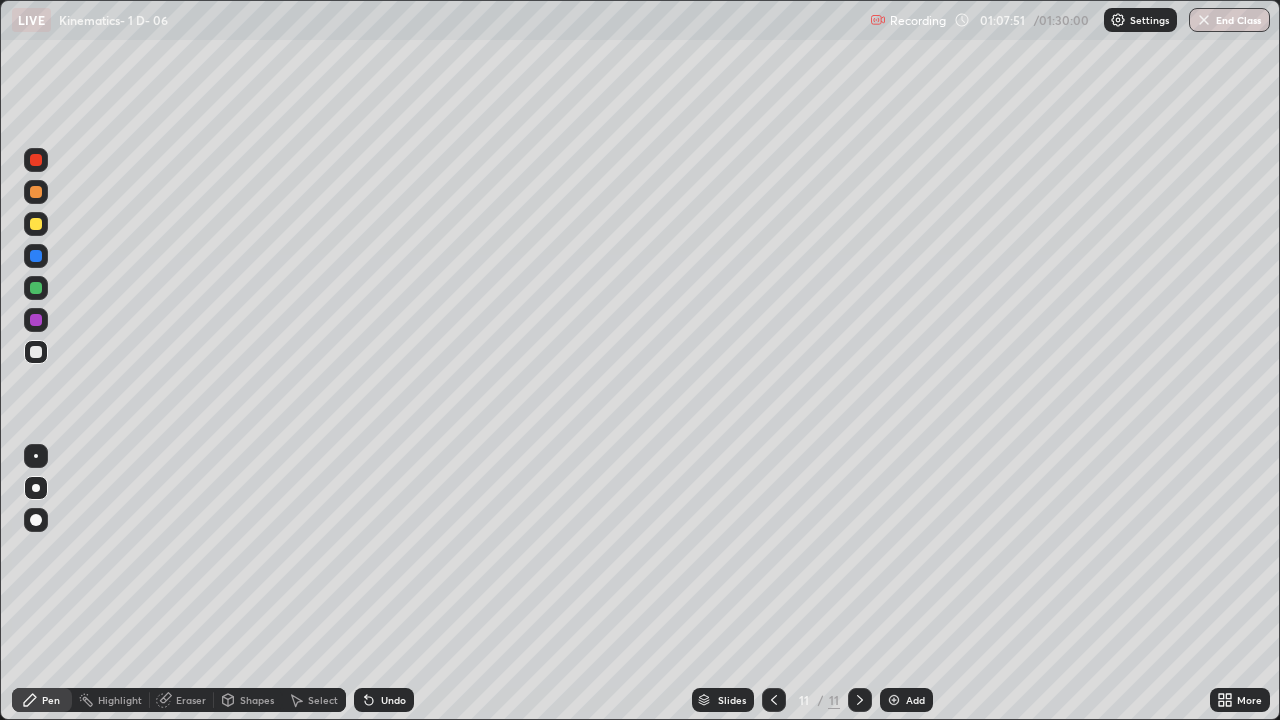 click on "Undo" at bounding box center [393, 700] 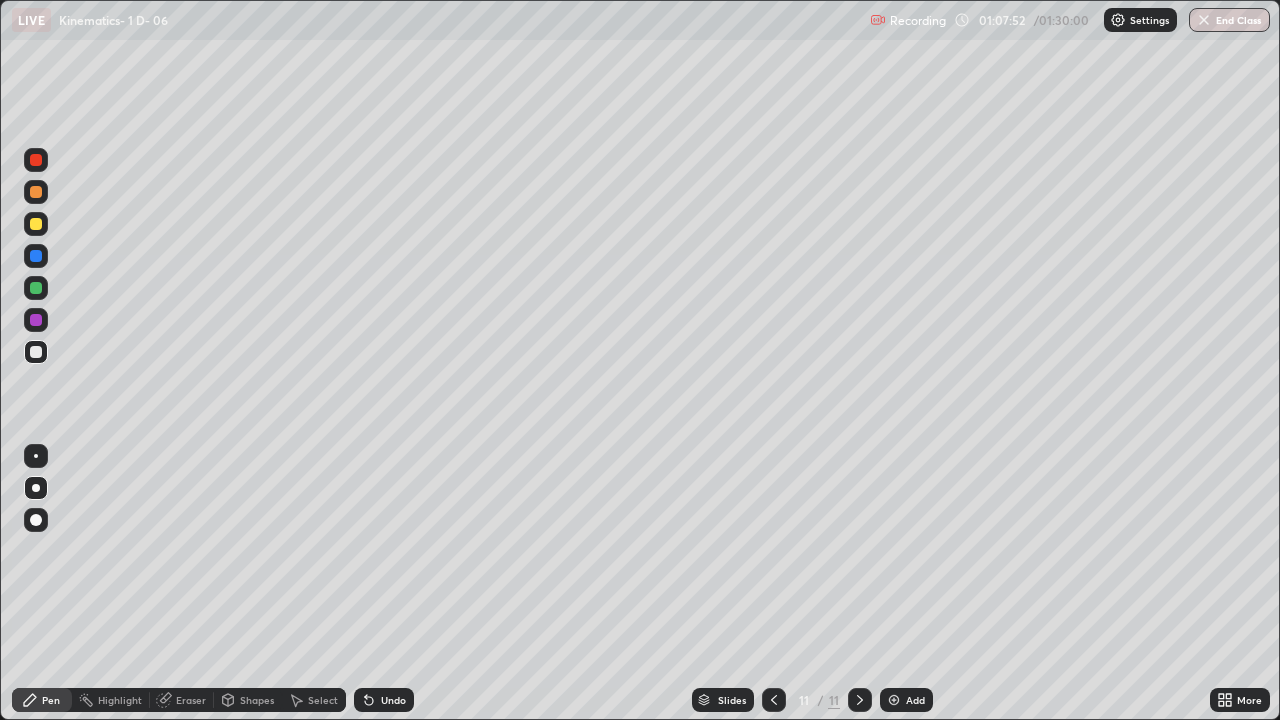 click 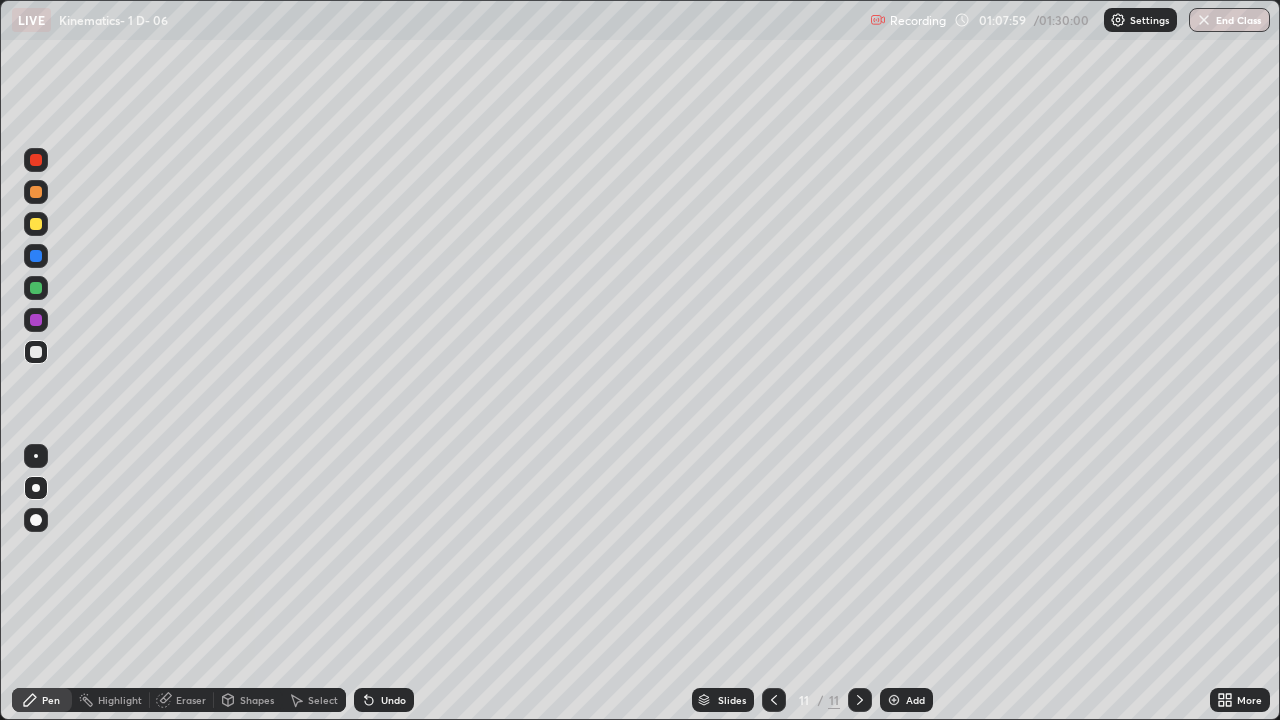 click 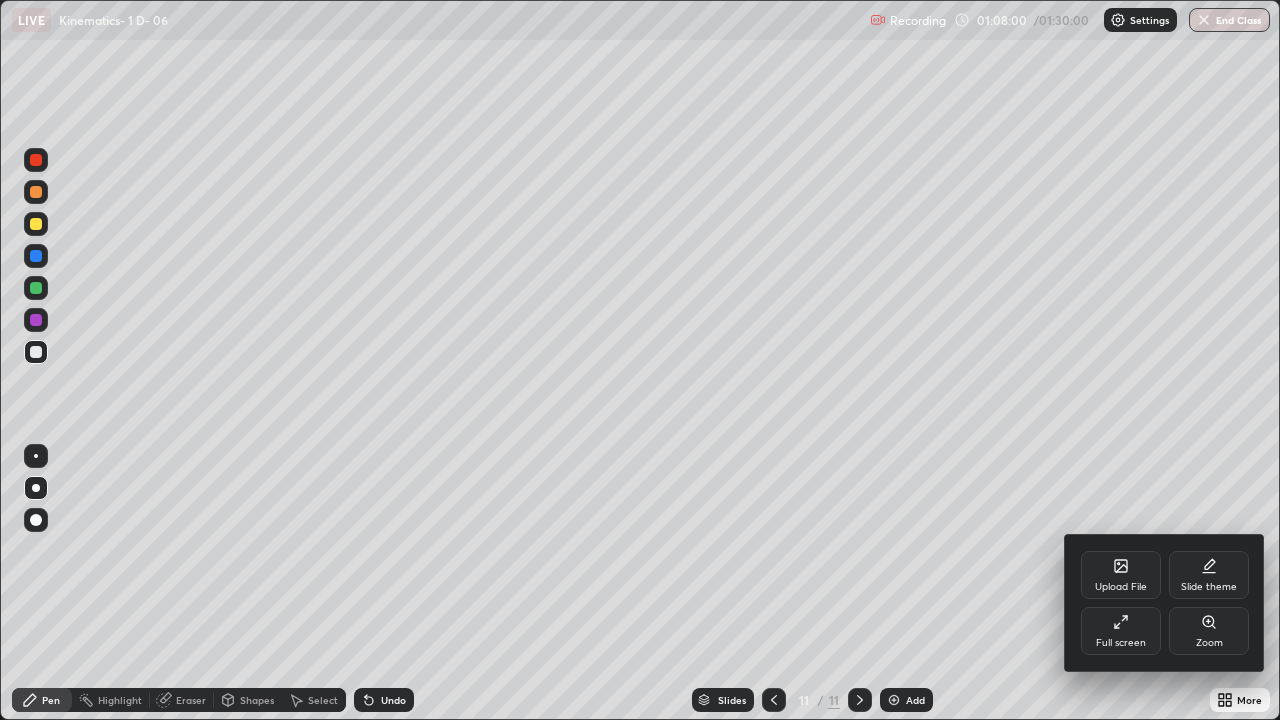 click on "Full screen" at bounding box center (1121, 631) 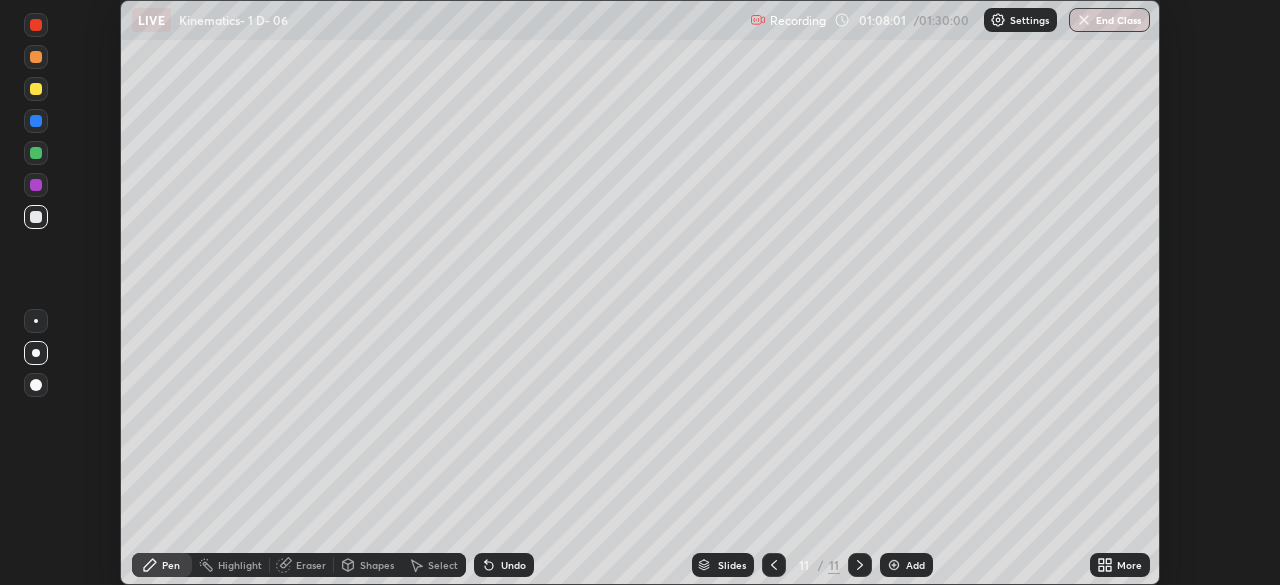 scroll, scrollTop: 585, scrollLeft: 1280, axis: both 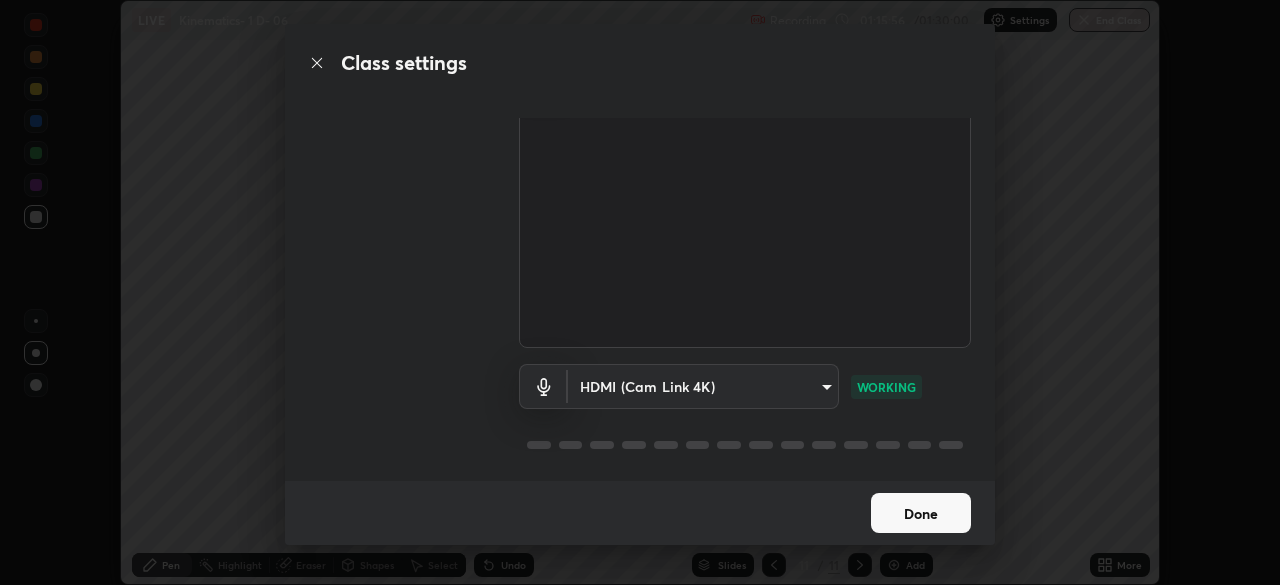 click on "Done" at bounding box center (921, 513) 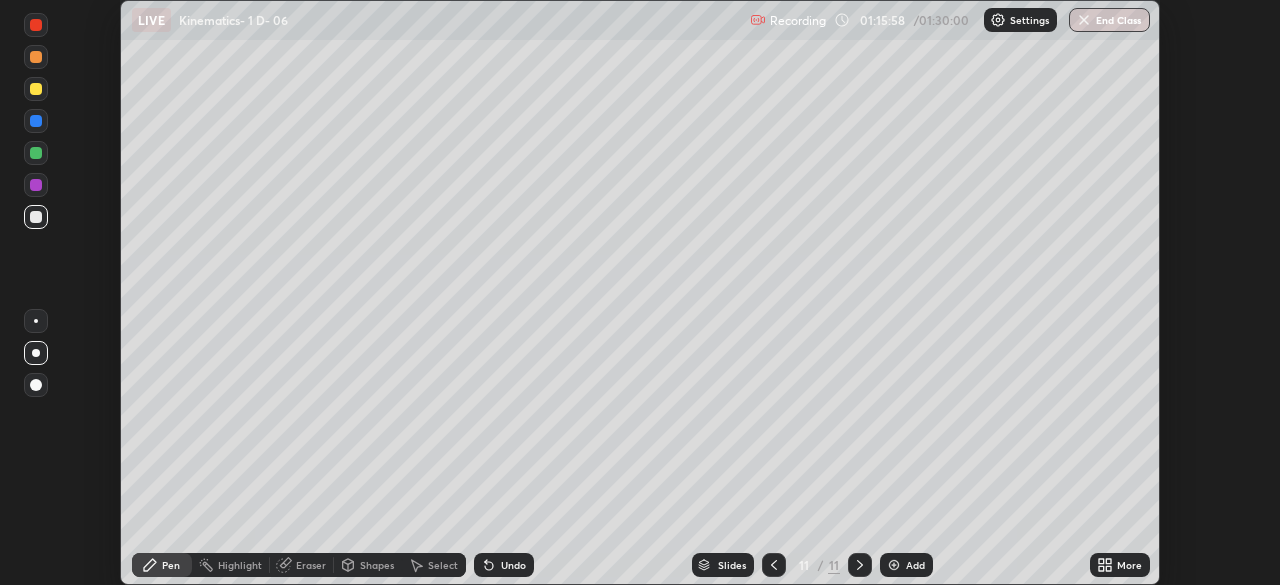 click 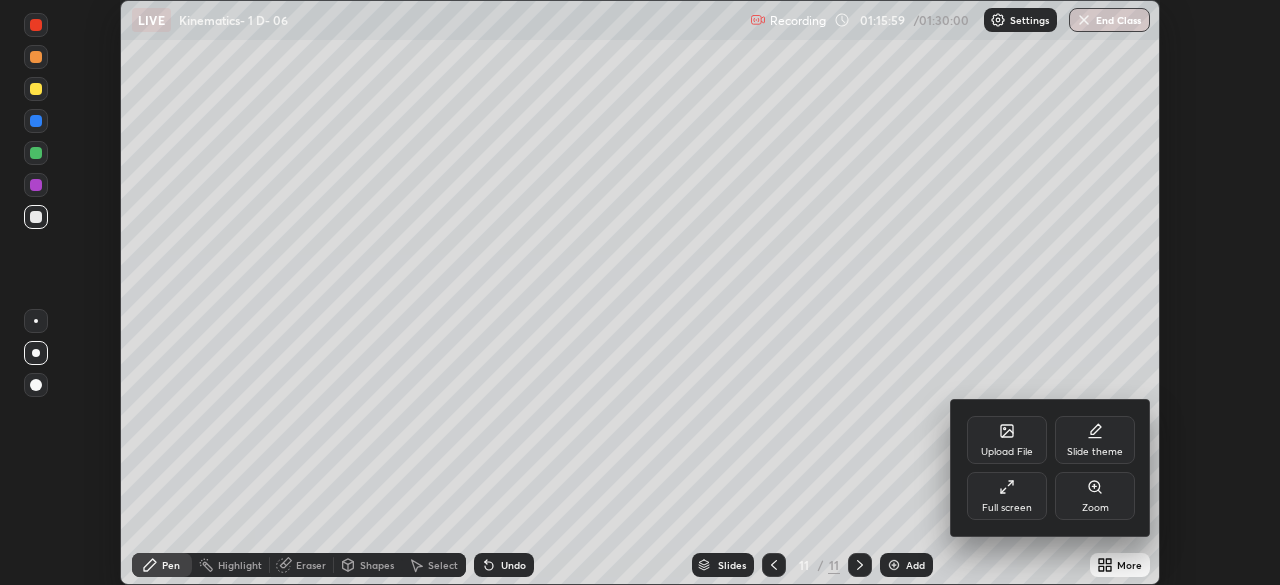 click on "Full screen" at bounding box center (1007, 508) 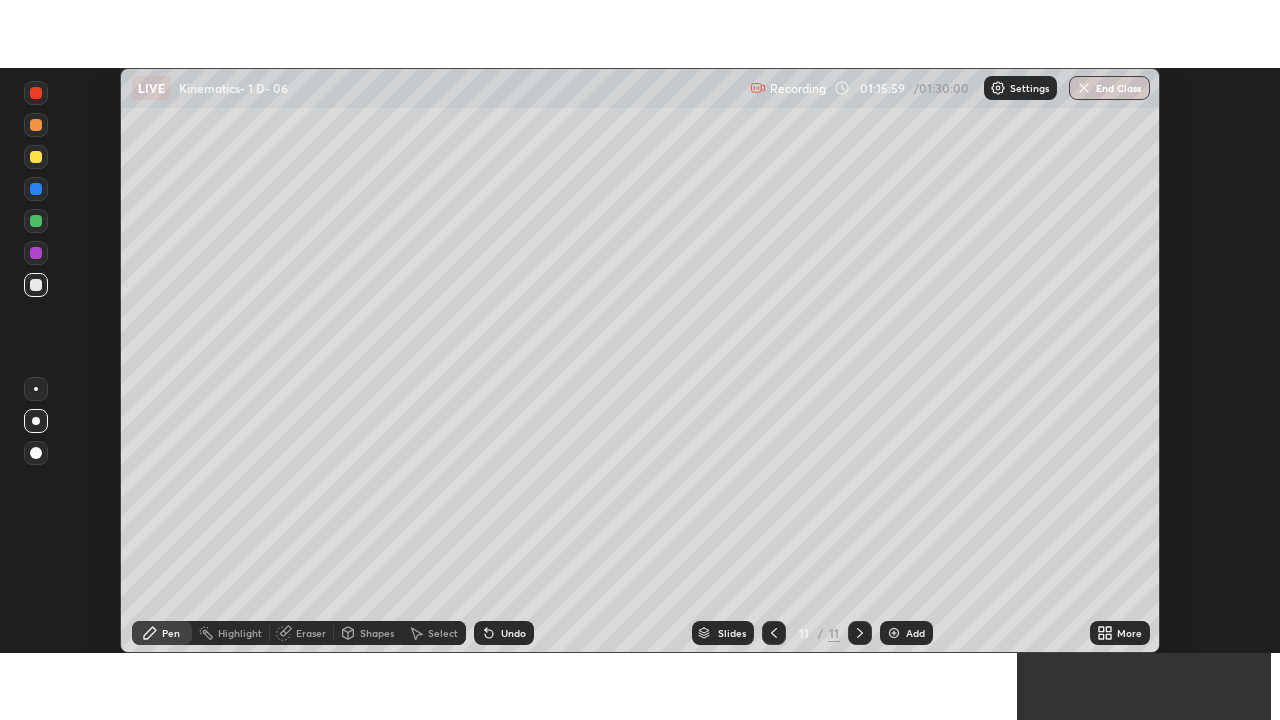 scroll, scrollTop: 99280, scrollLeft: 98720, axis: both 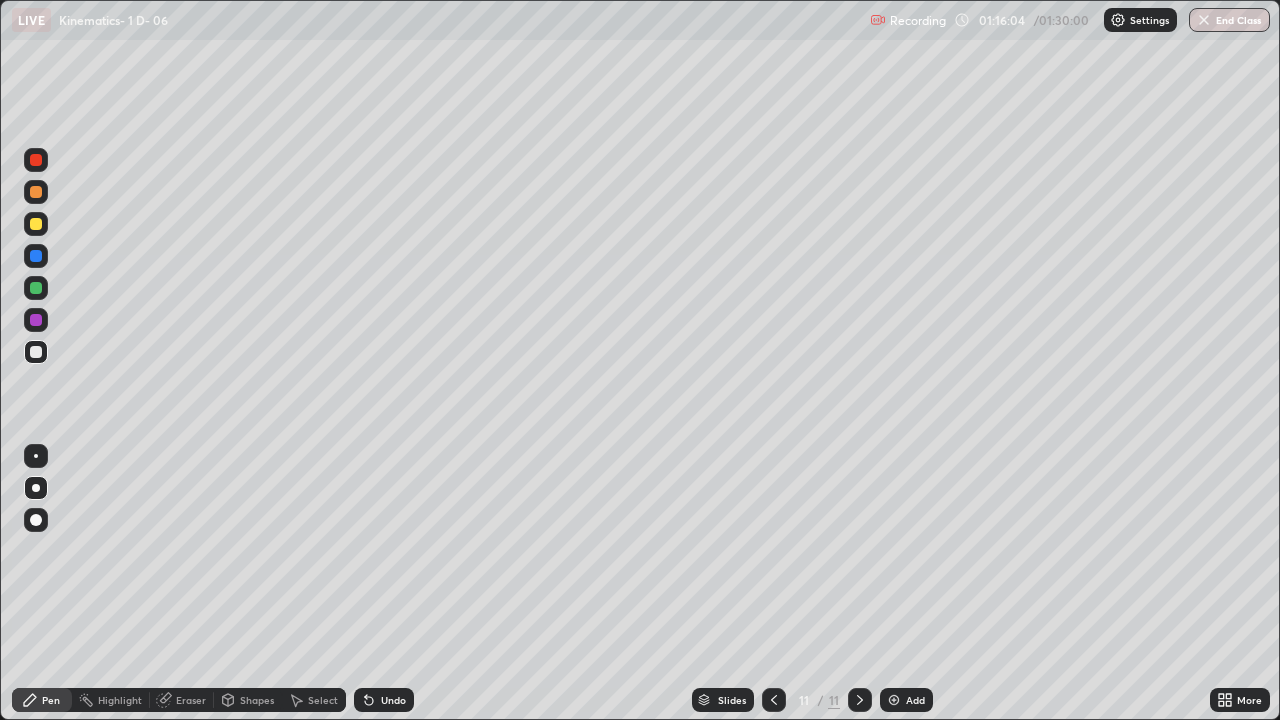 click on "Shapes" at bounding box center [257, 700] 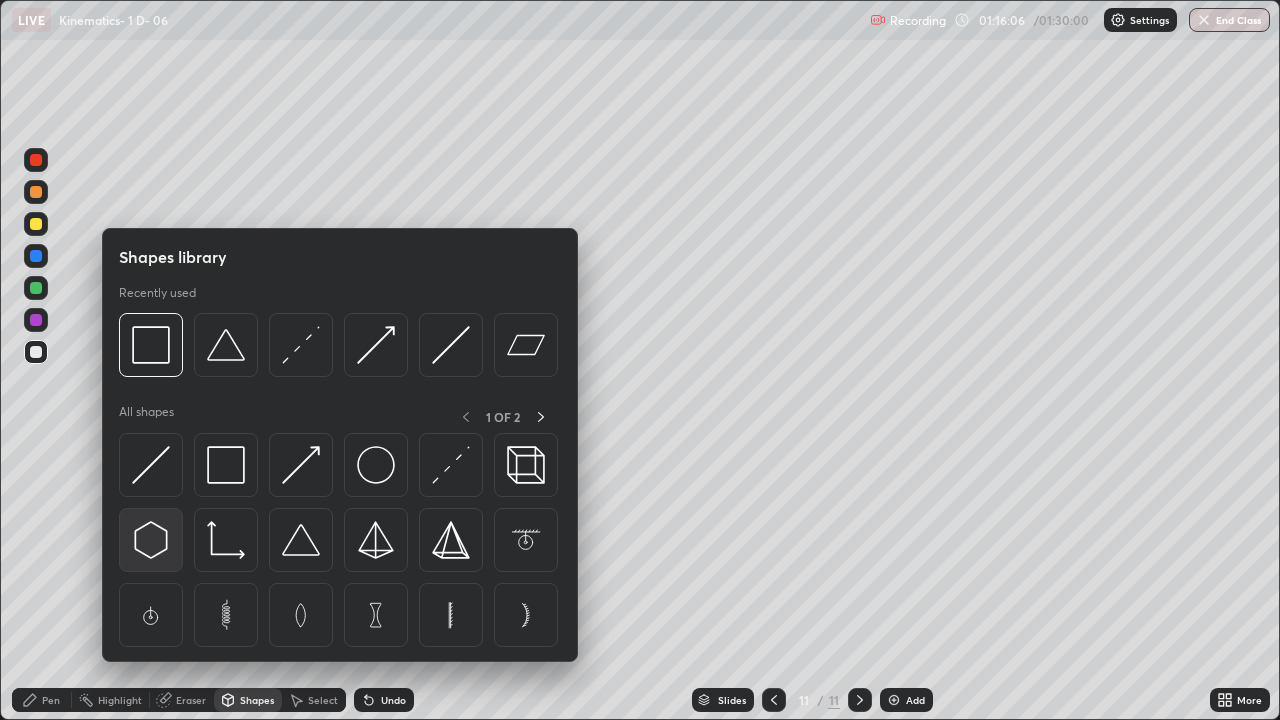 click at bounding box center [151, 540] 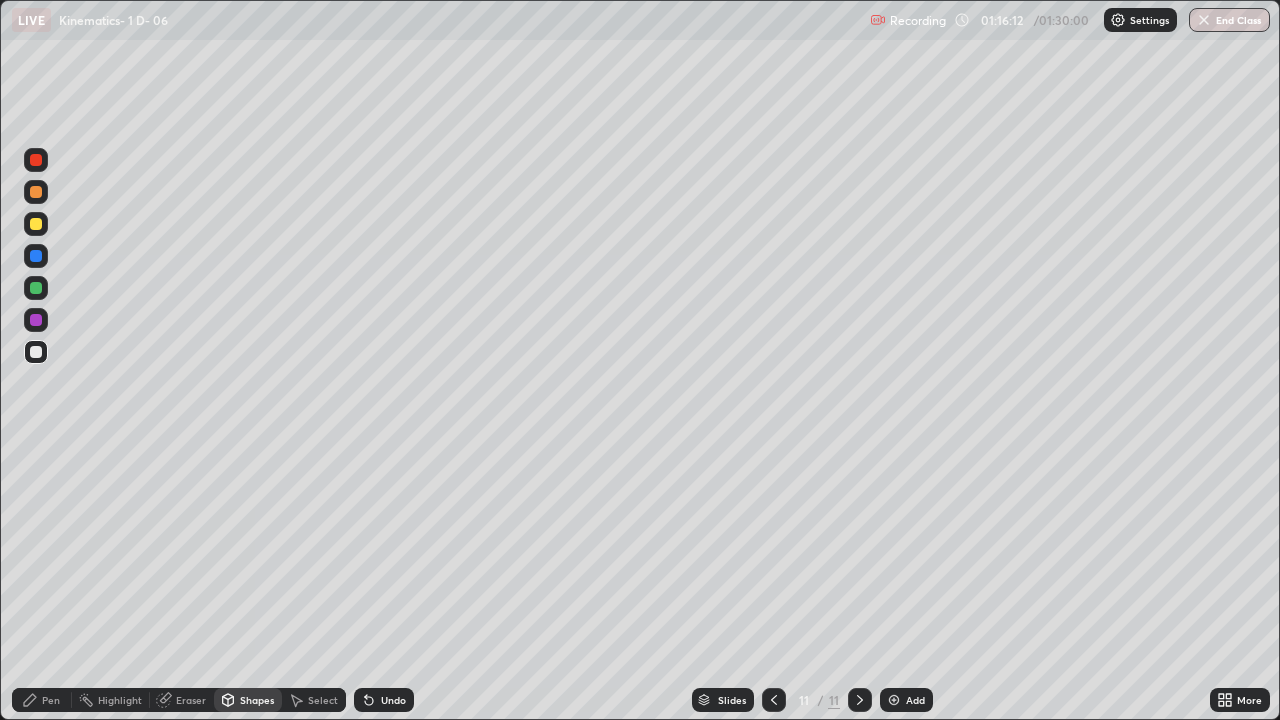 click on "Select" at bounding box center (323, 700) 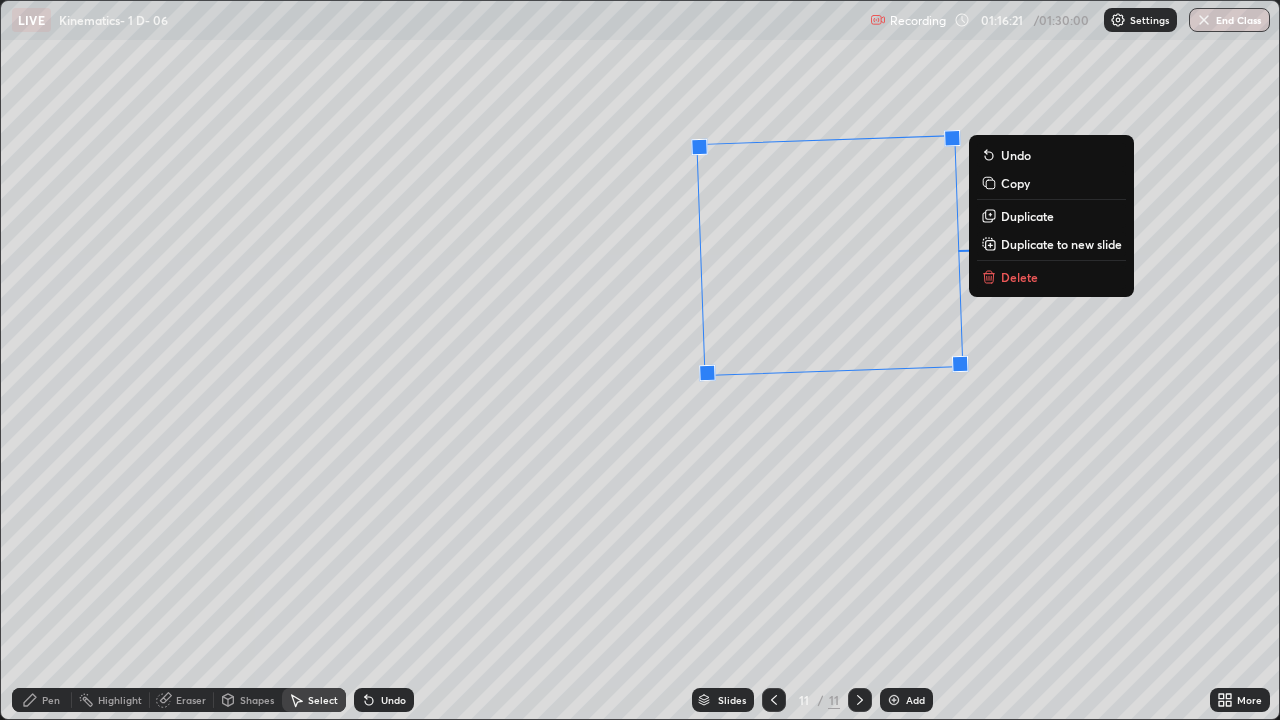 click on "92 ° Undo Copy Duplicate Duplicate to new slide Delete" at bounding box center (640, 360) 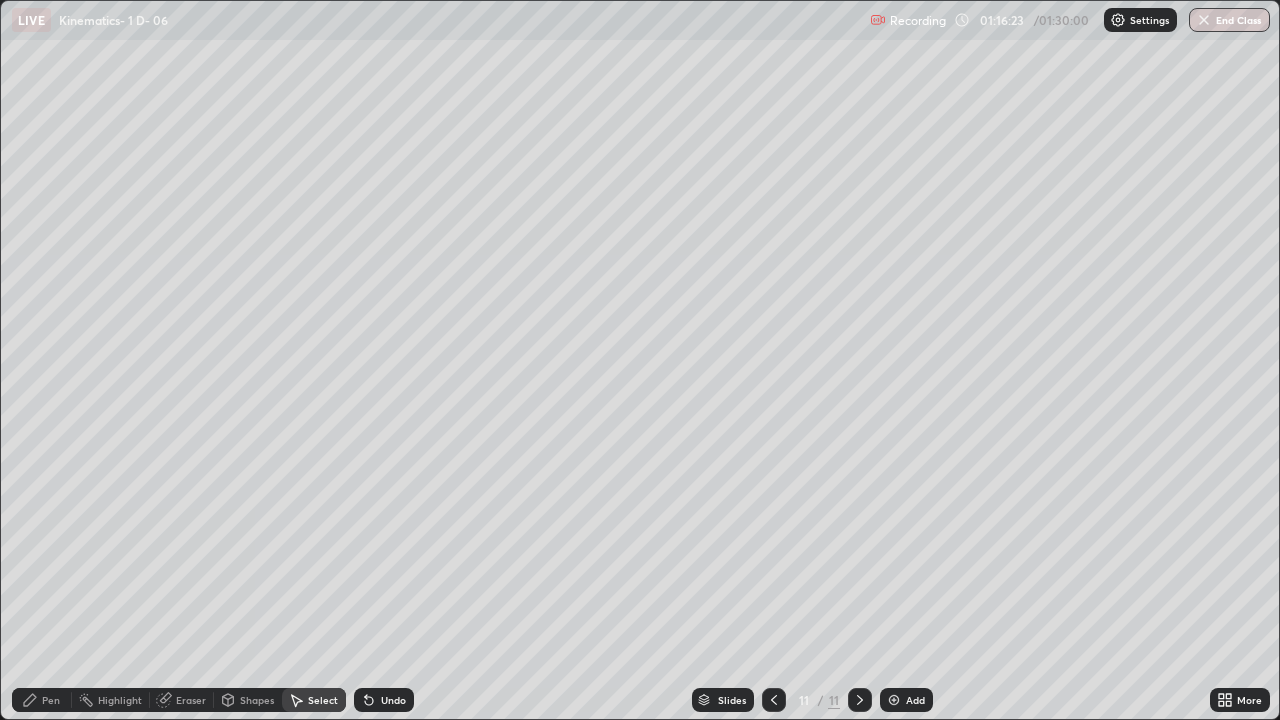click on "Pen" at bounding box center [42, 700] 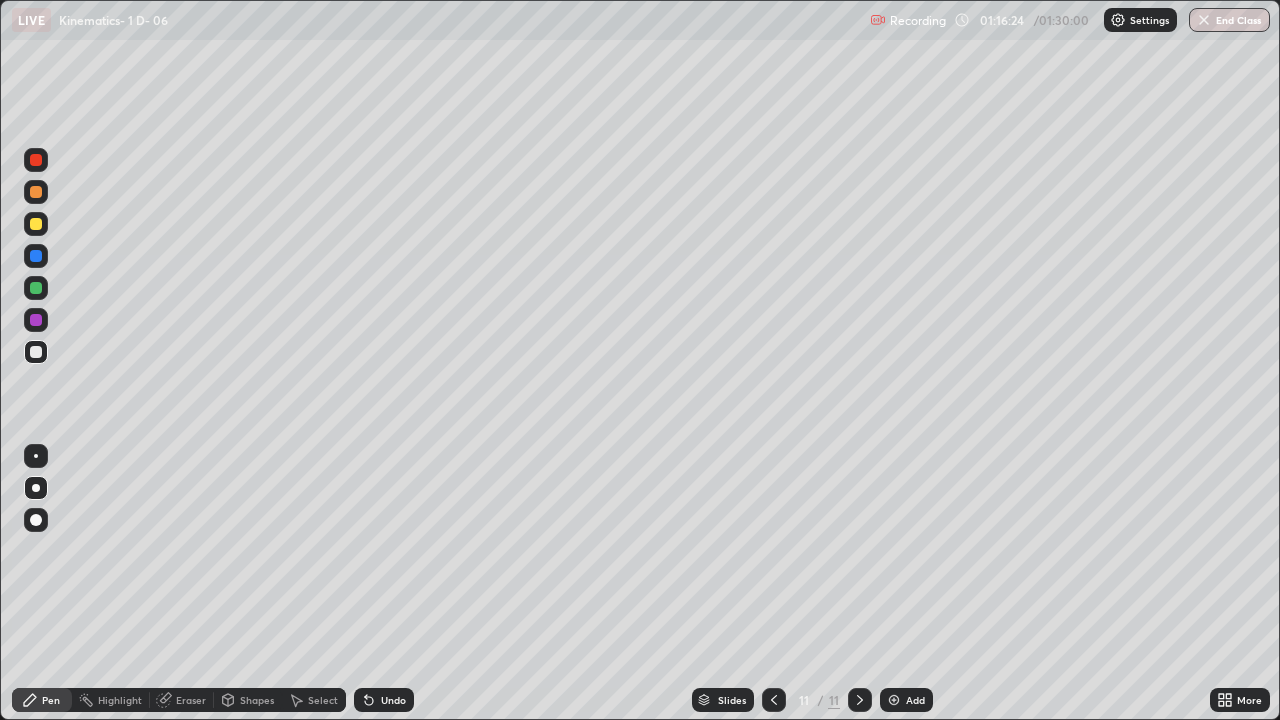 click at bounding box center (36, 288) 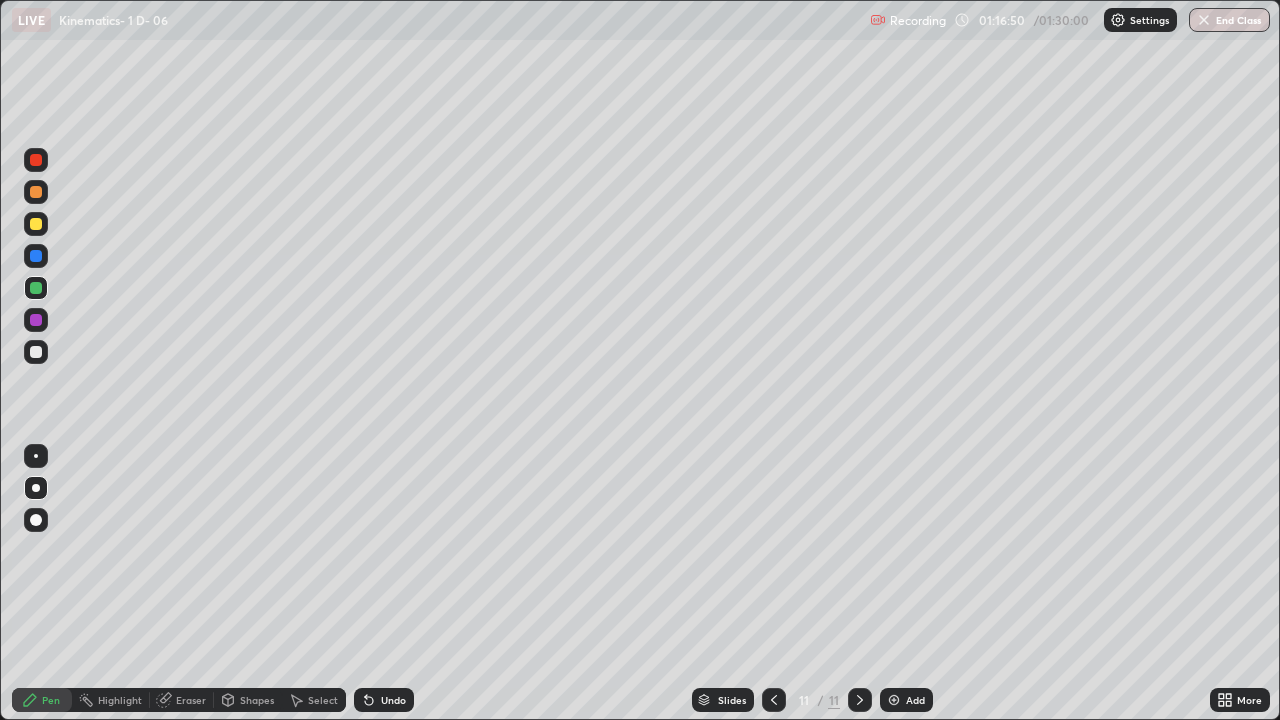 click at bounding box center [36, 320] 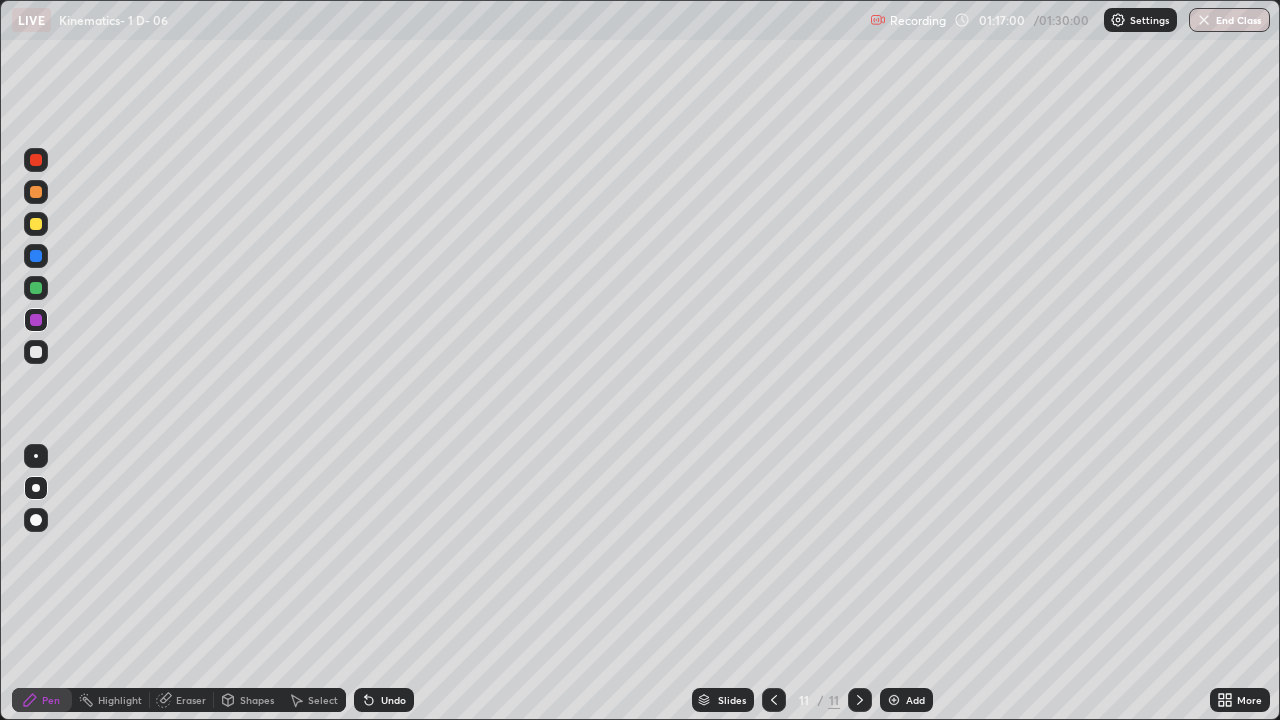 click at bounding box center [36, 224] 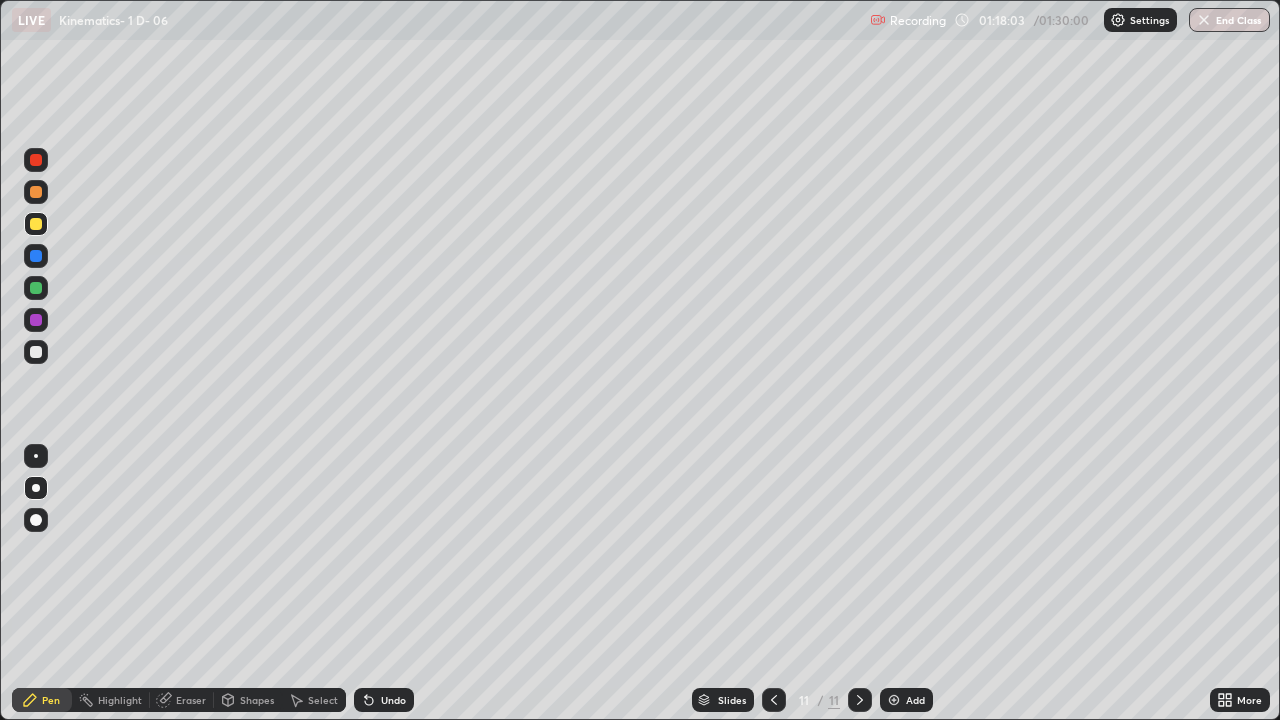 click on "Undo" at bounding box center [393, 700] 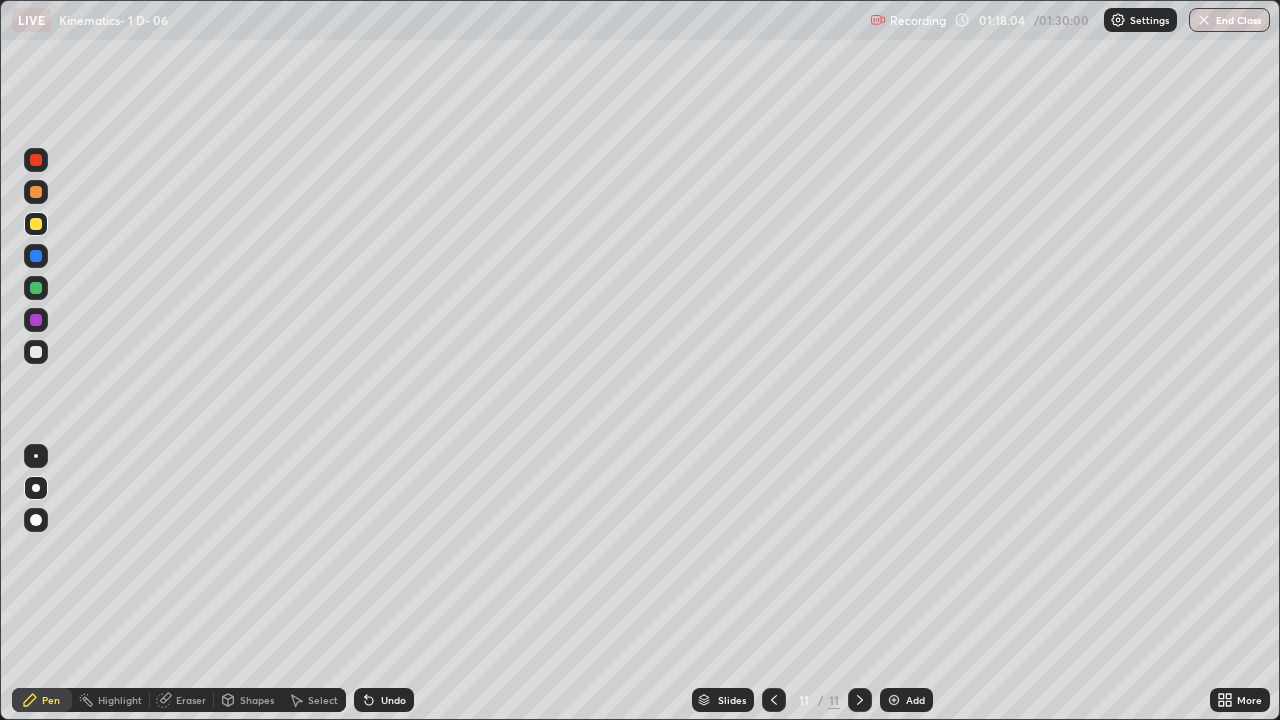 click on "Undo" at bounding box center (393, 700) 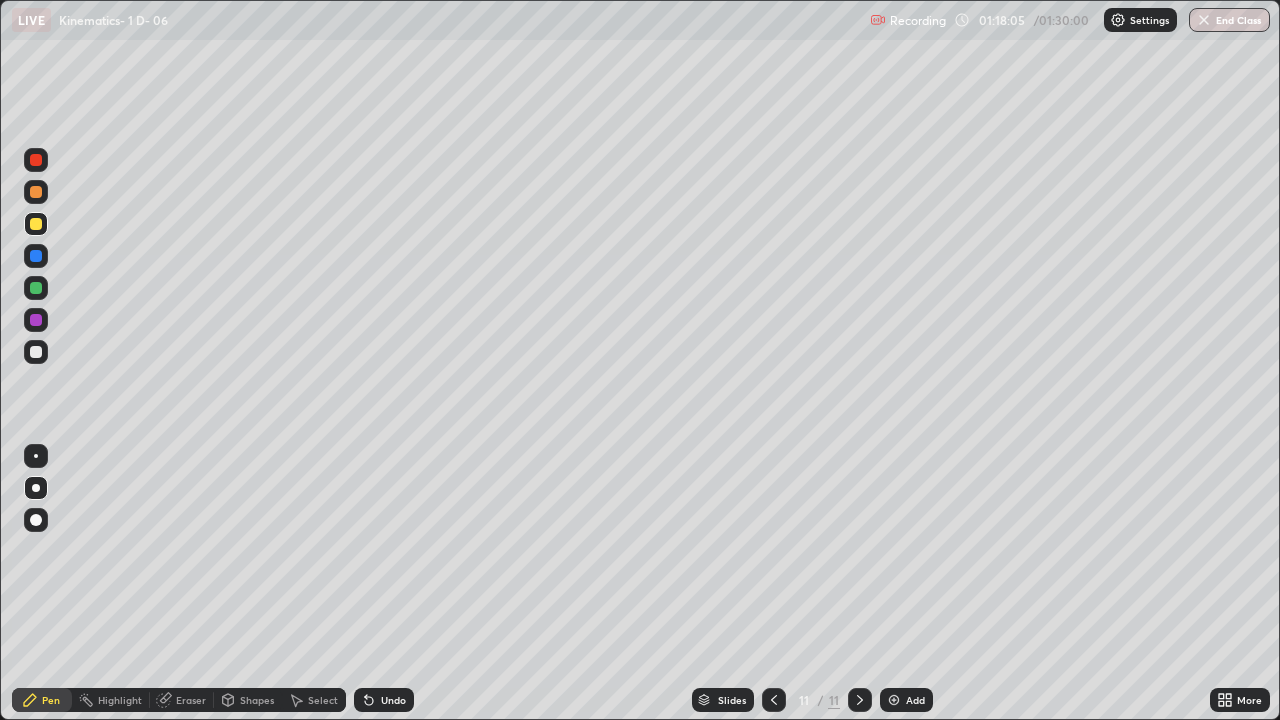 click 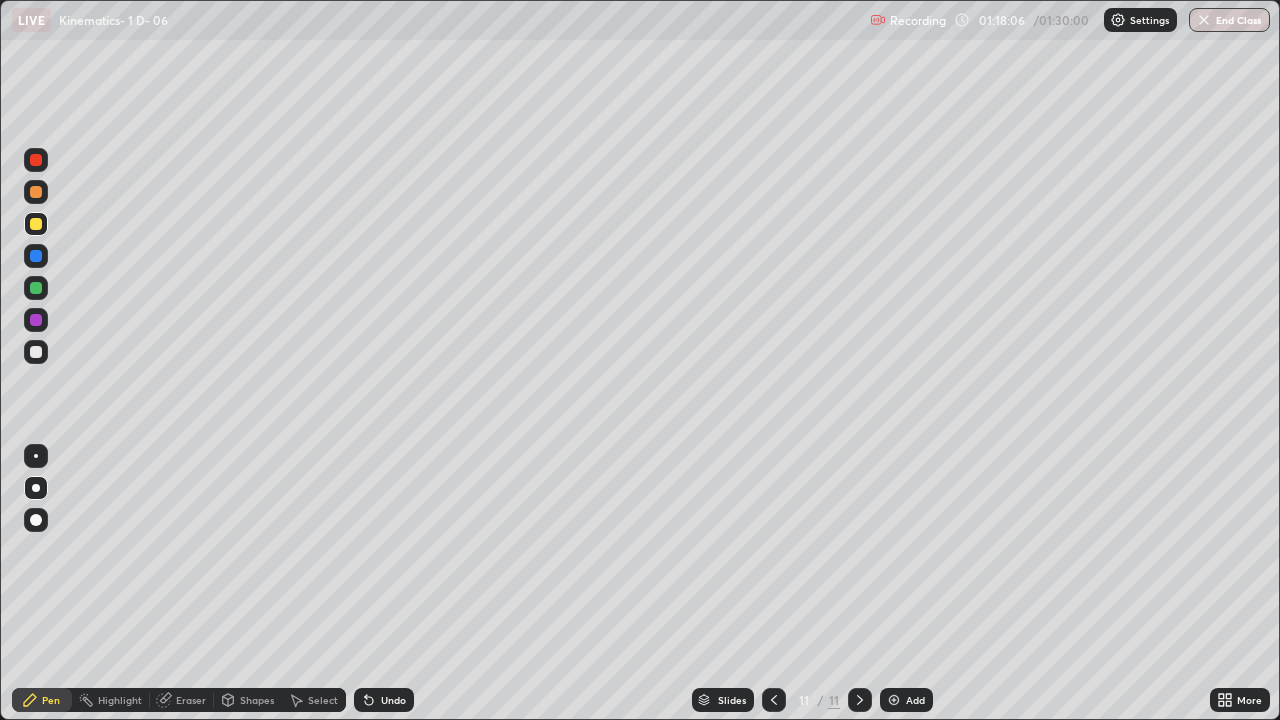 click on "Undo" at bounding box center (384, 700) 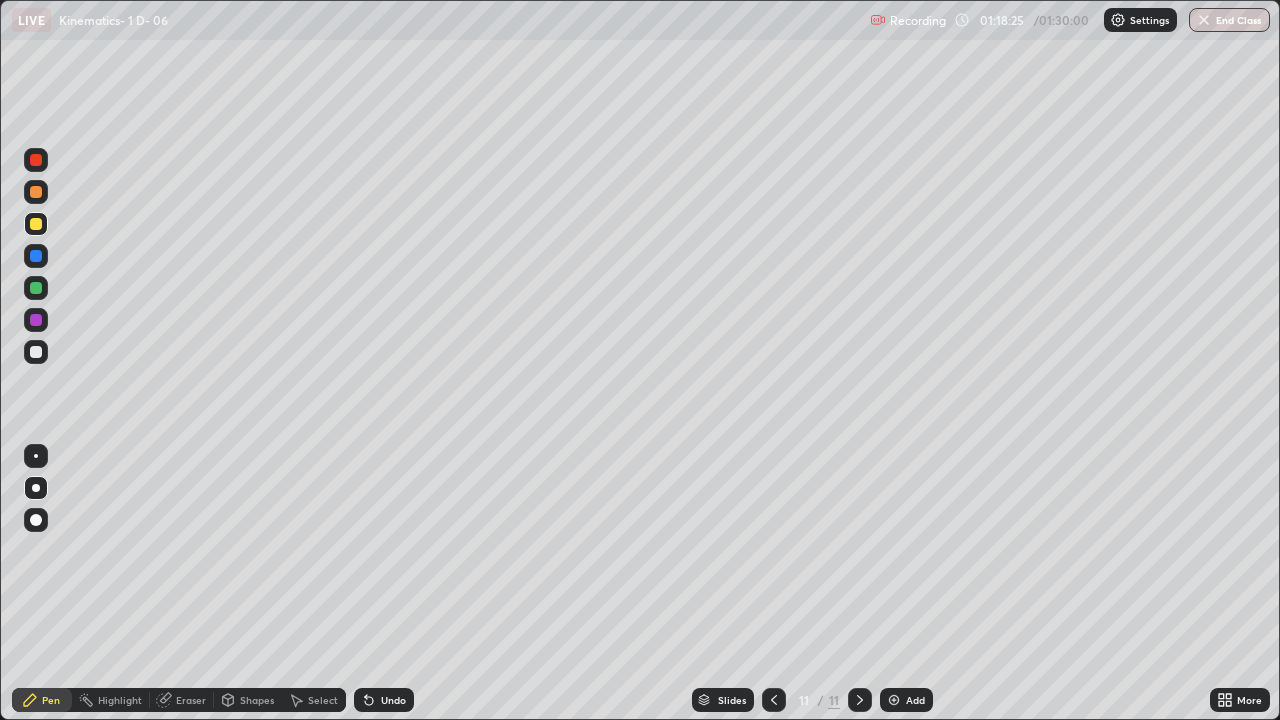 click at bounding box center [36, 352] 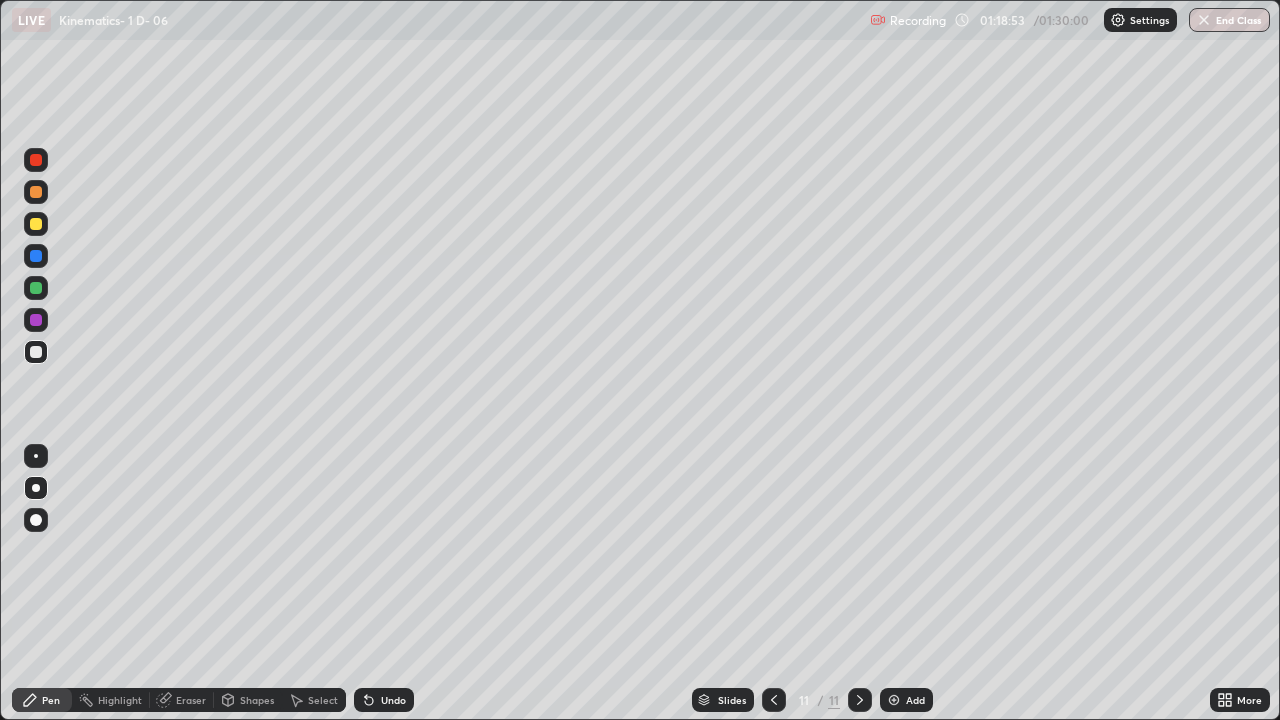 click at bounding box center (894, 700) 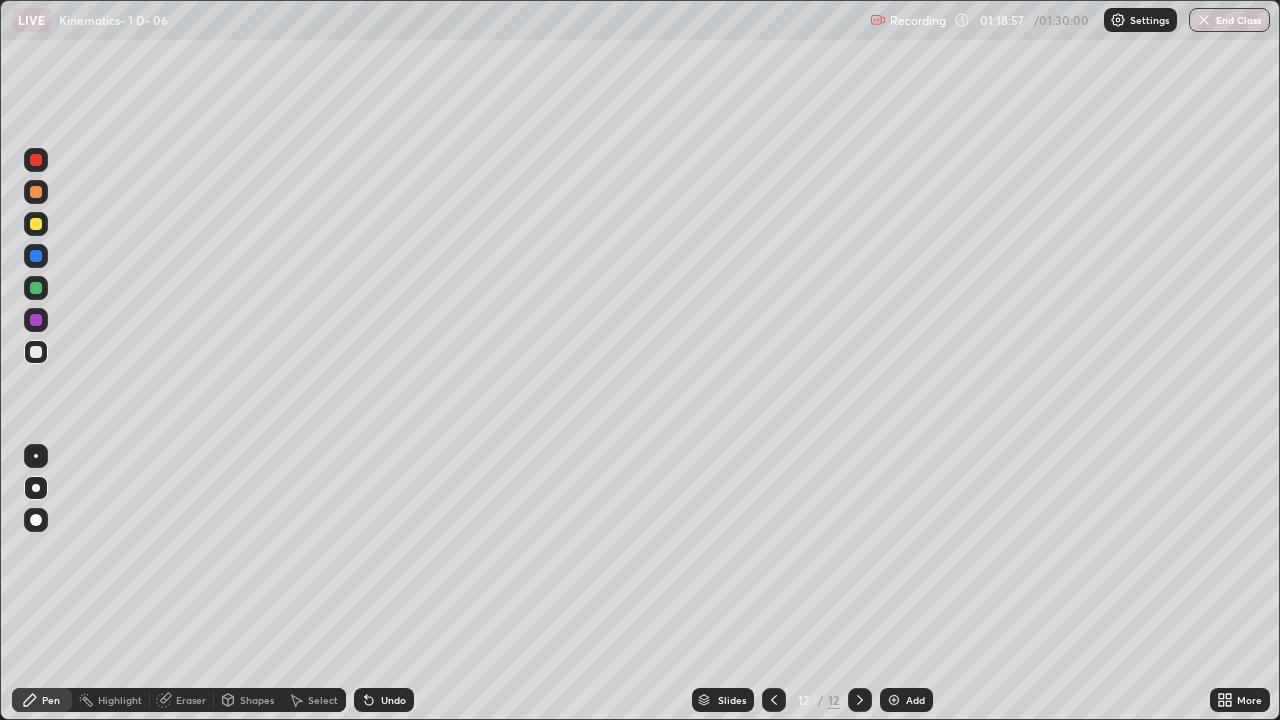 click 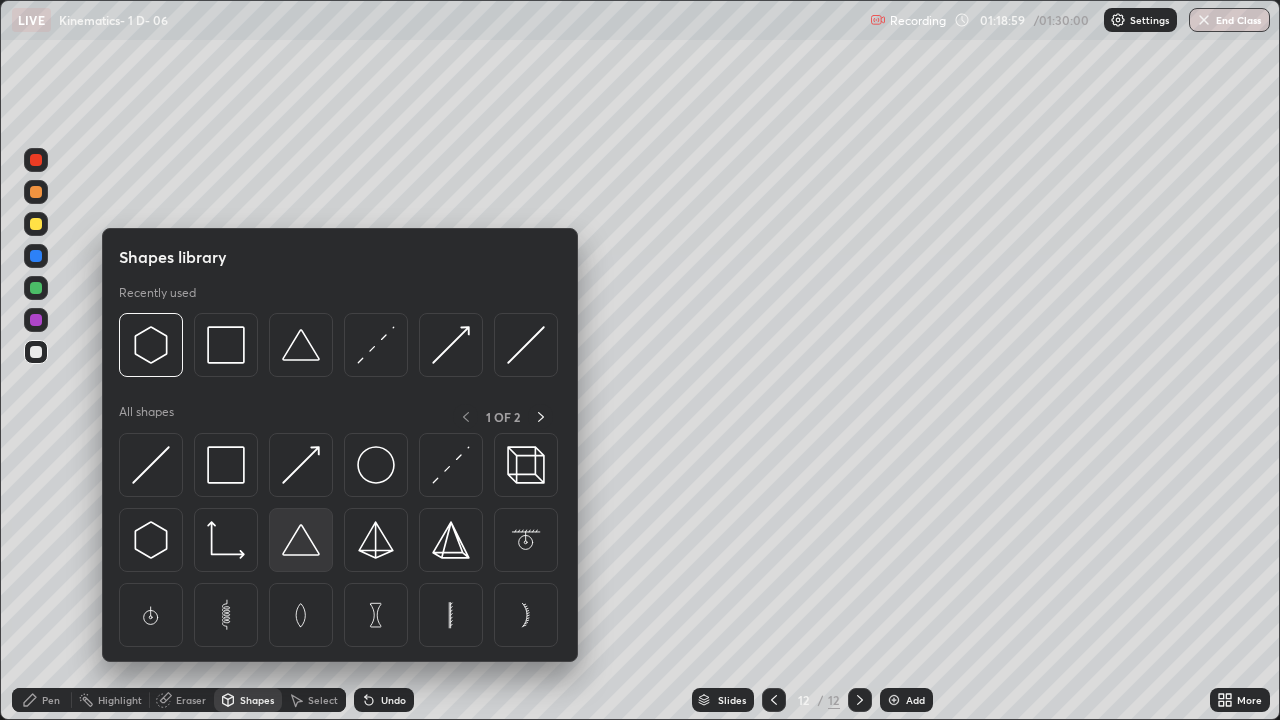 click at bounding box center [301, 540] 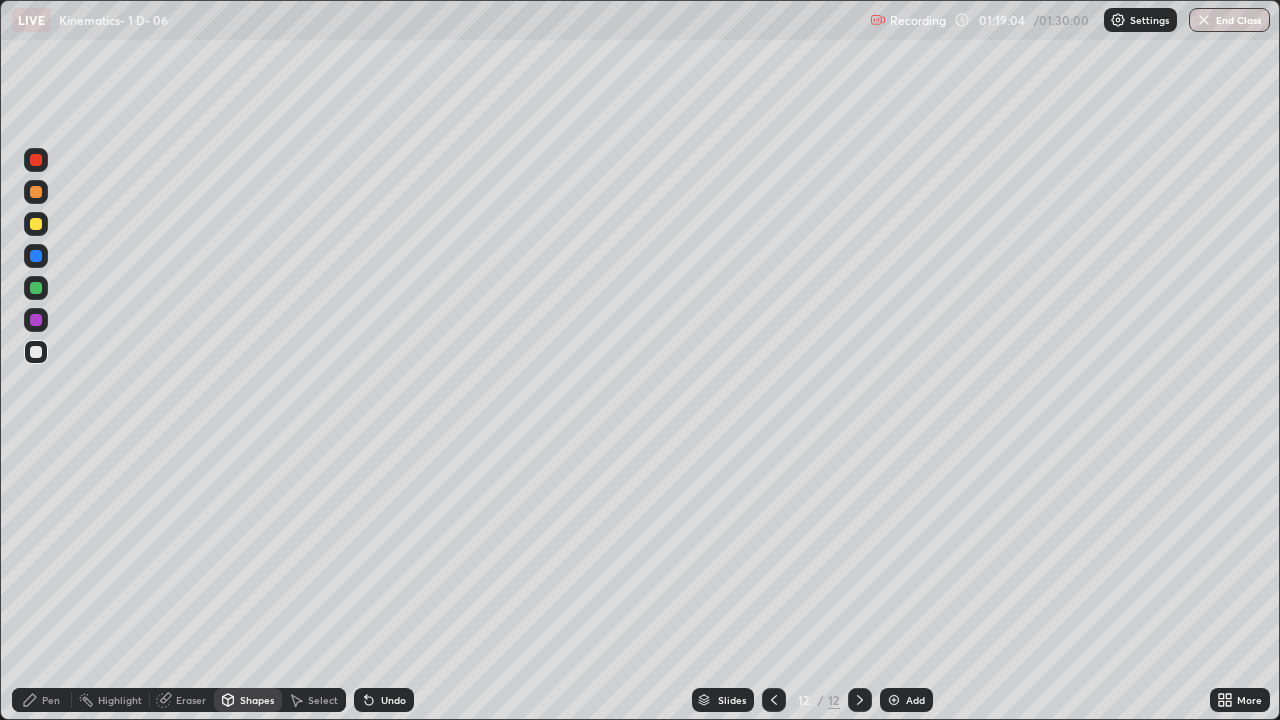 click on "Shapes" at bounding box center (257, 700) 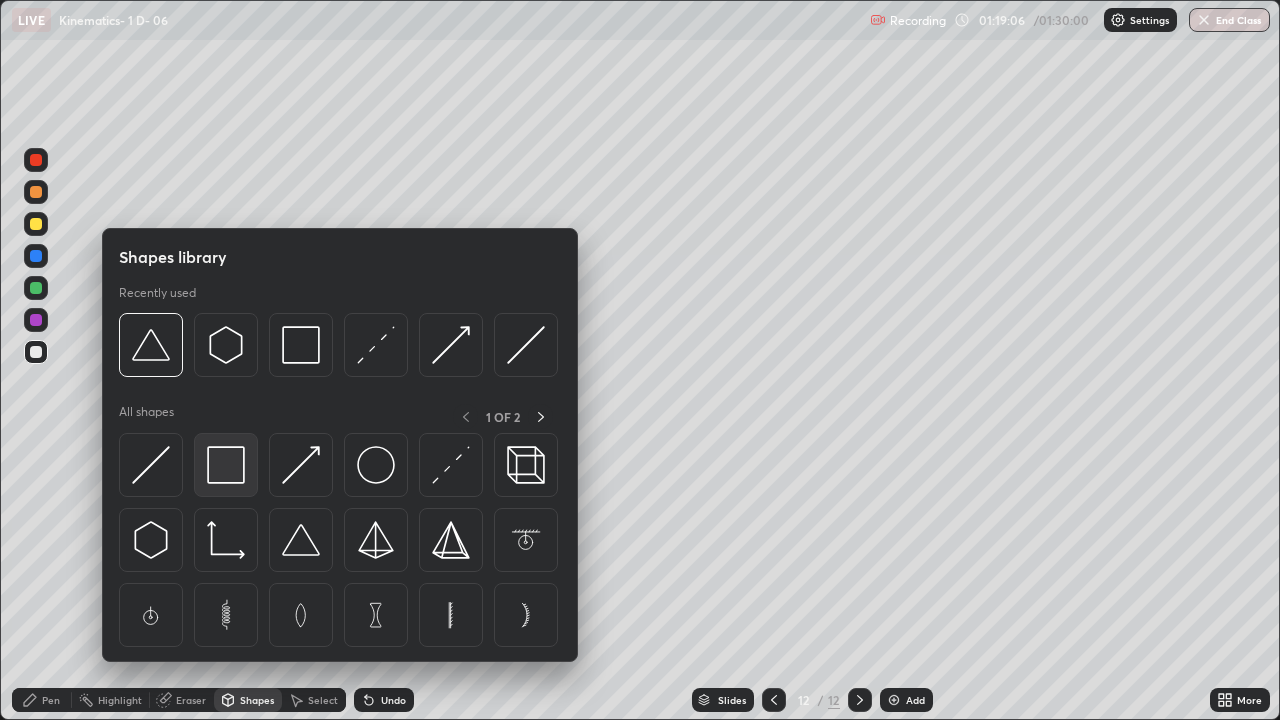 click at bounding box center (226, 465) 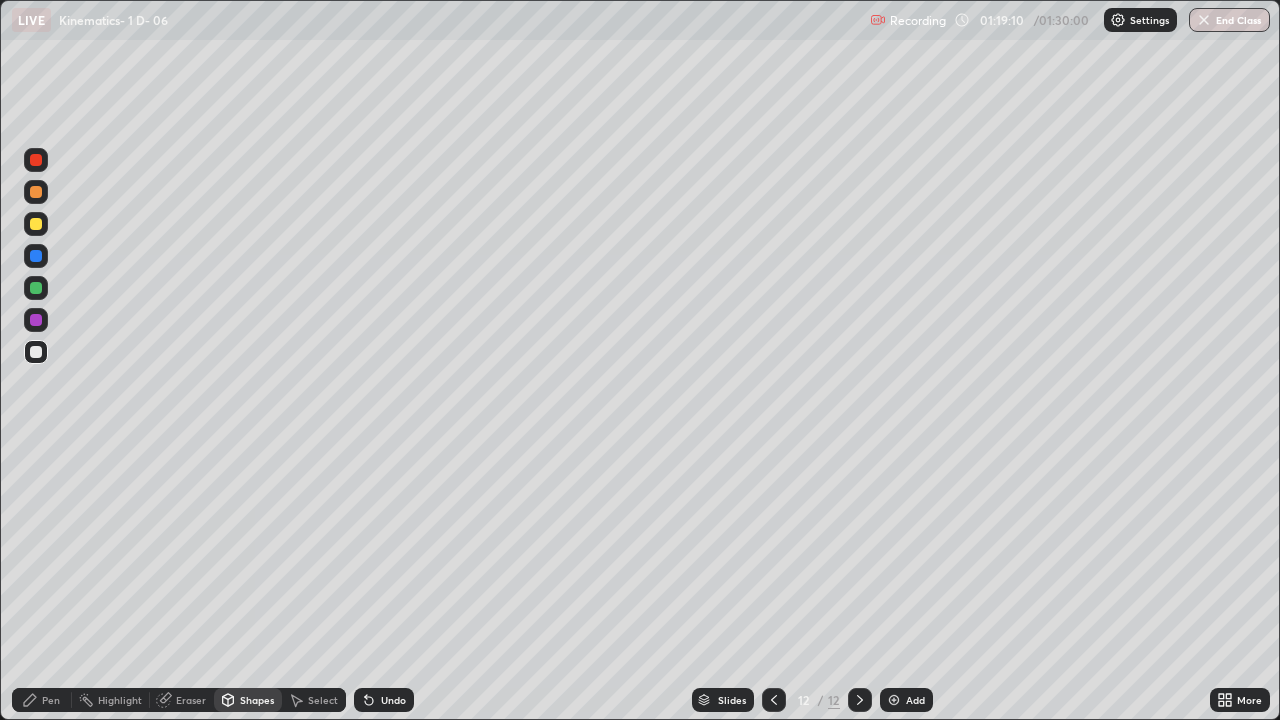 click on "Shapes" at bounding box center [257, 700] 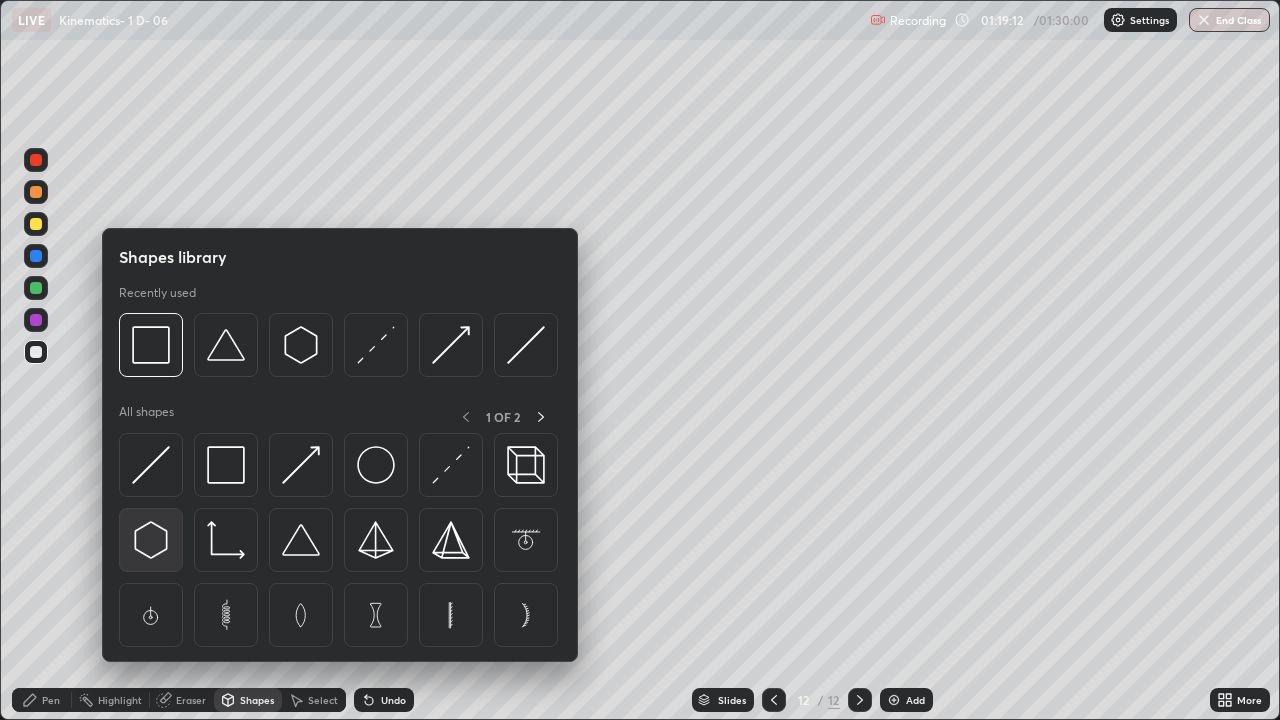 click at bounding box center [151, 540] 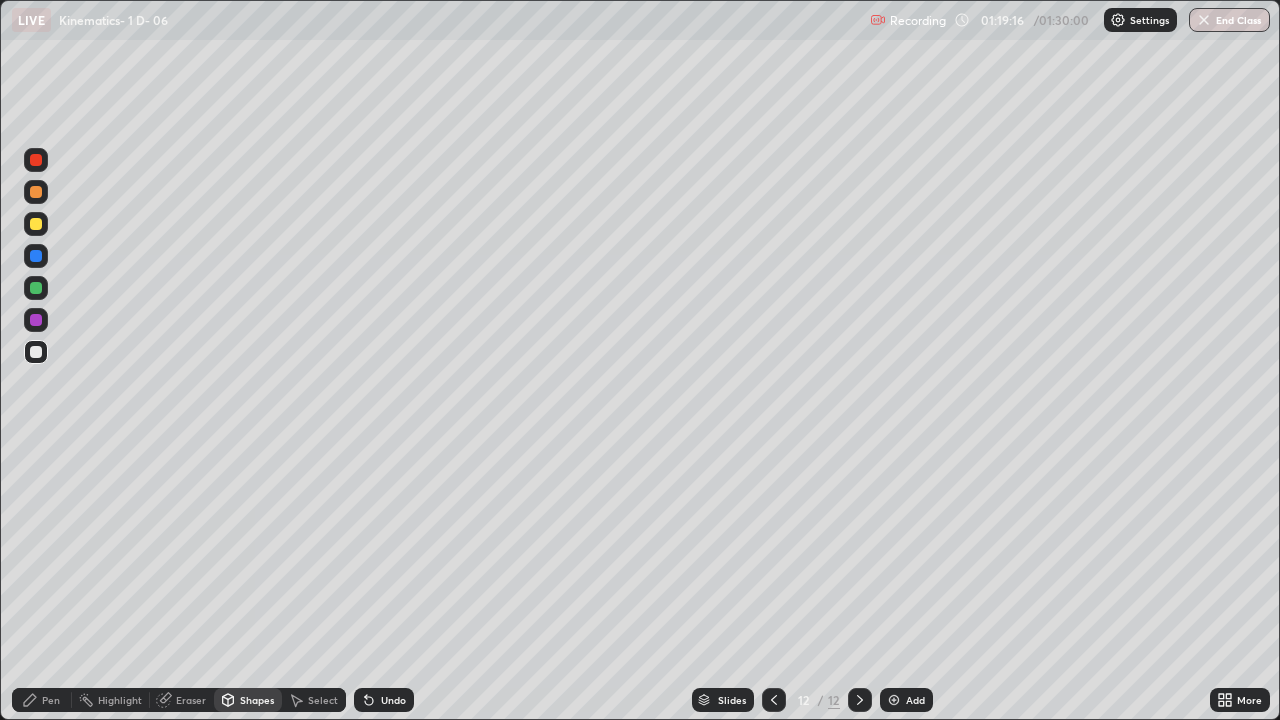 click on "Select" at bounding box center [323, 700] 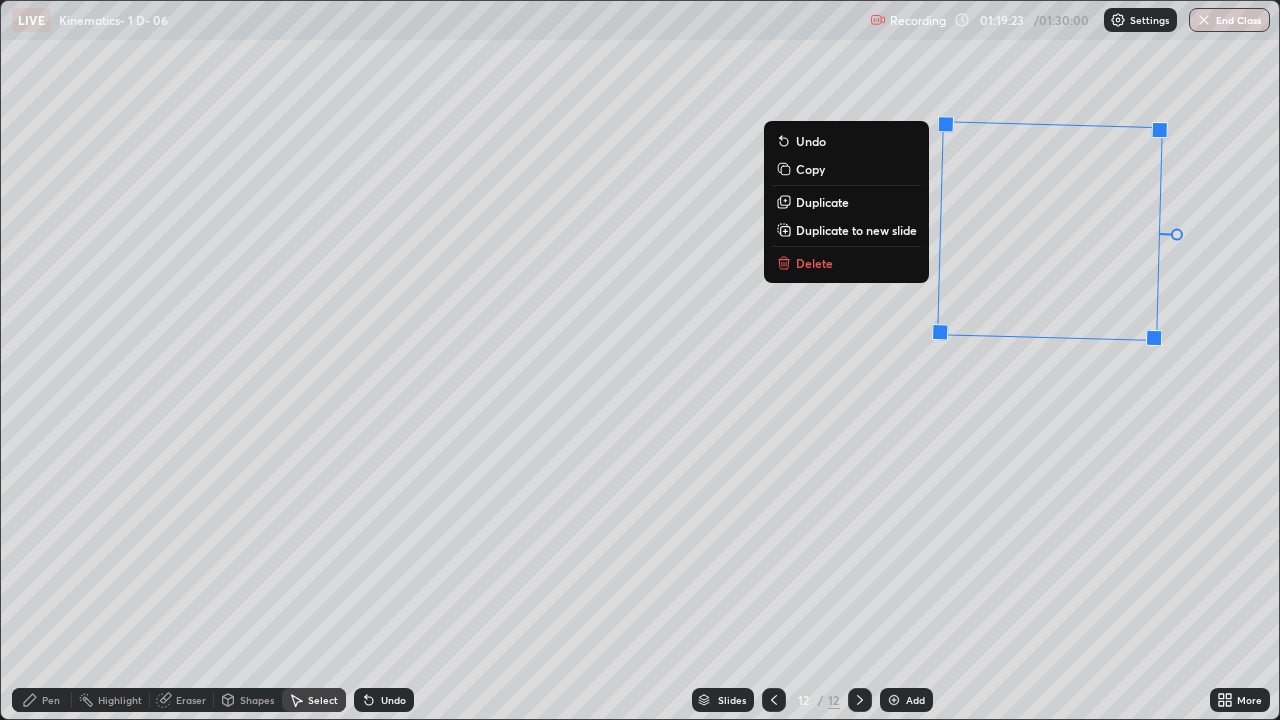 click on "88 ° Undo Copy Duplicate Duplicate to new slide Delete" at bounding box center [640, 360] 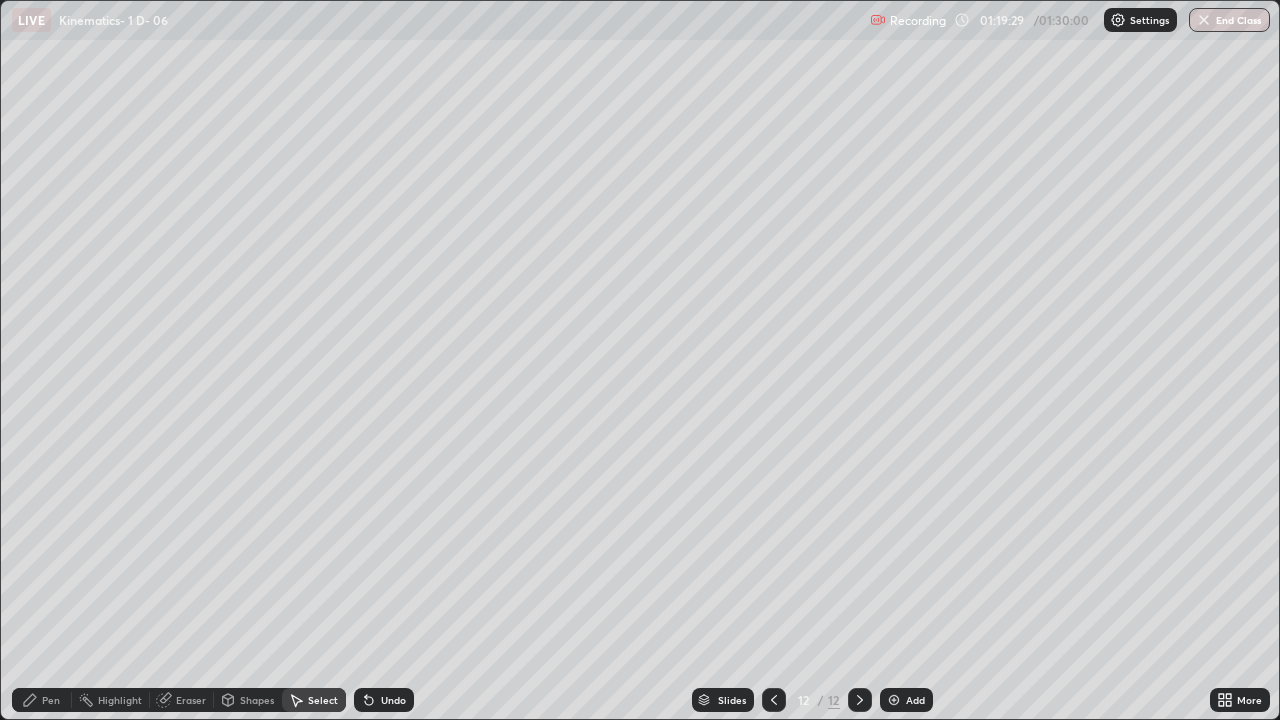 click on "Pen" at bounding box center [51, 700] 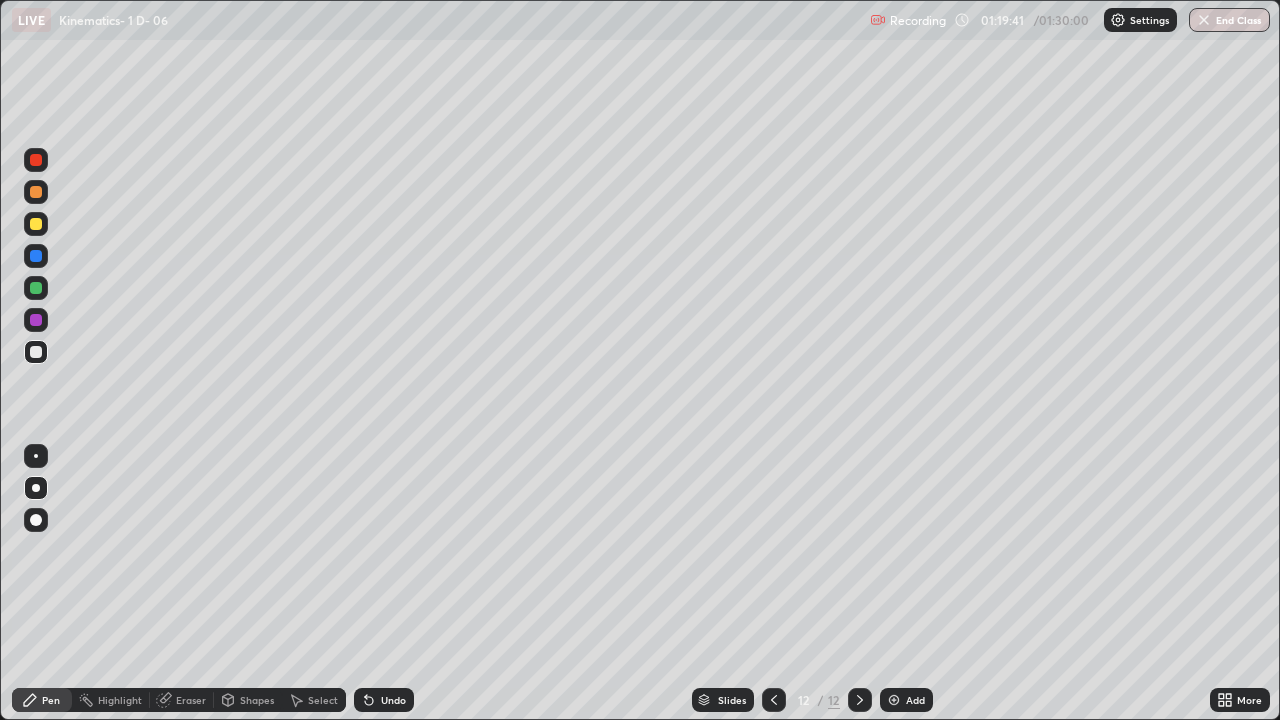 click at bounding box center [36, 288] 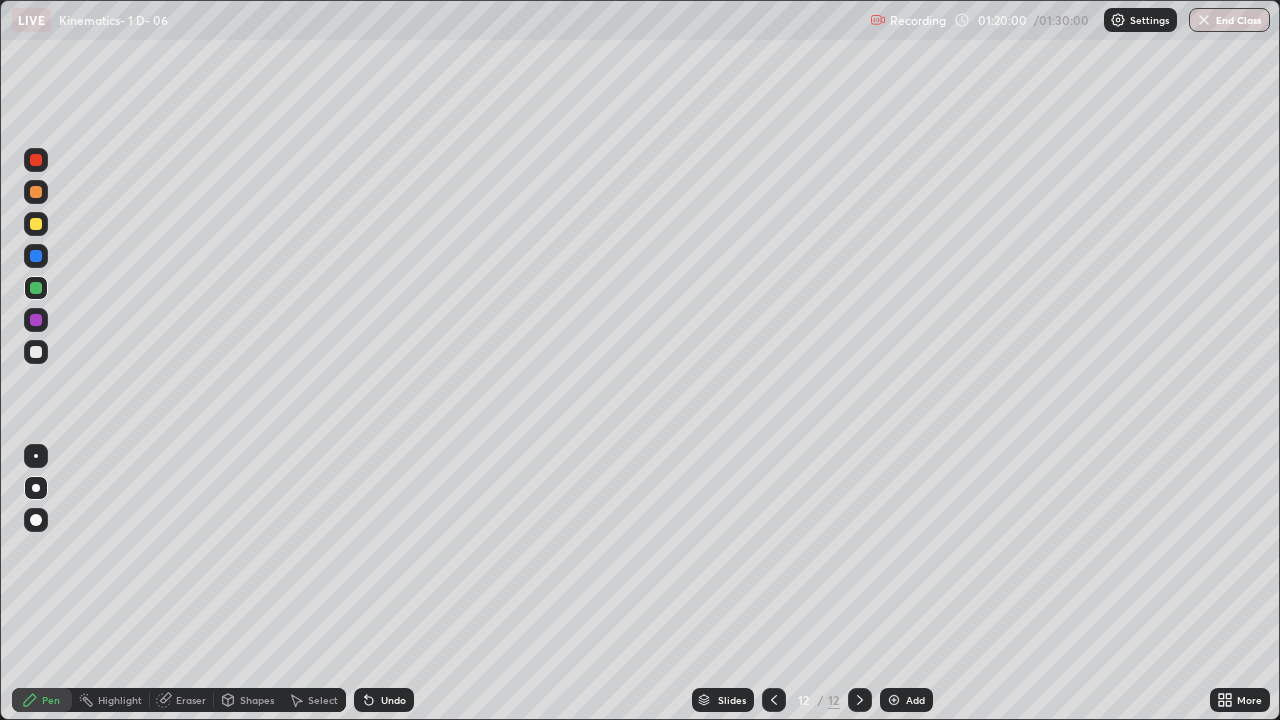 click at bounding box center (36, 224) 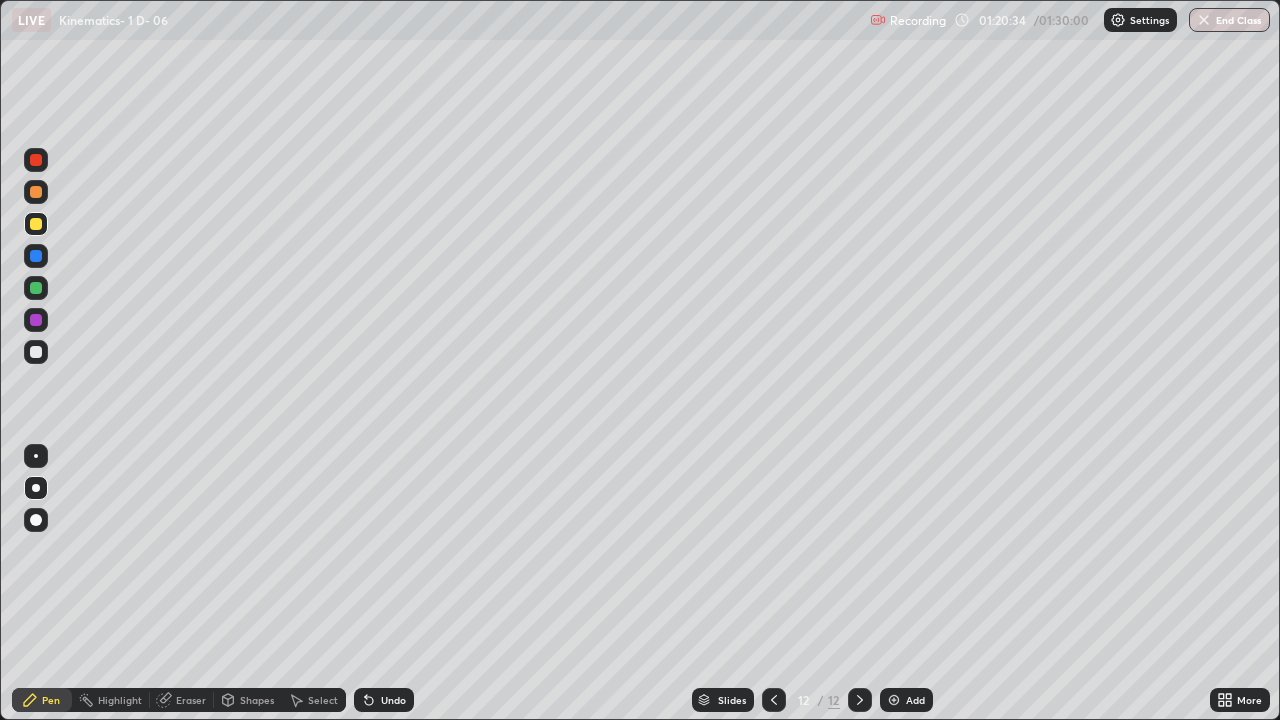click at bounding box center [36, 256] 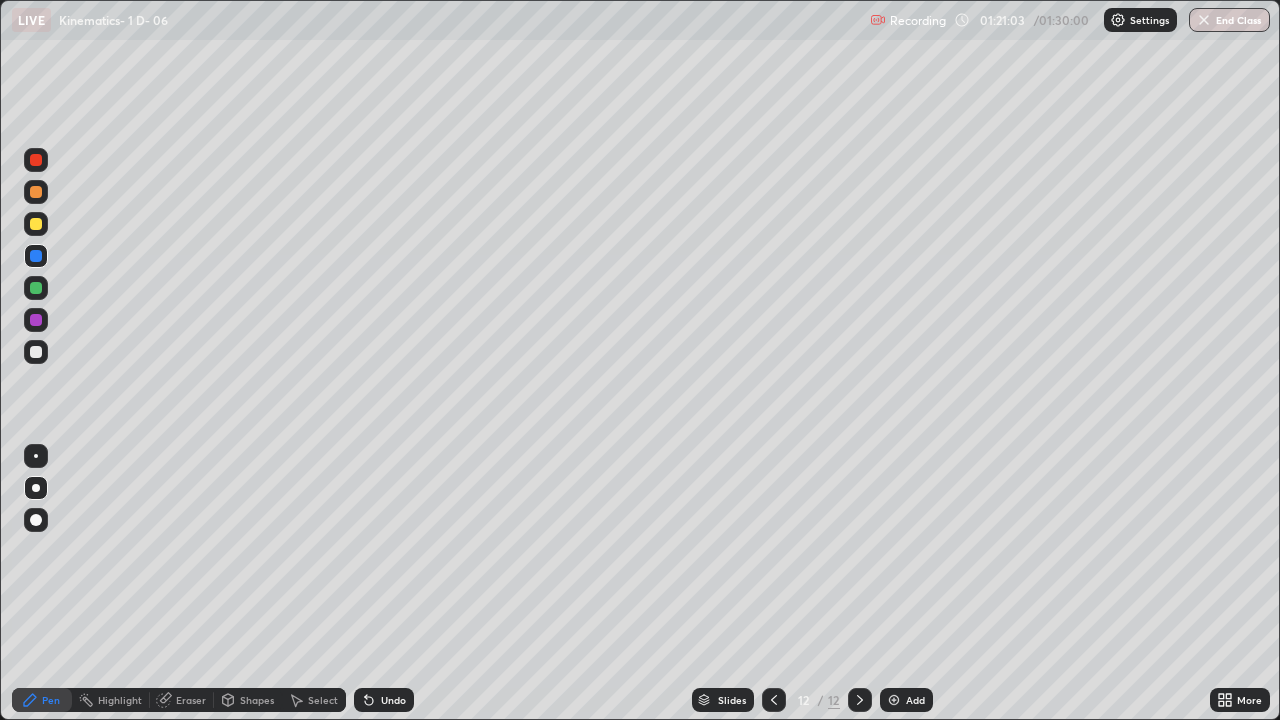click at bounding box center [36, 352] 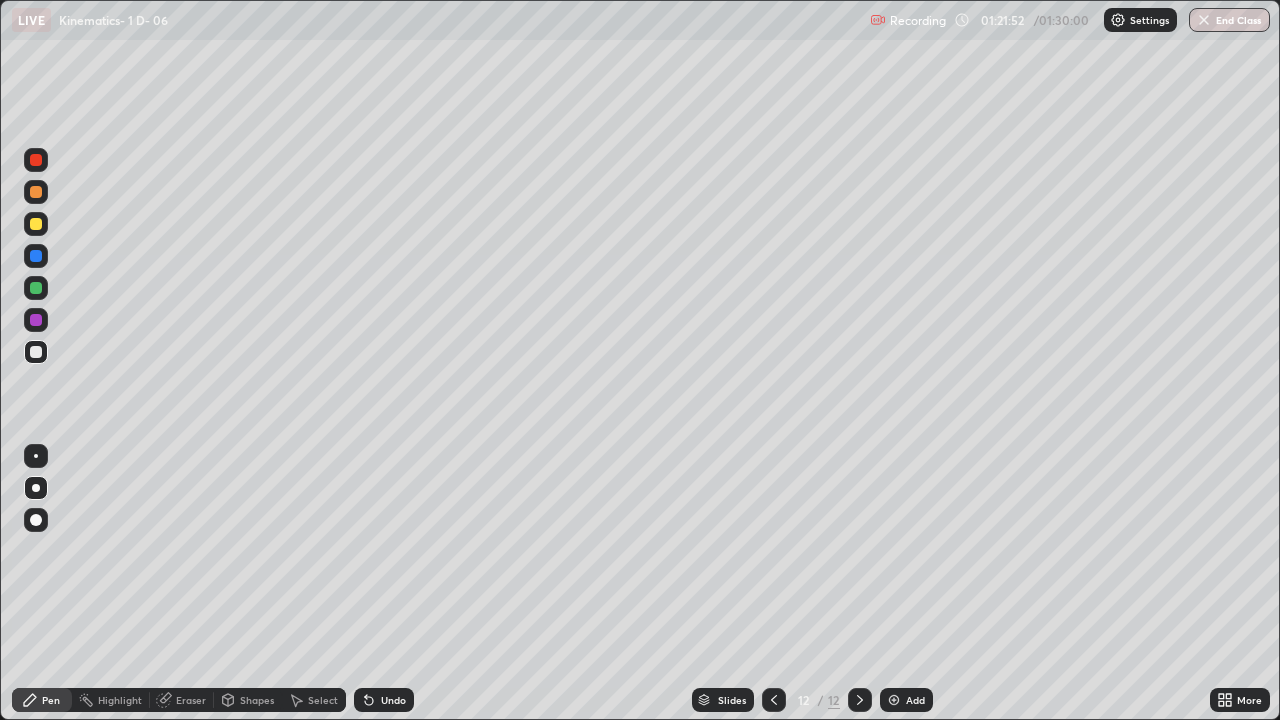 click on "Undo" at bounding box center (393, 700) 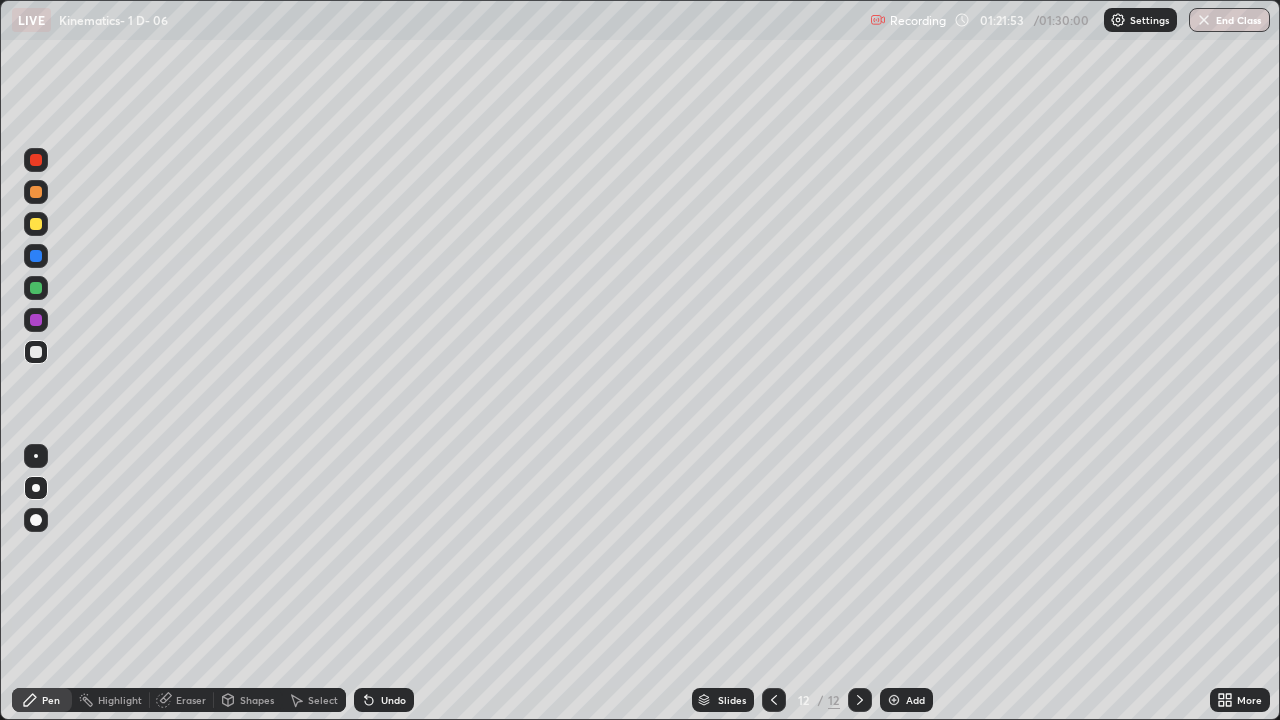 click on "Undo" at bounding box center [393, 700] 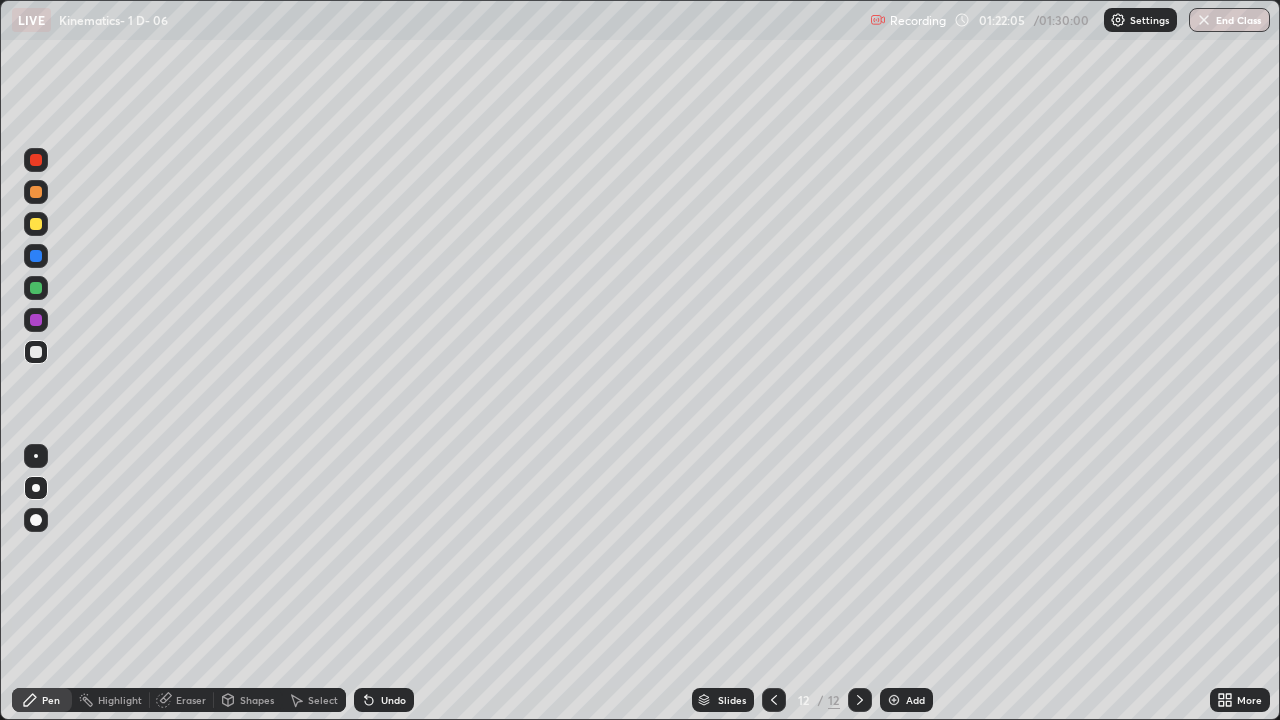 click 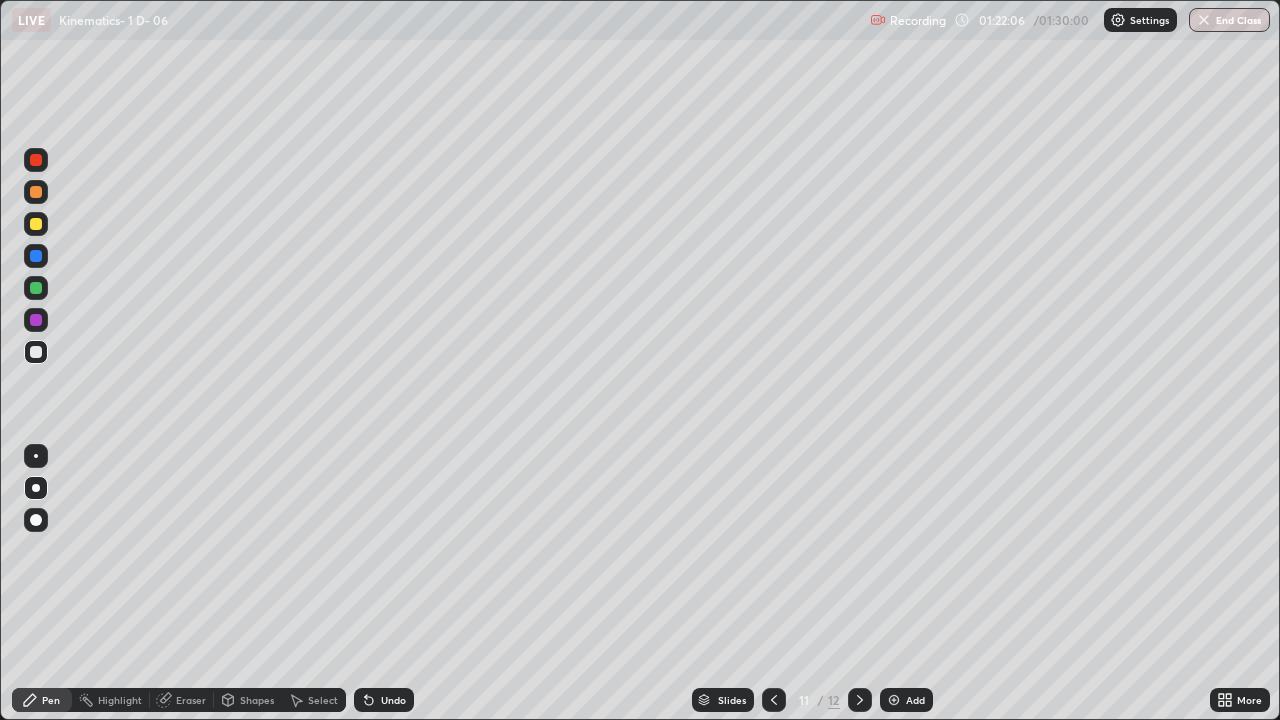 click at bounding box center (774, 700) 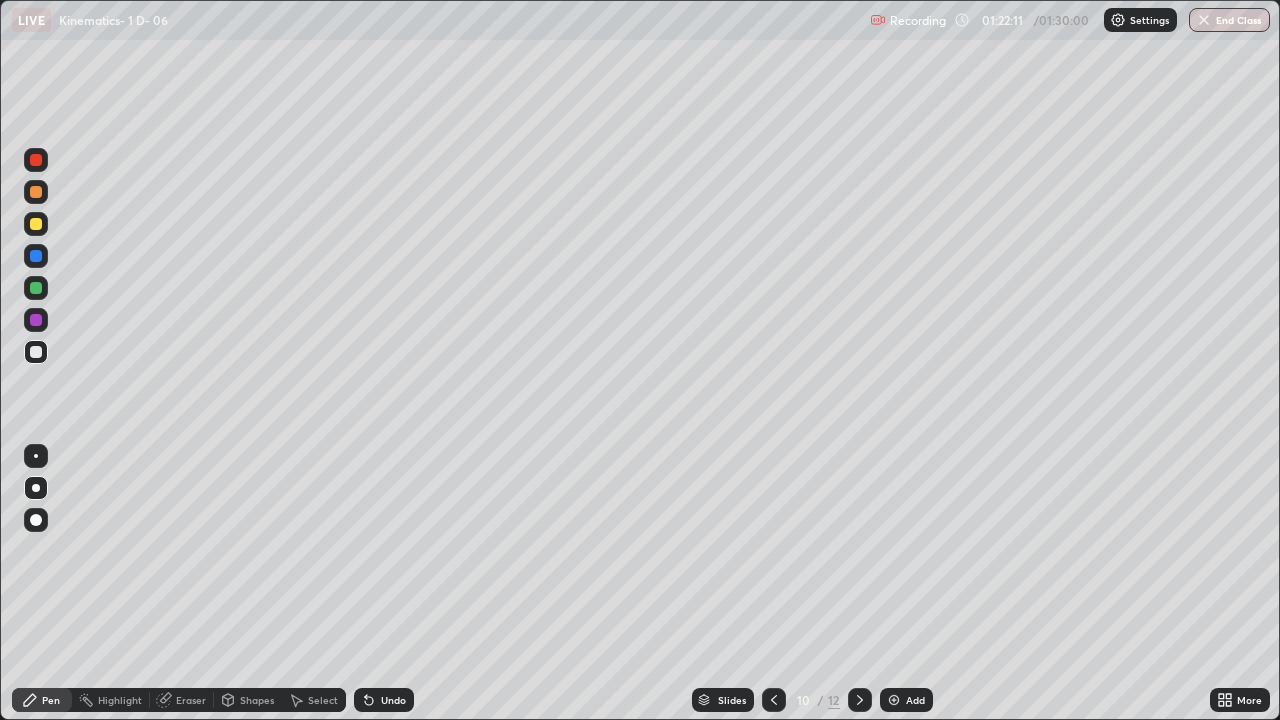 click 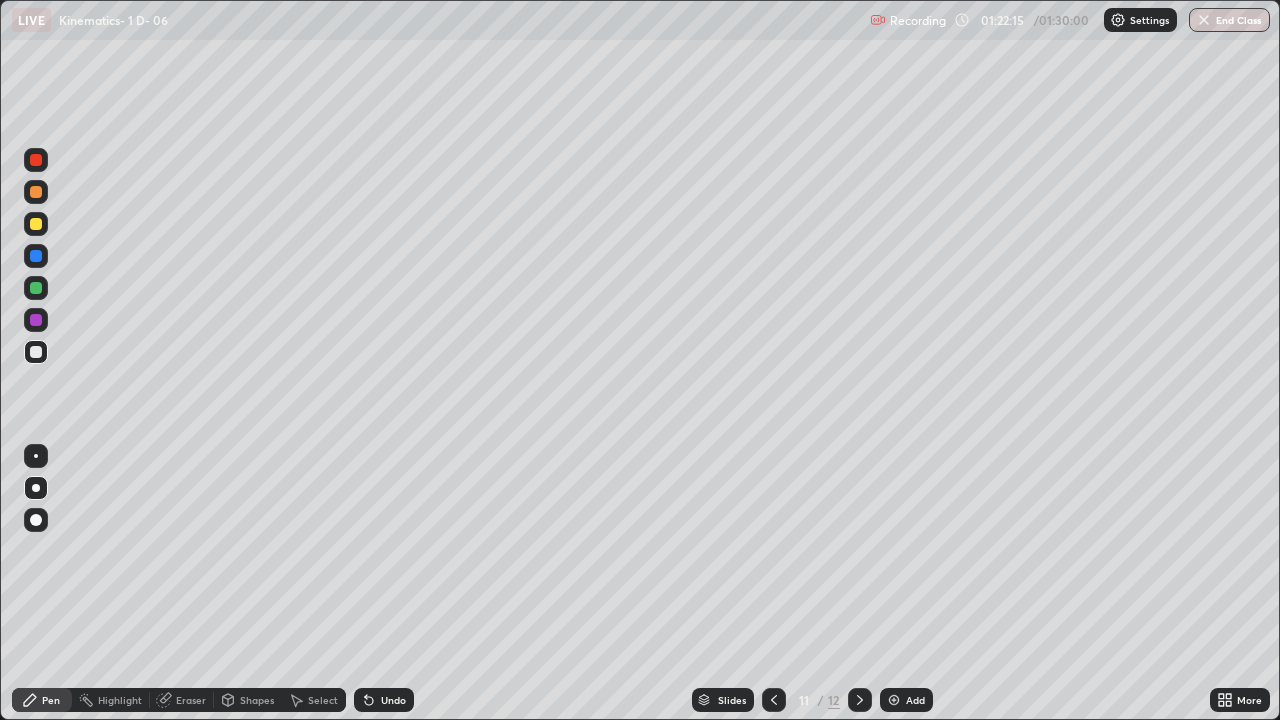 click 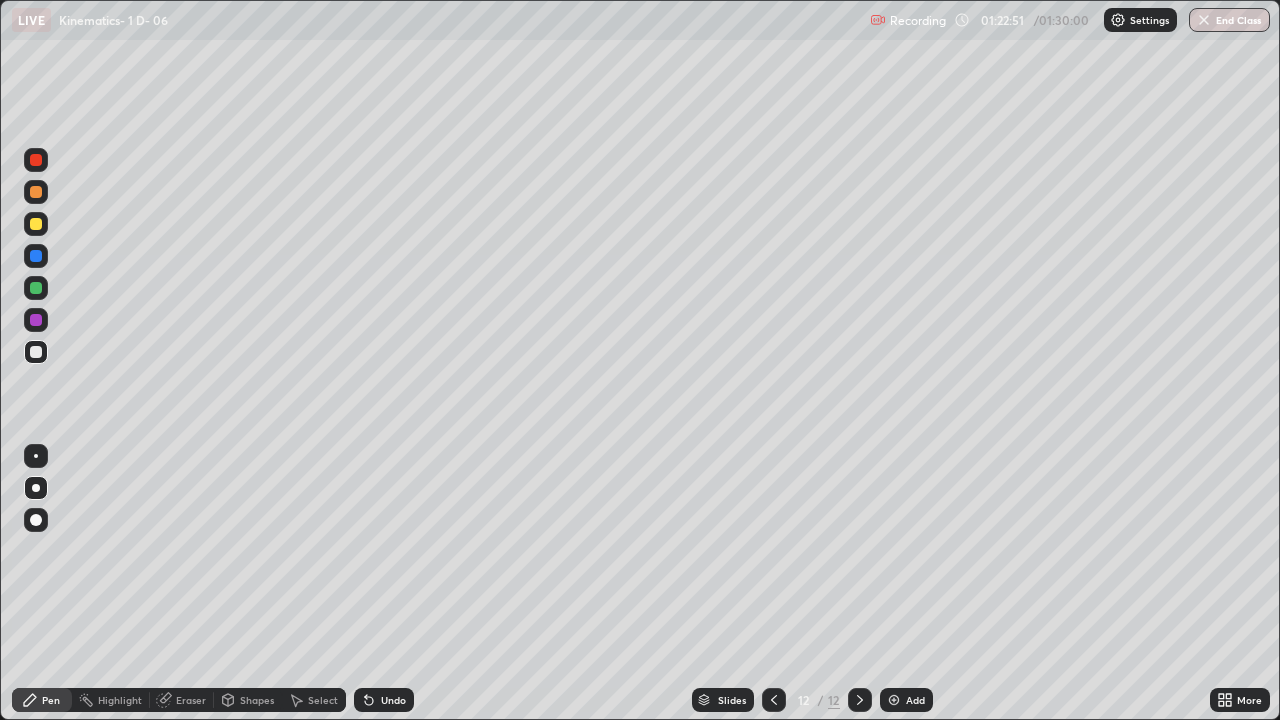 click 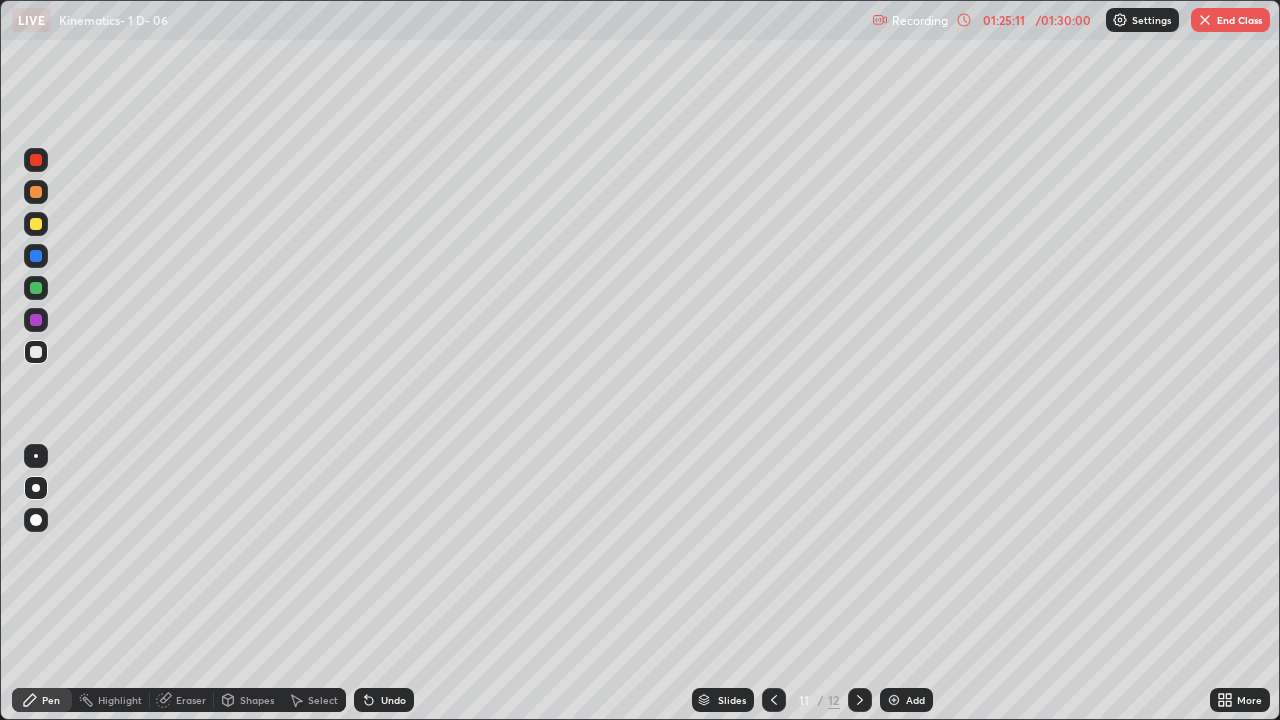click 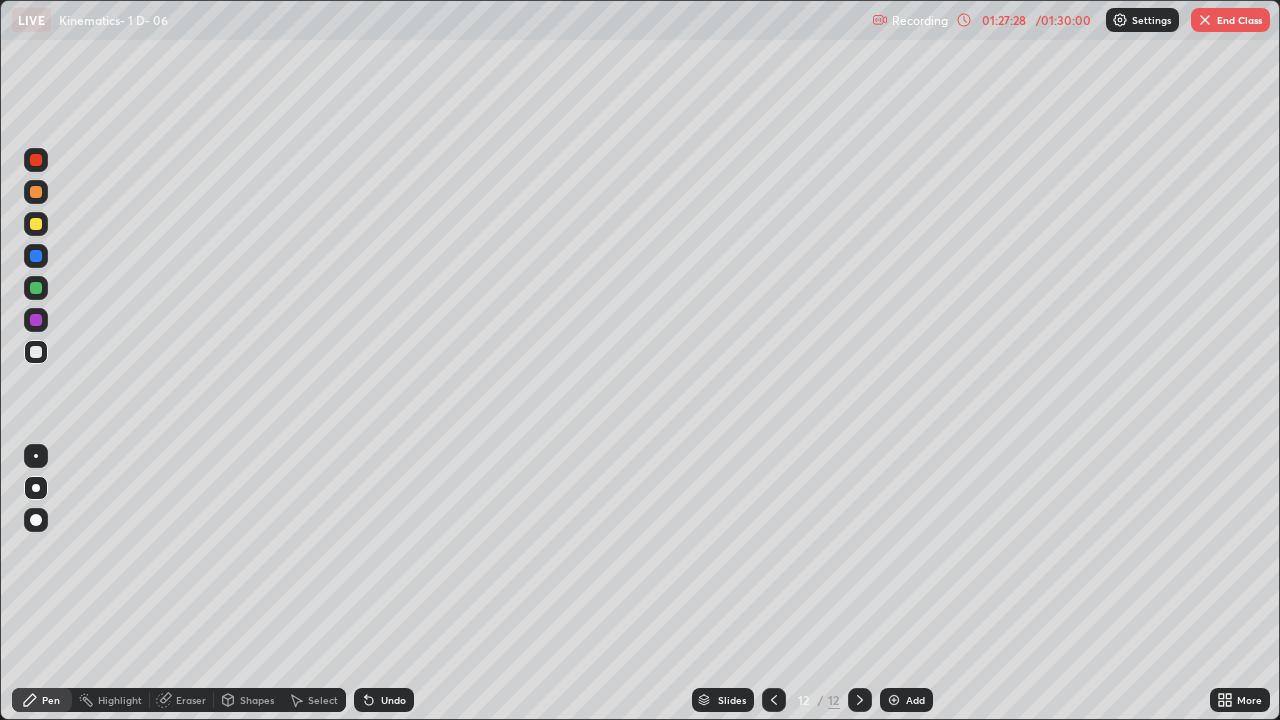 click on "End Class" at bounding box center [1230, 20] 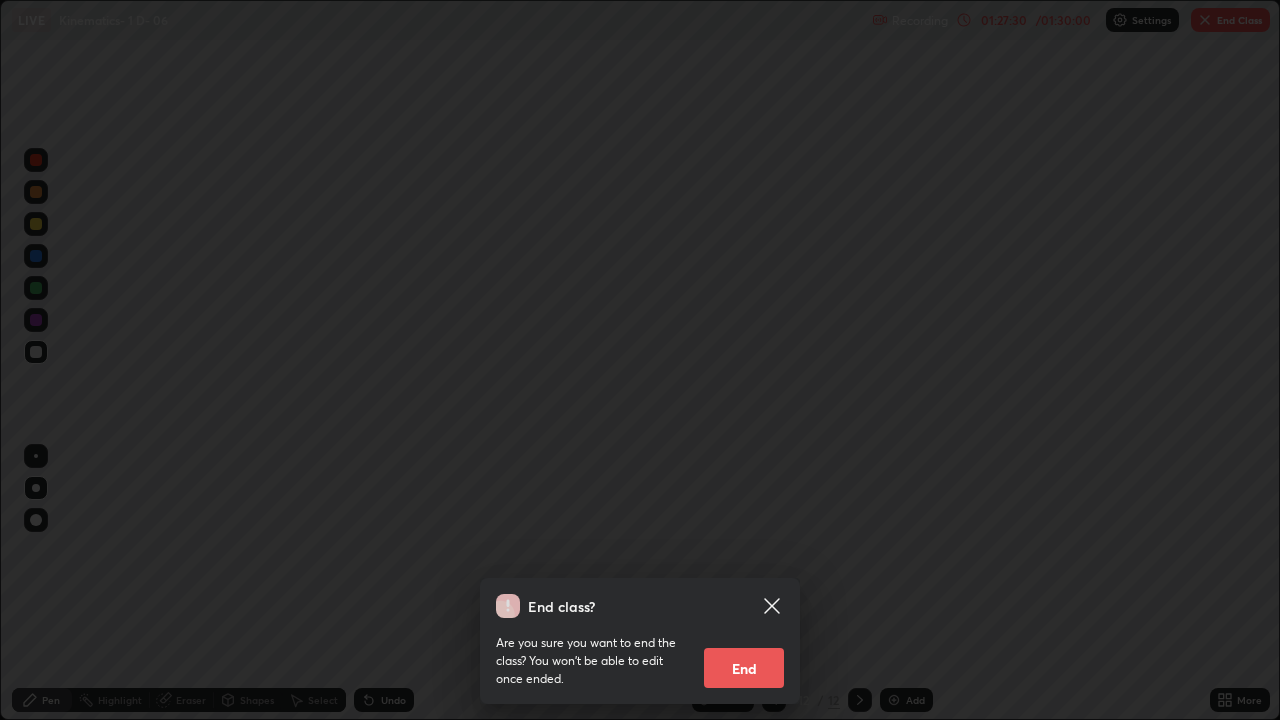 click on "End" at bounding box center (744, 668) 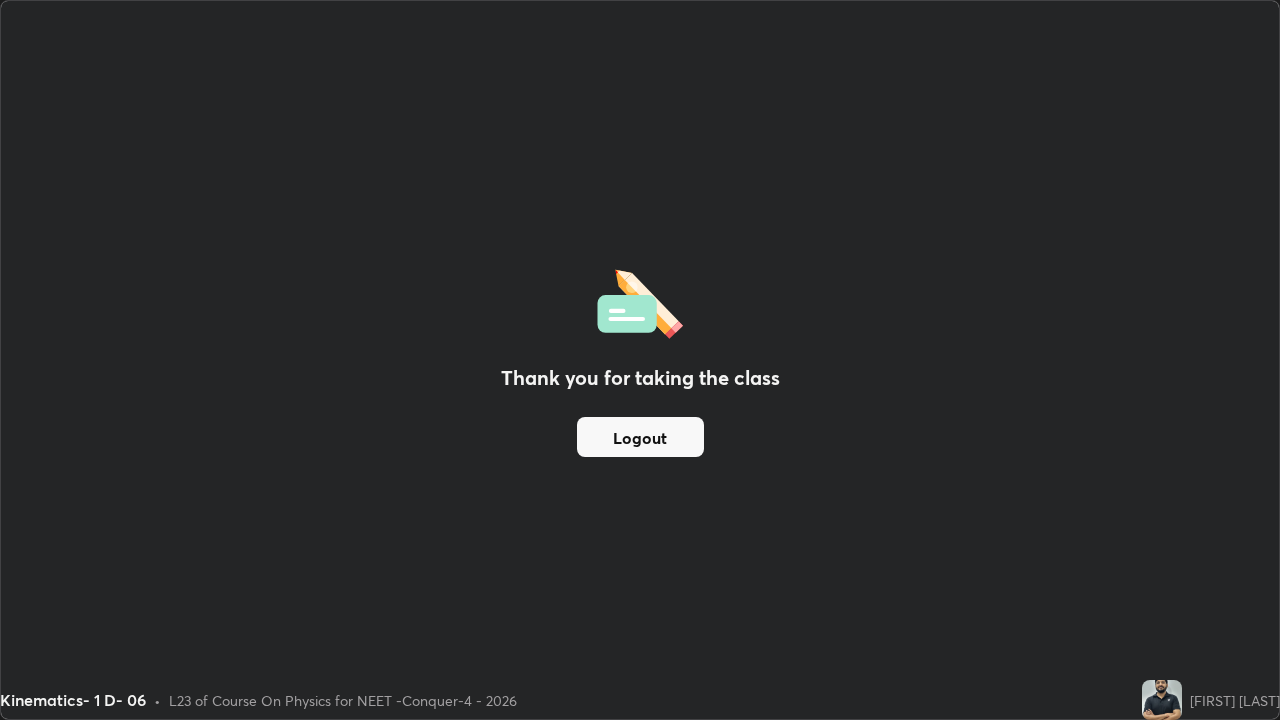 click on "Logout" at bounding box center [640, 437] 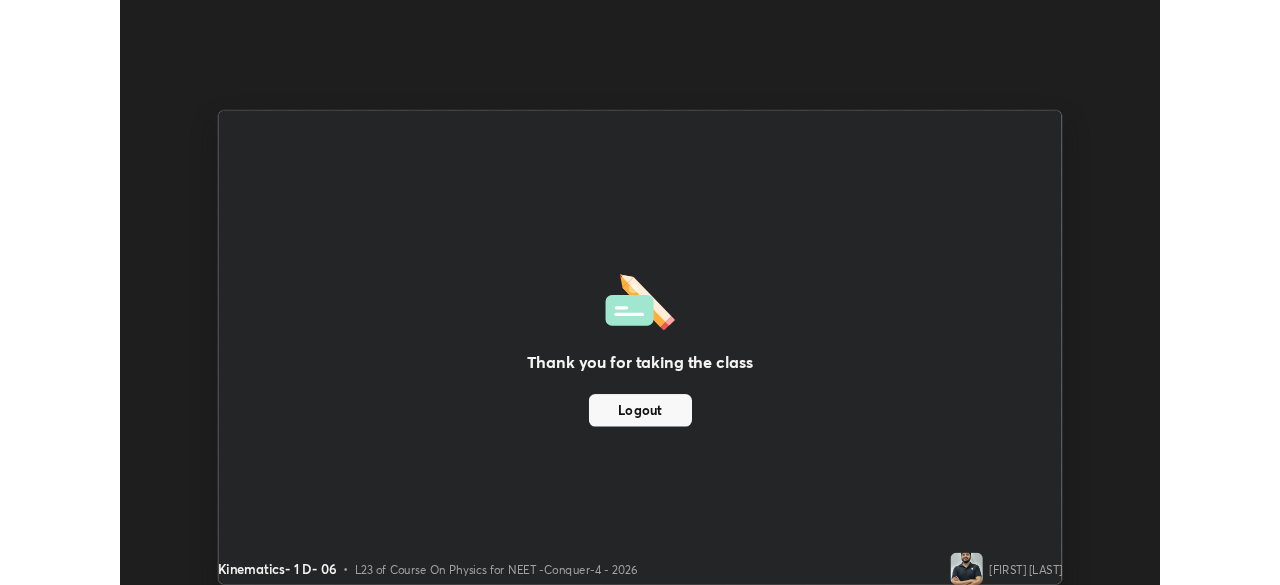 scroll, scrollTop: 585, scrollLeft: 1280, axis: both 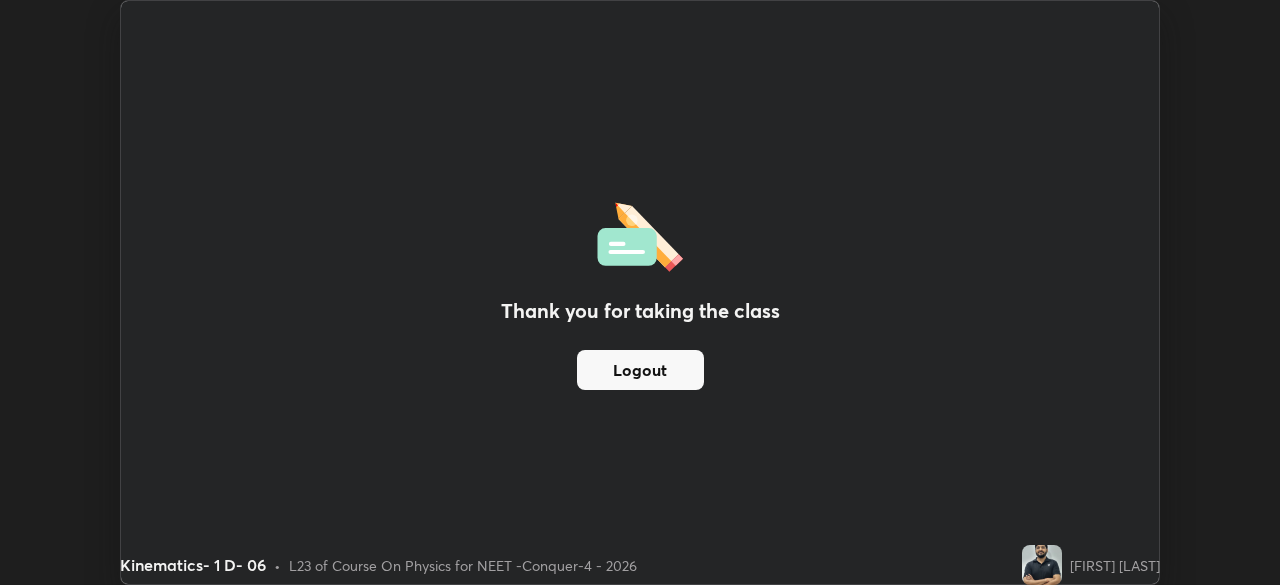 click on "Logout" at bounding box center [640, 370] 